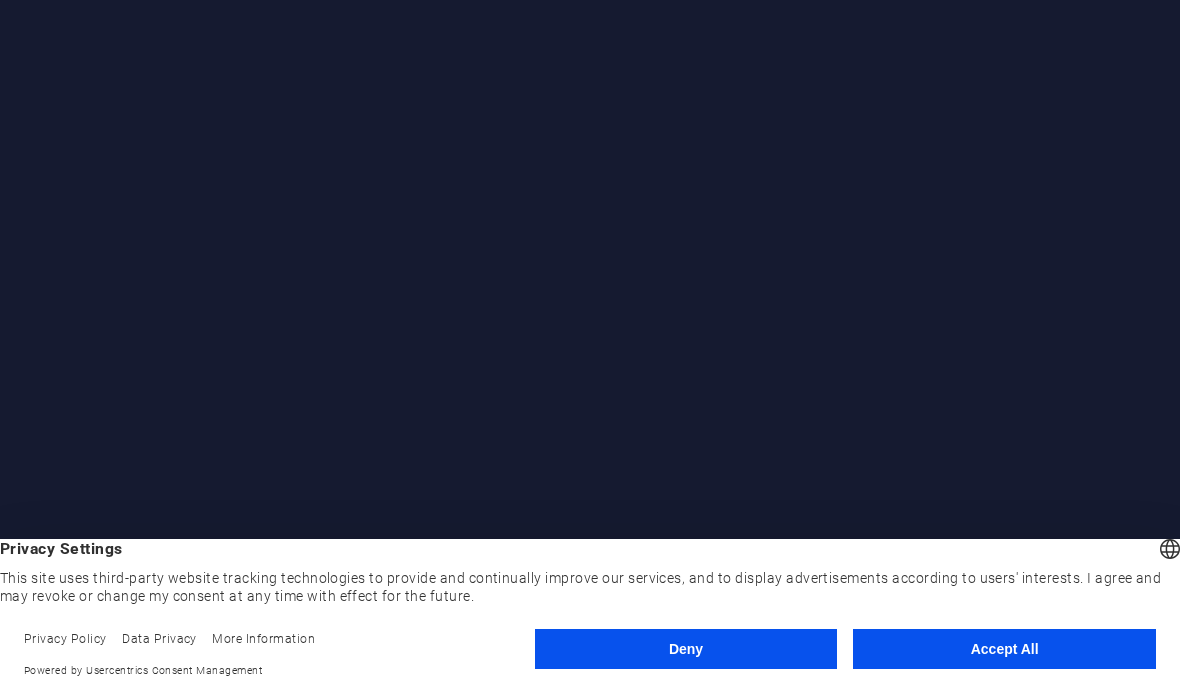 scroll, scrollTop: 0, scrollLeft: 0, axis: both 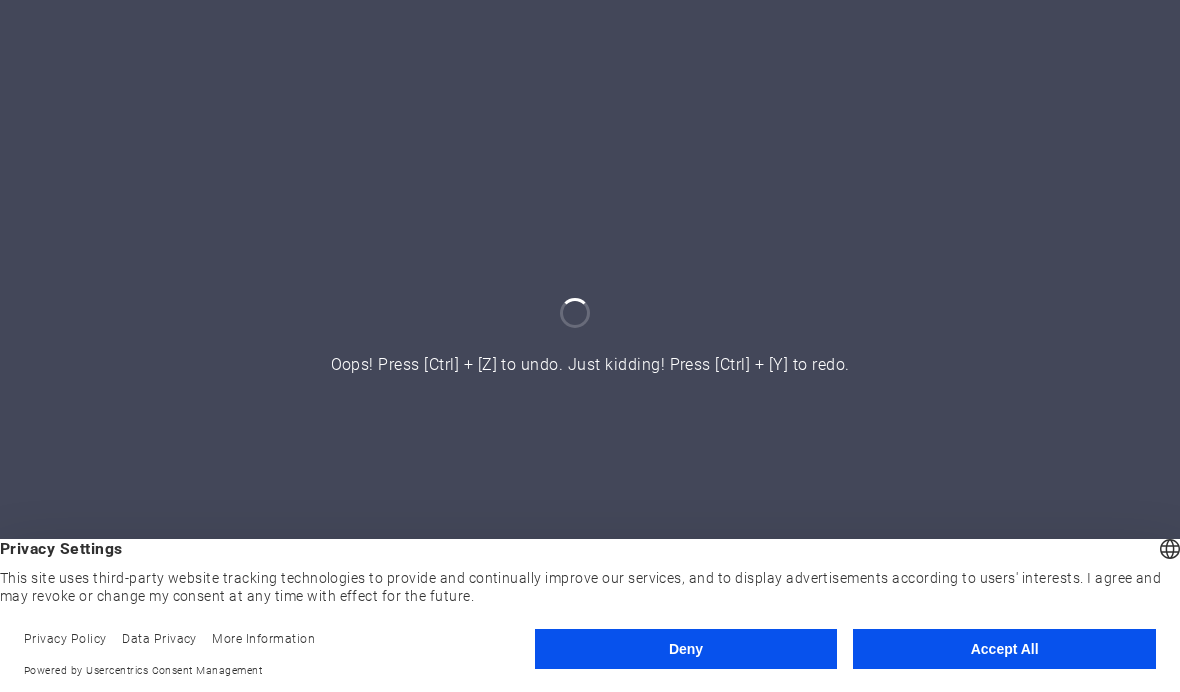 click on "Accept All" at bounding box center (1004, 649) 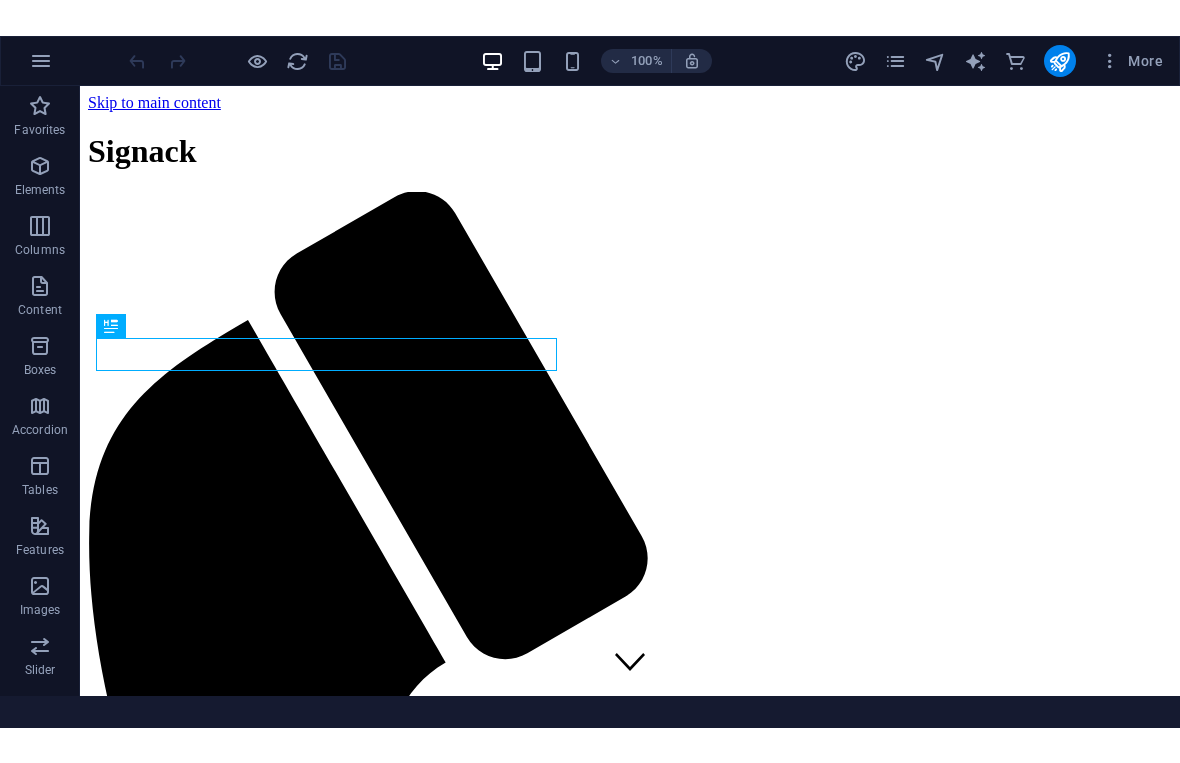 scroll, scrollTop: 0, scrollLeft: 0, axis: both 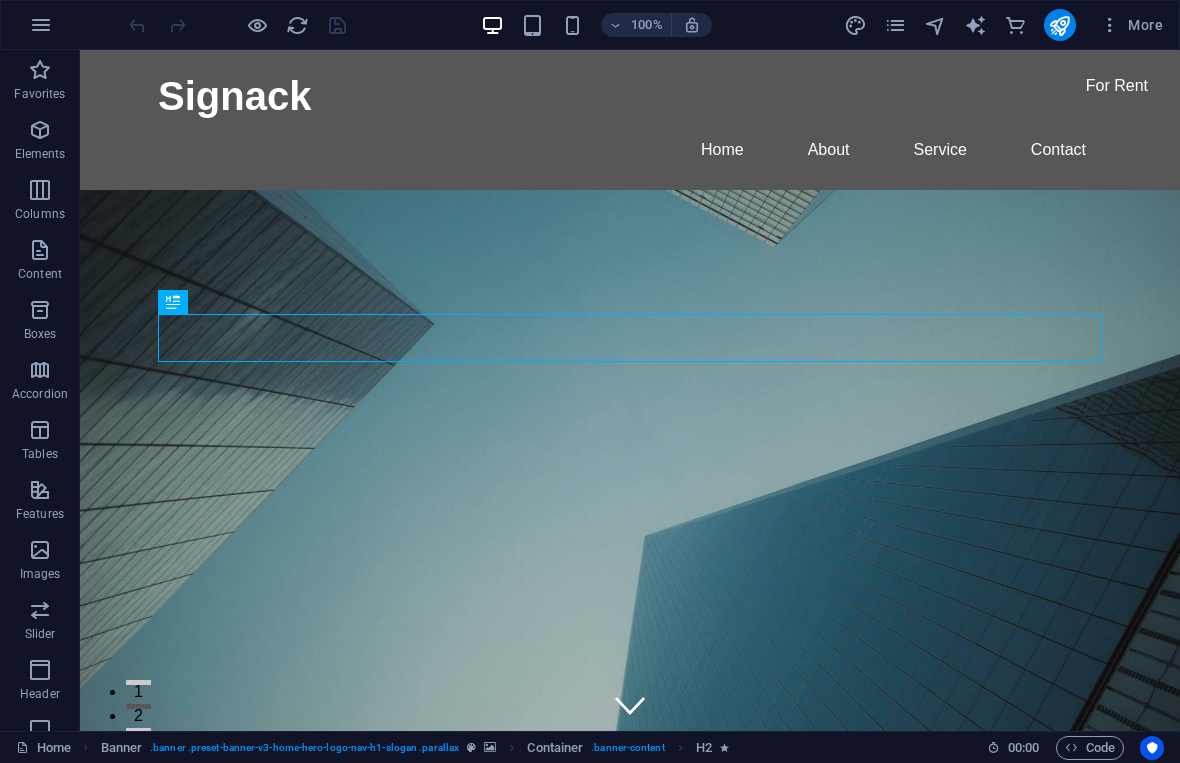 click at bounding box center [41, 25] 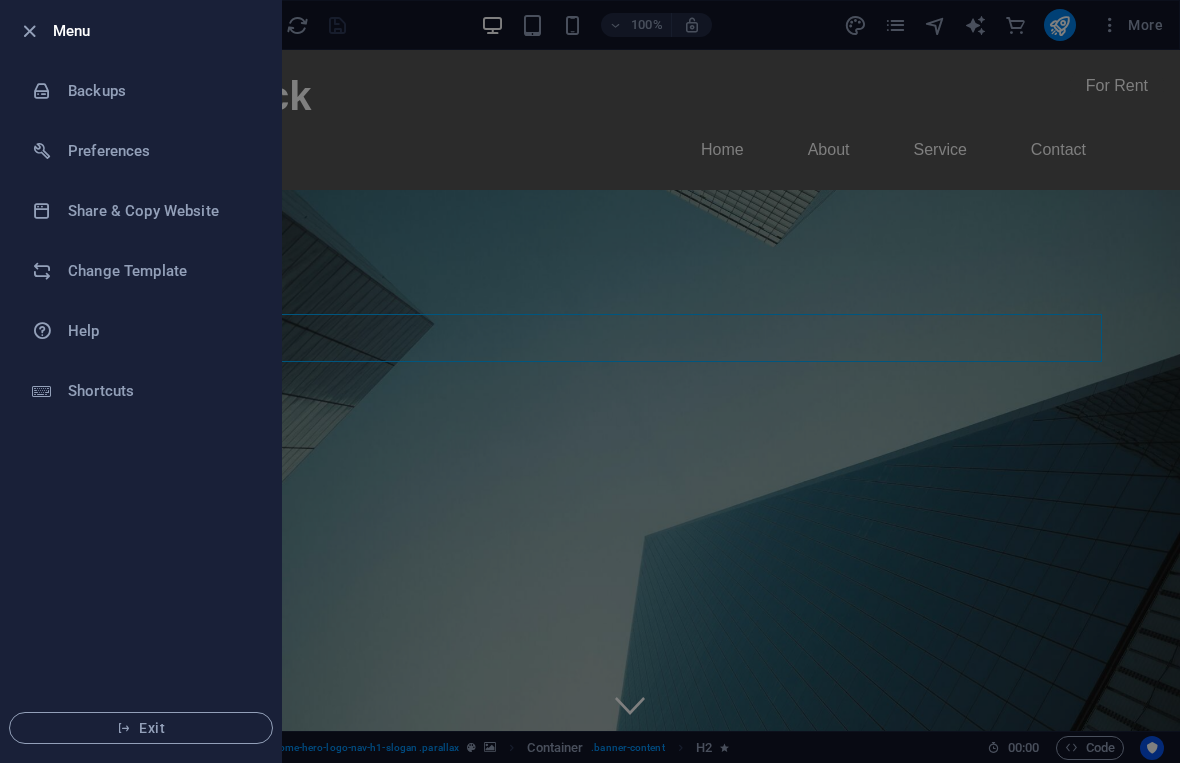 click on "Change Template" at bounding box center [160, 271] 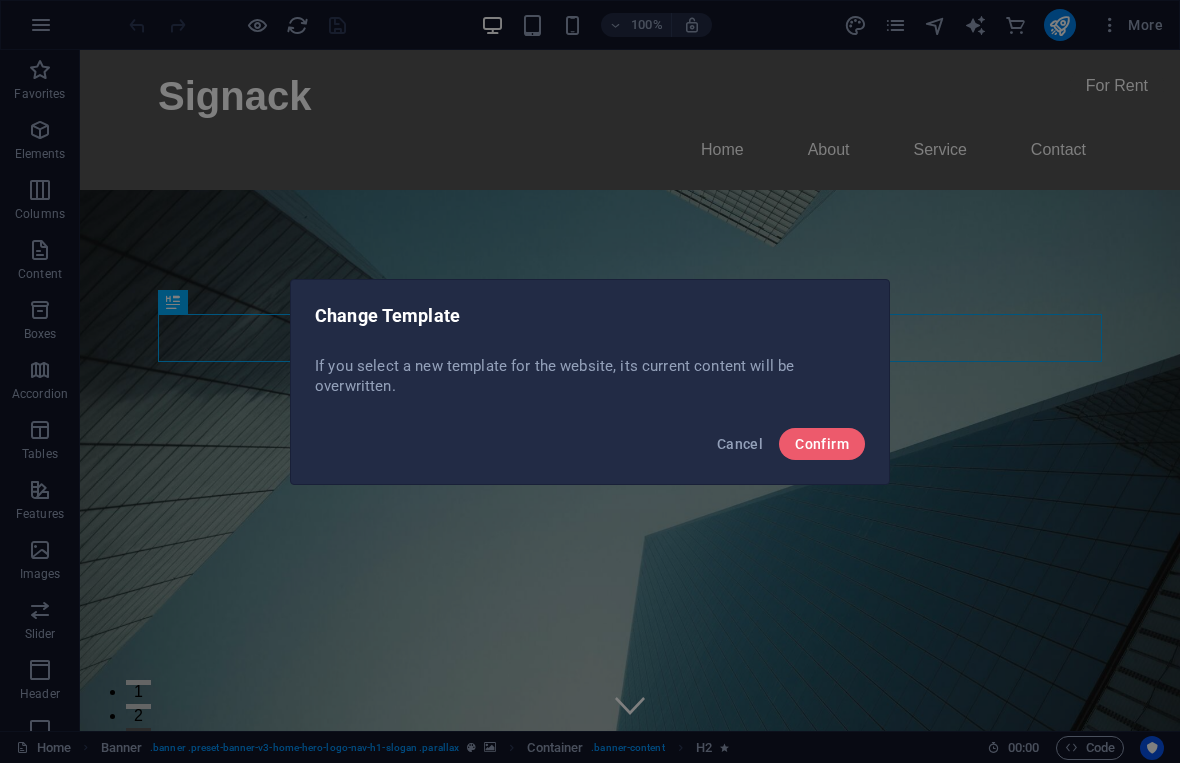 click on "Change Template If you select a new template for the website, its current content will be overwritten. Cancel Confirm" at bounding box center [590, 381] 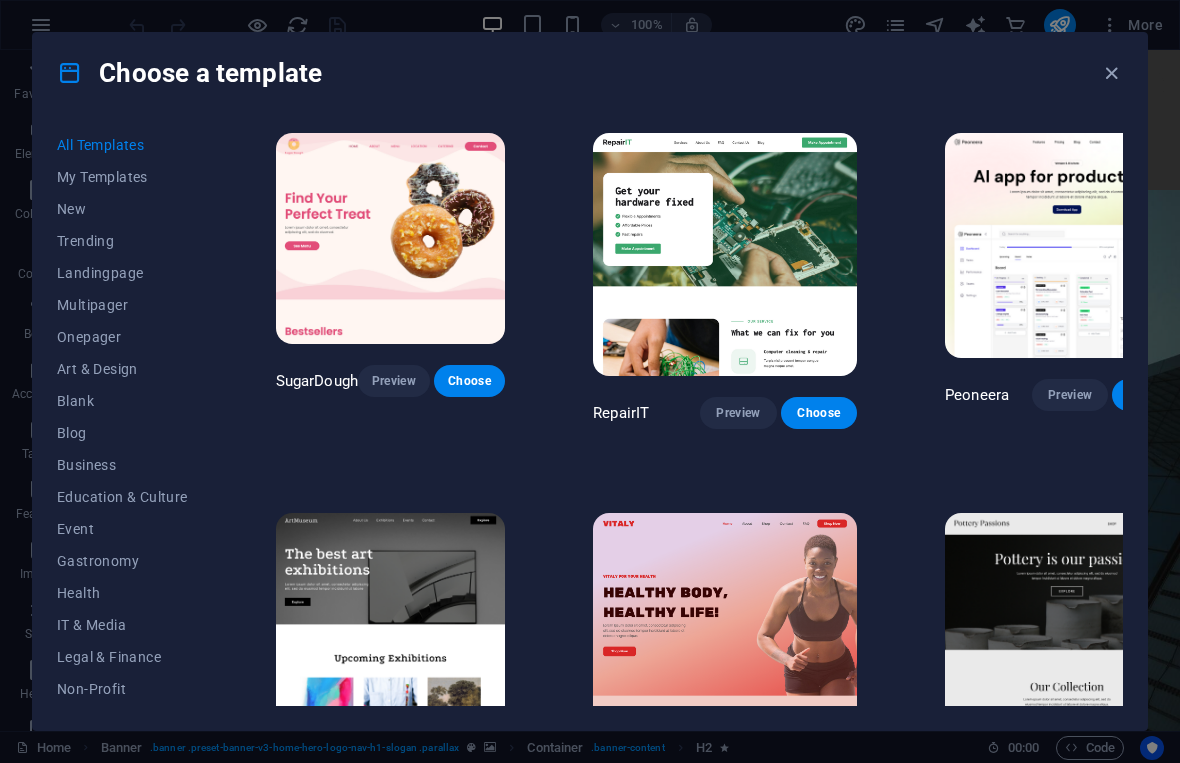 click on "Blog" at bounding box center [122, 433] 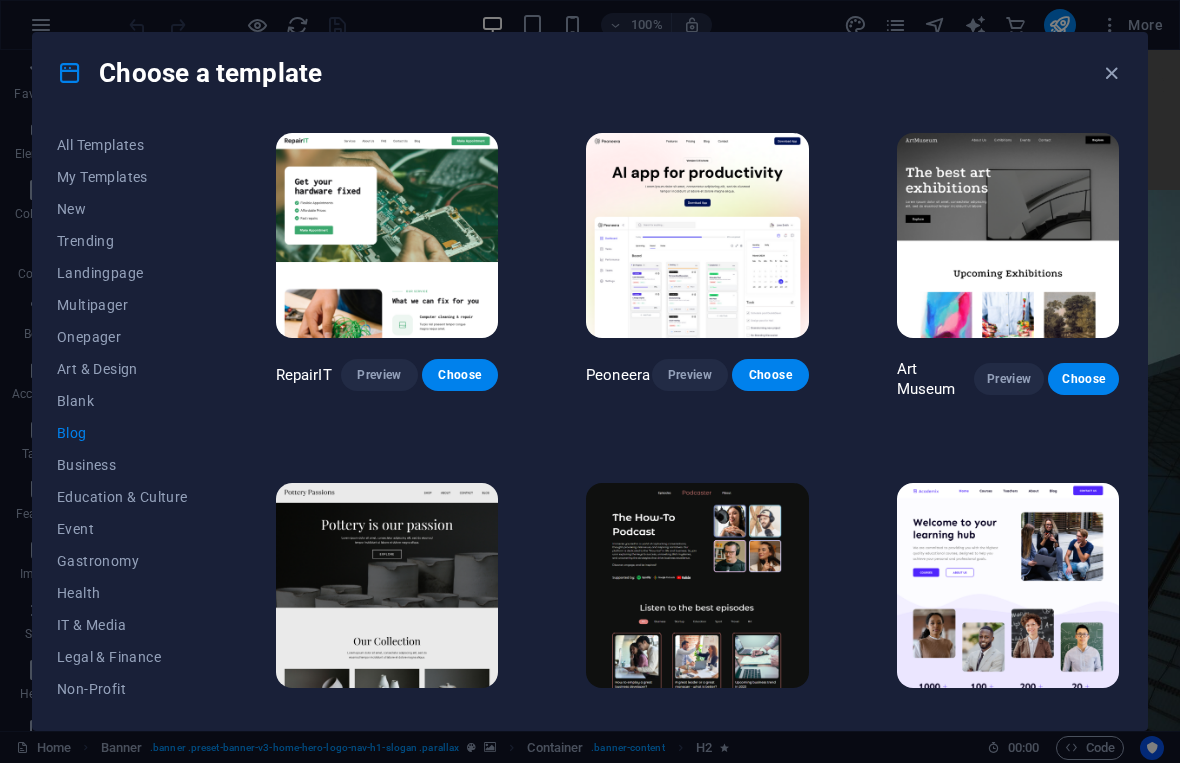 click on "Business" at bounding box center [122, 465] 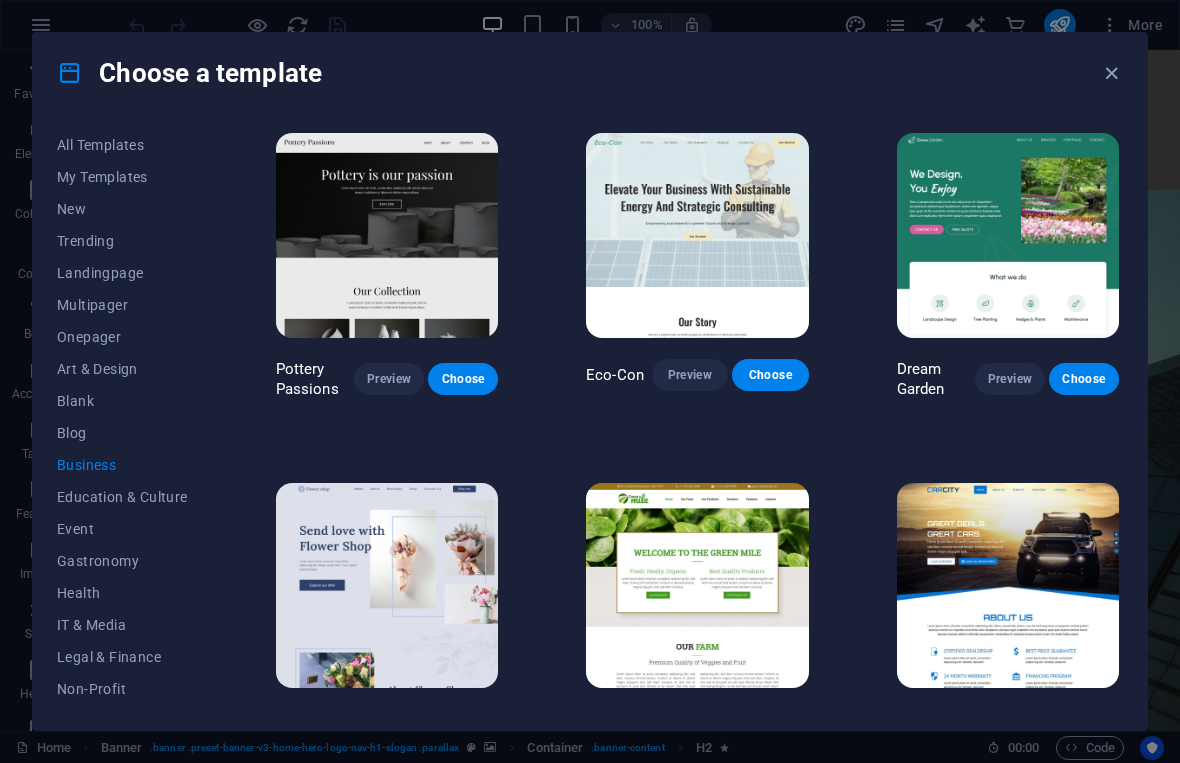 click on "Event" at bounding box center [122, 529] 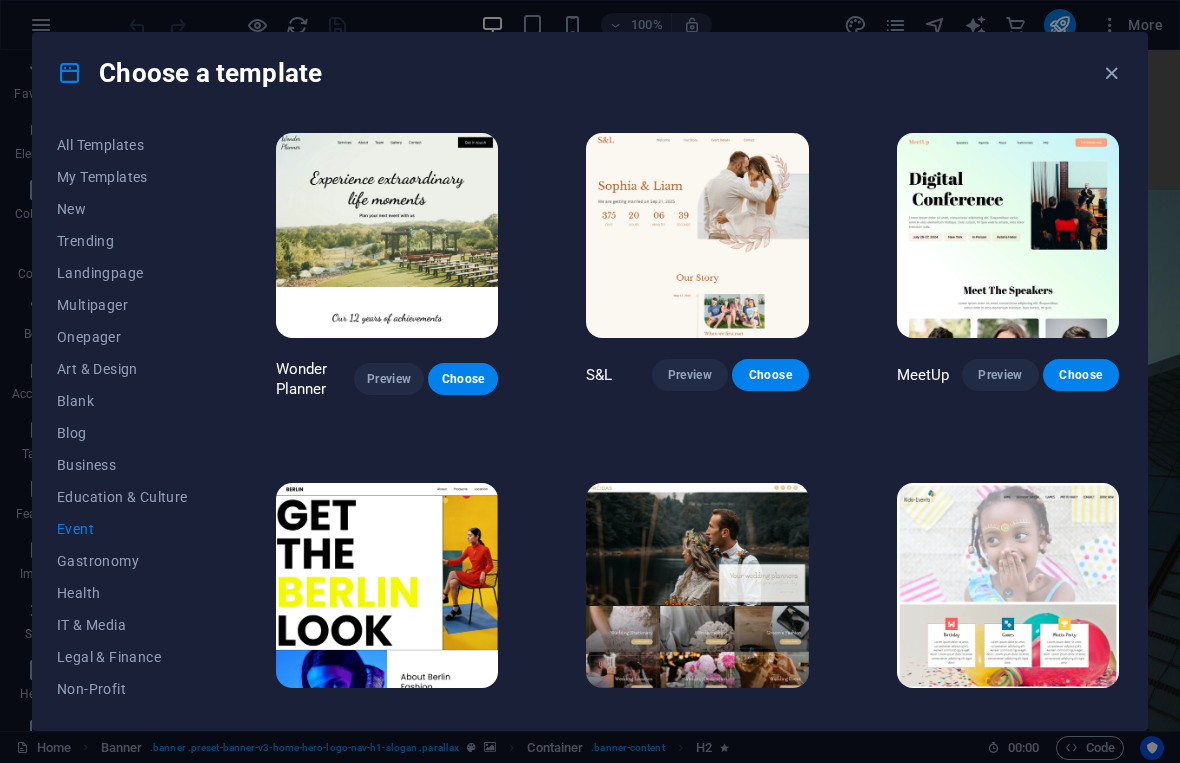 click on "Health" at bounding box center (122, 593) 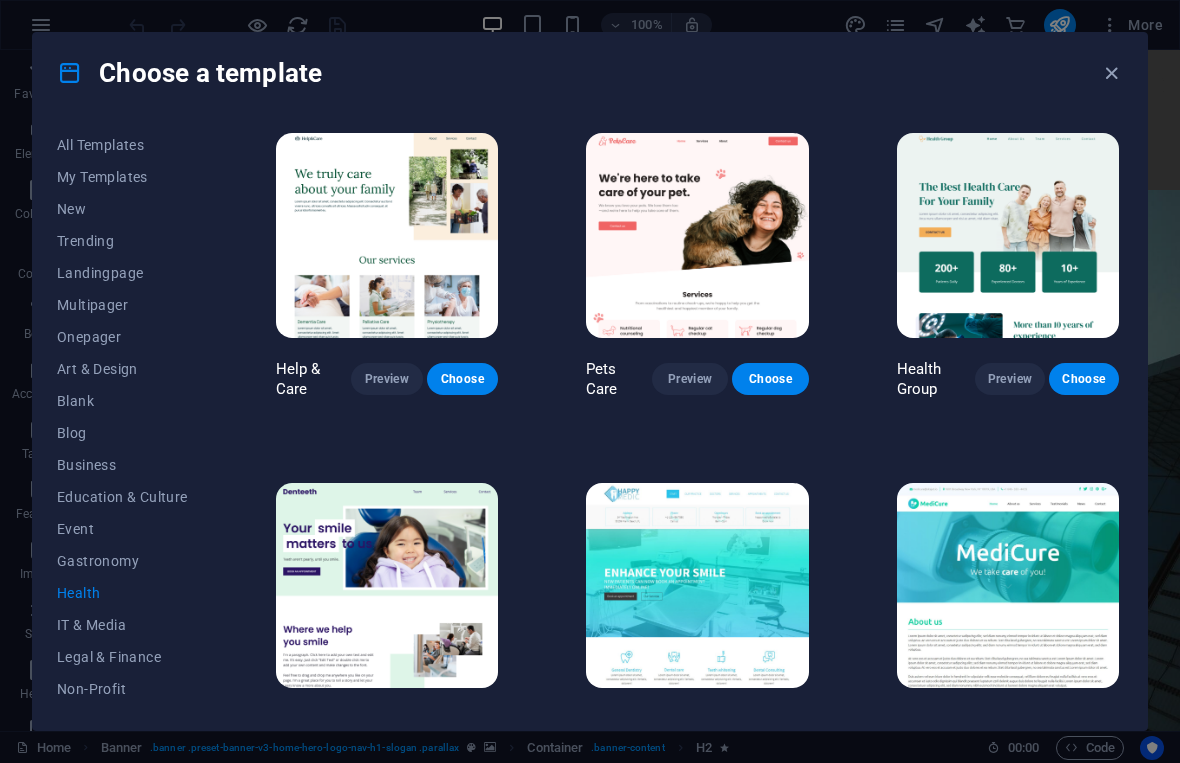 click on "Choose" at bounding box center (770, 379) 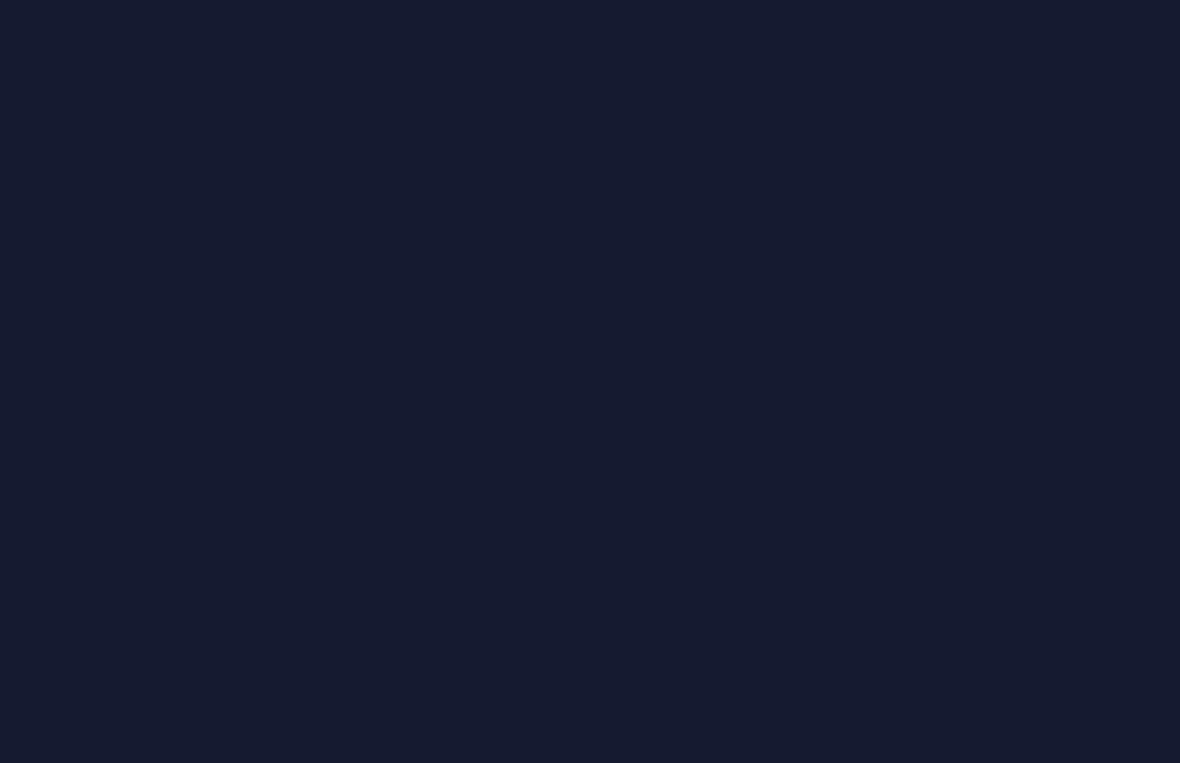 scroll, scrollTop: 0, scrollLeft: 0, axis: both 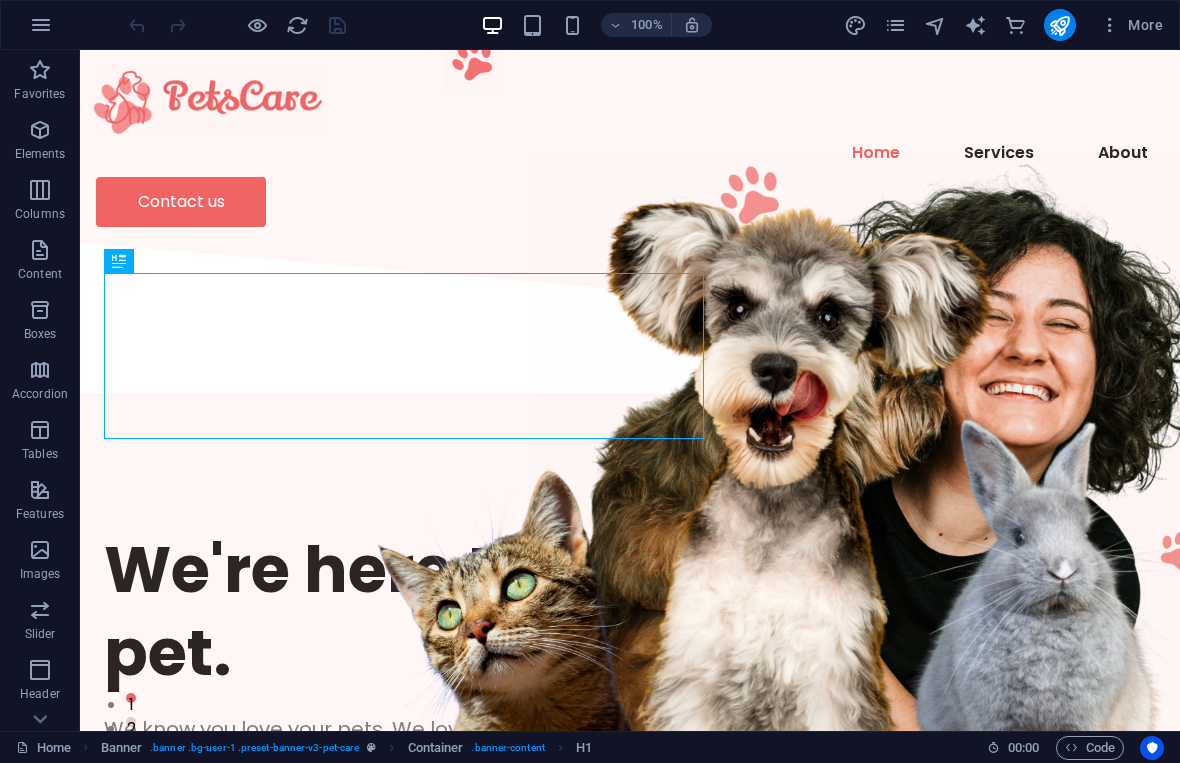 click at bounding box center (630, 97) 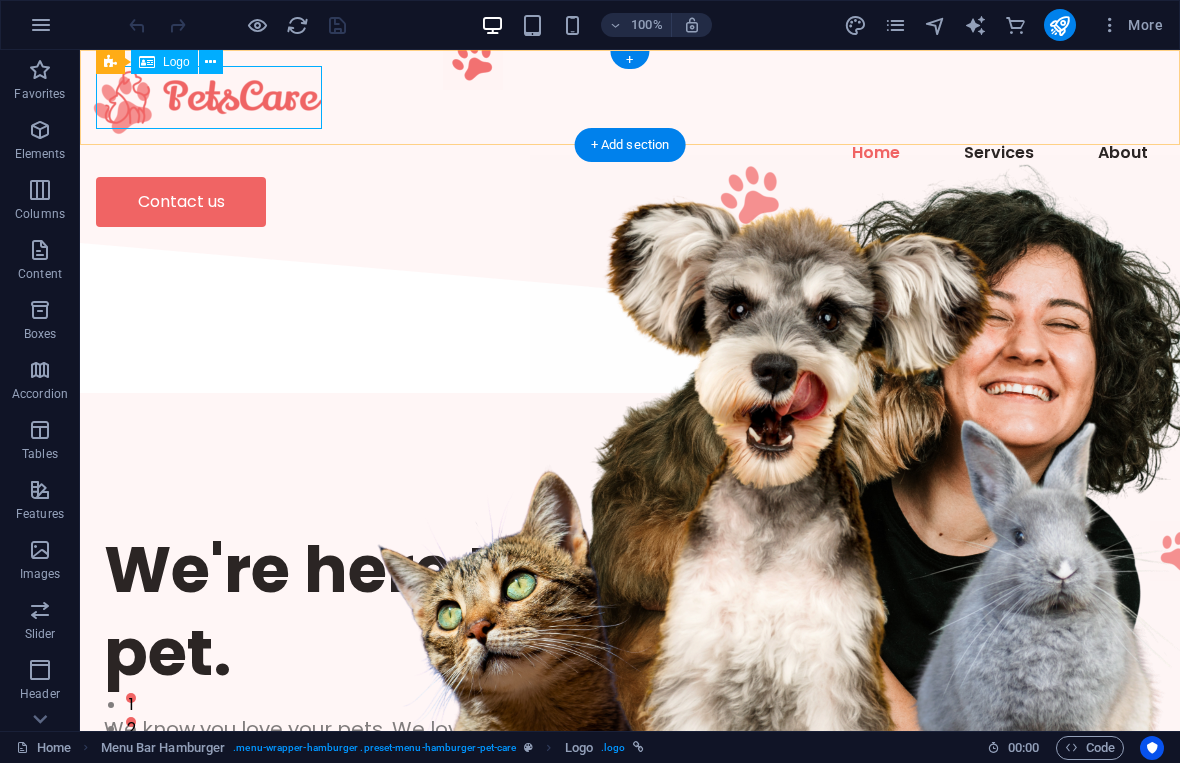 click at bounding box center [210, 62] 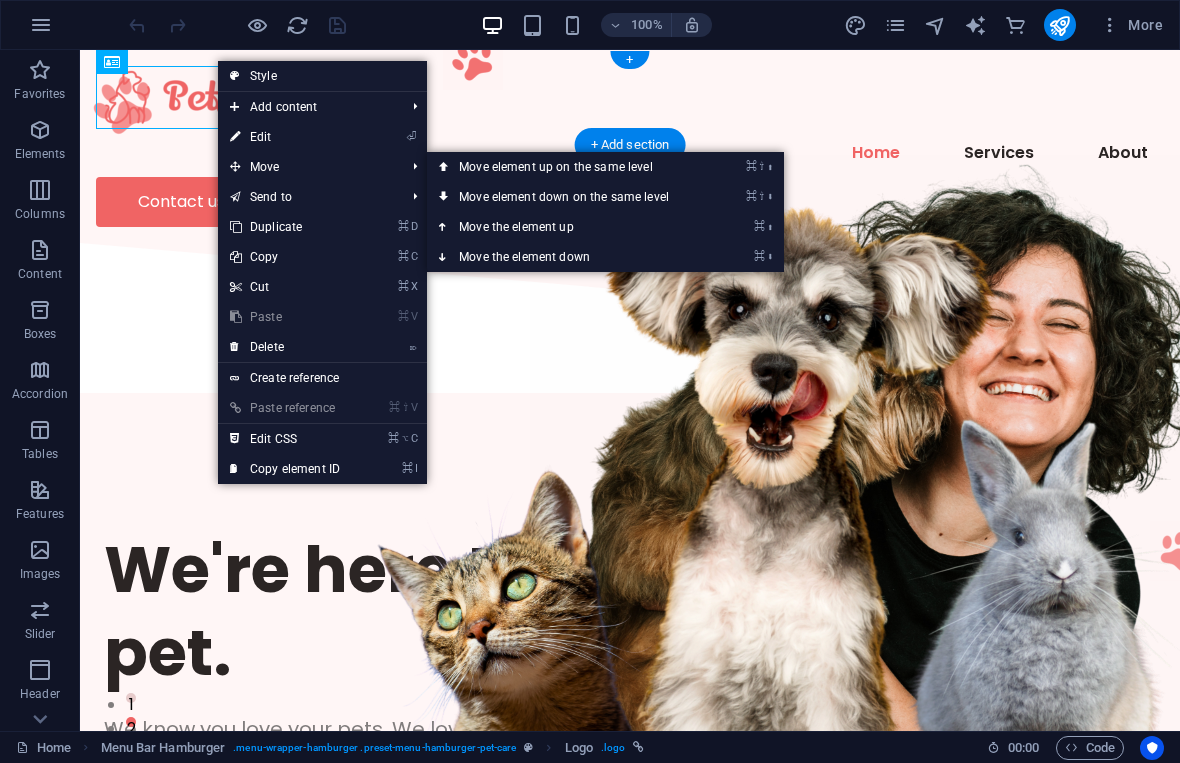 click on "⌘ ⇧ ⬆  Move element up on the same level" at bounding box center (568, 167) 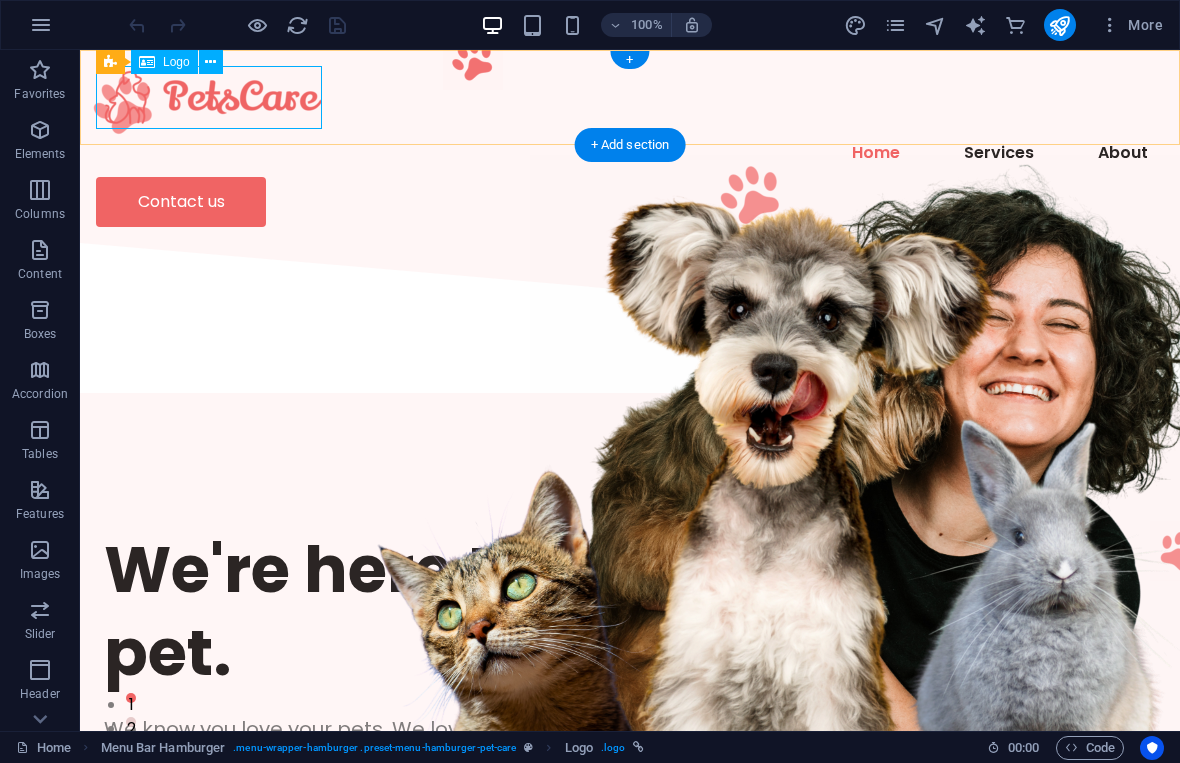 click at bounding box center [630, 97] 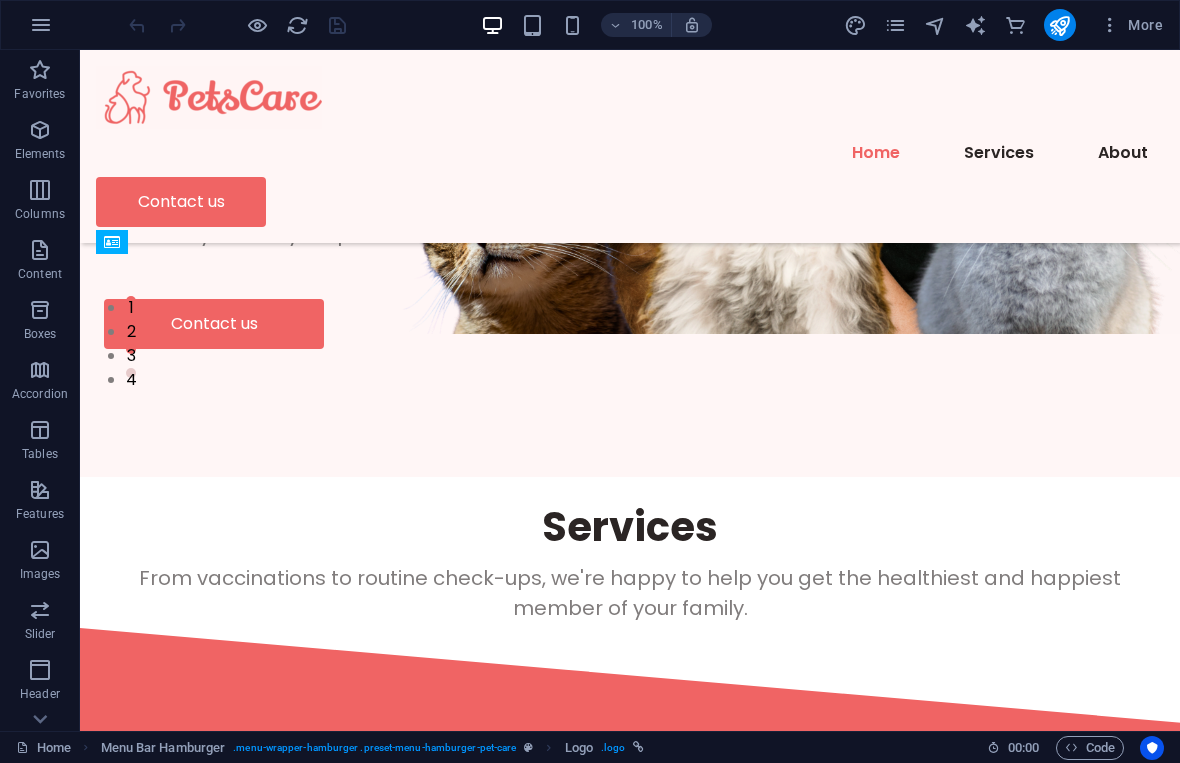 scroll, scrollTop: 382, scrollLeft: 0, axis: vertical 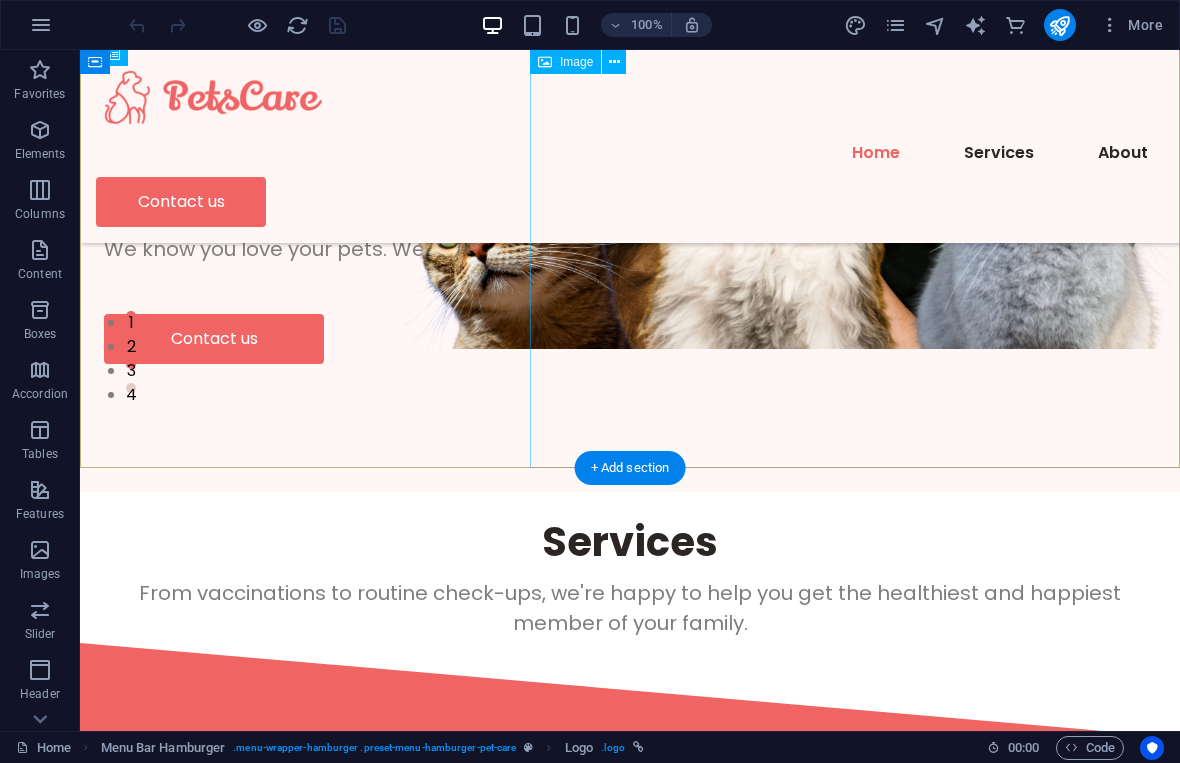 click at bounding box center (880, 61) 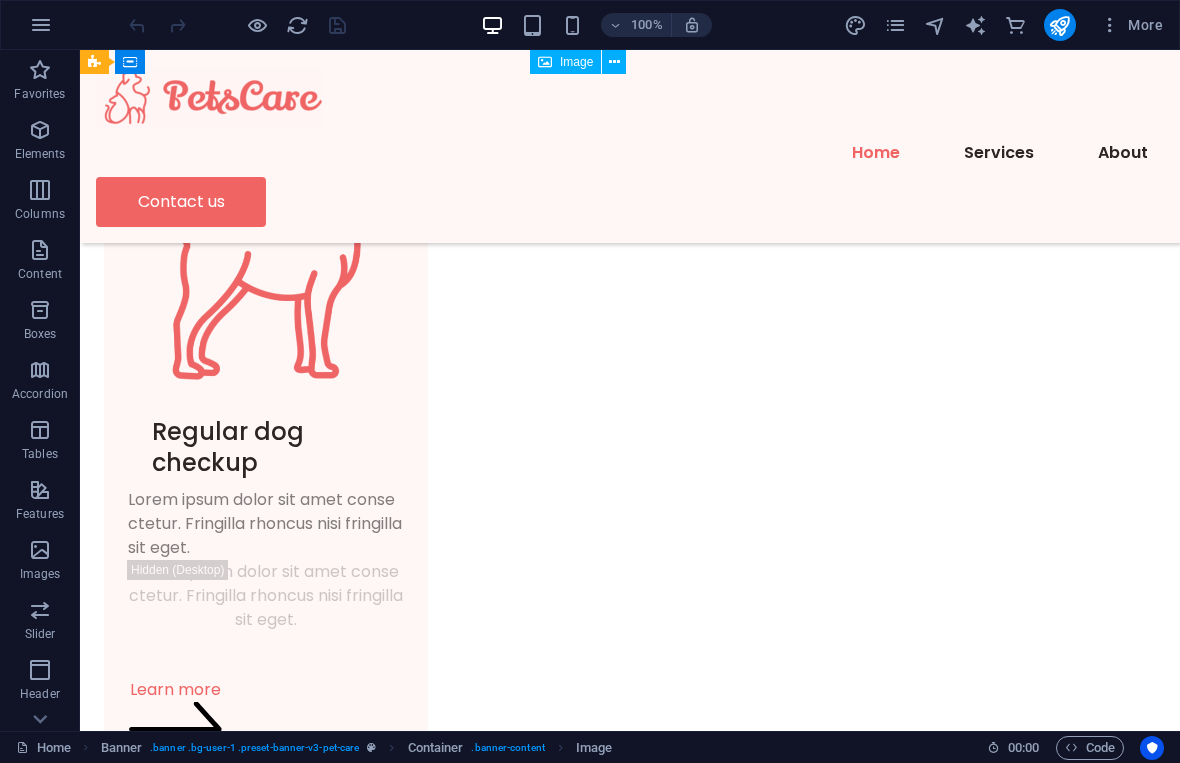 scroll, scrollTop: 2697, scrollLeft: 0, axis: vertical 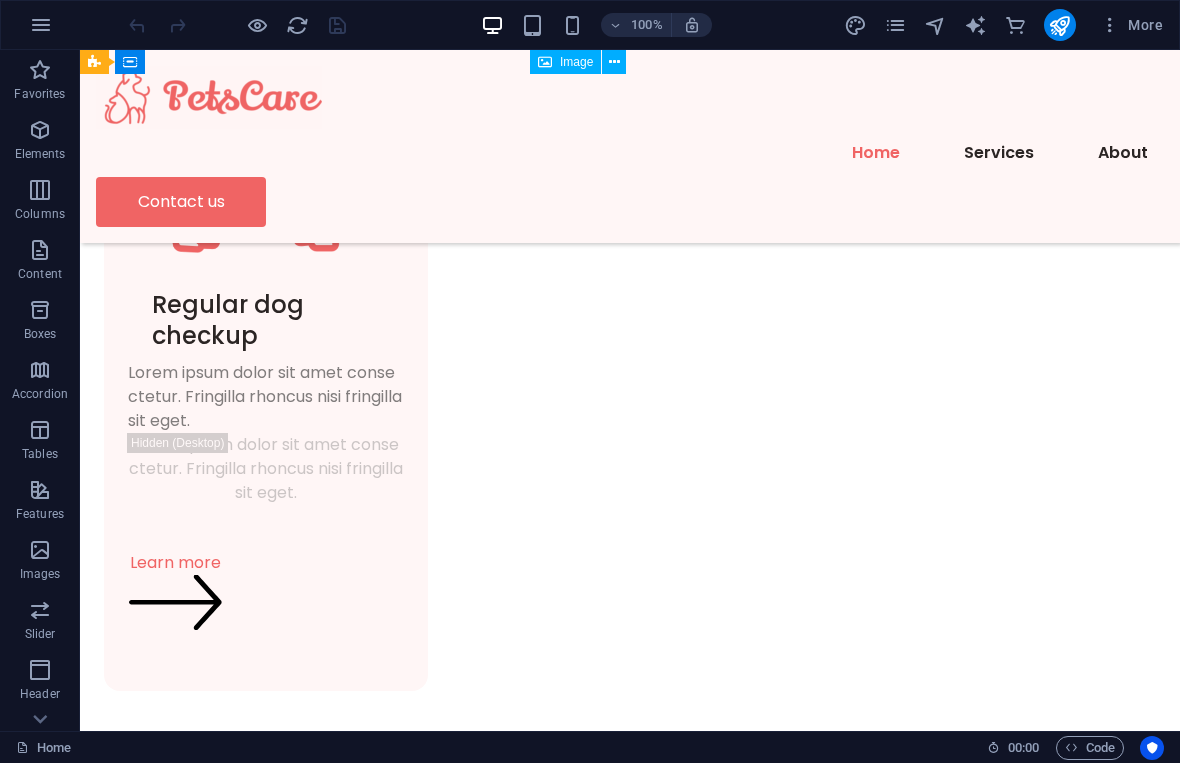 click at bounding box center [787, 3470] 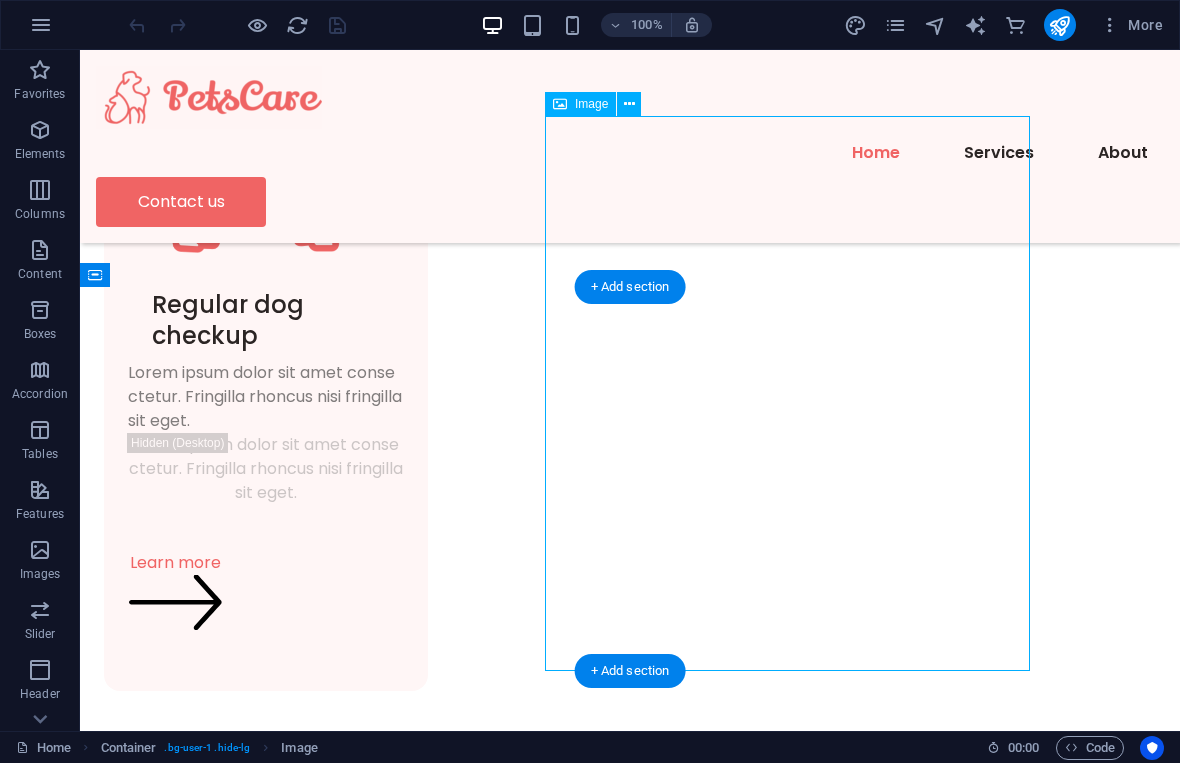 click on "Schedule an appointment for your pet today Contact us" at bounding box center [630, 3506] 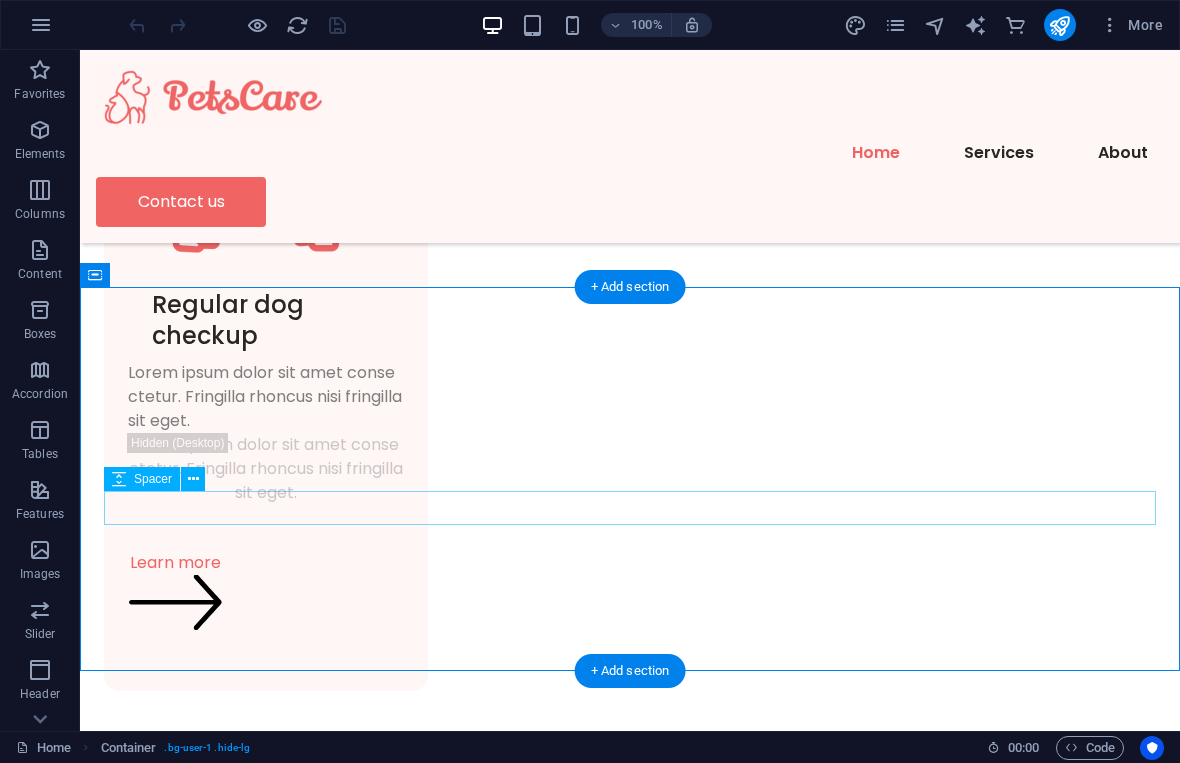 click at bounding box center (630, 3585) 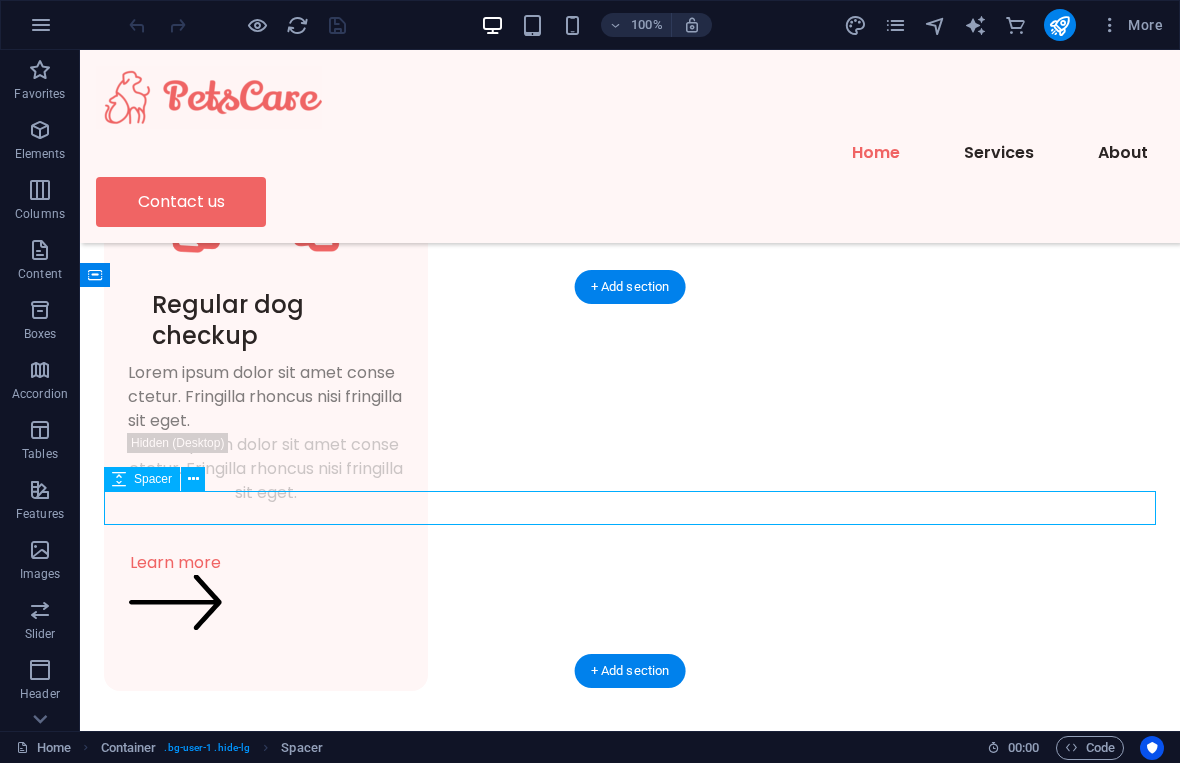 click at bounding box center (630, 3585) 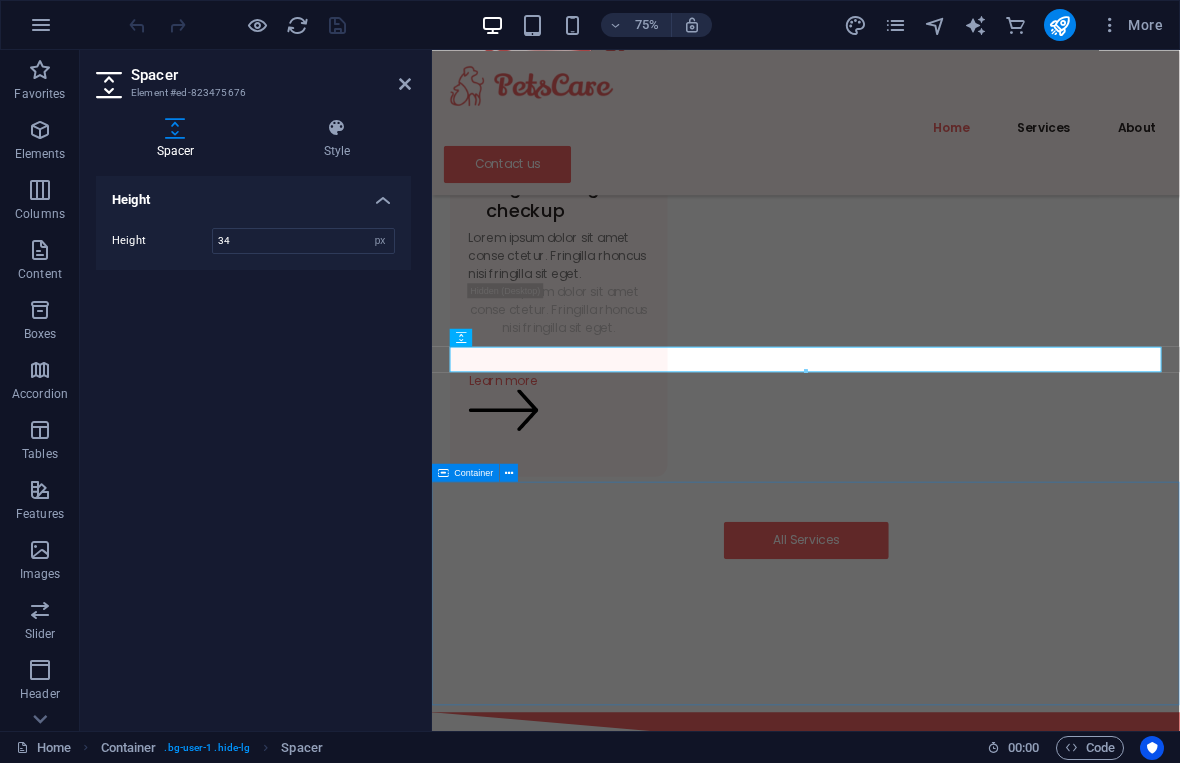 click on "Numerous happy pet parents Don’t take our word for it. Have a look at hundreds of happy clients and their pets who enjoyed our services!" at bounding box center (930, 3708) 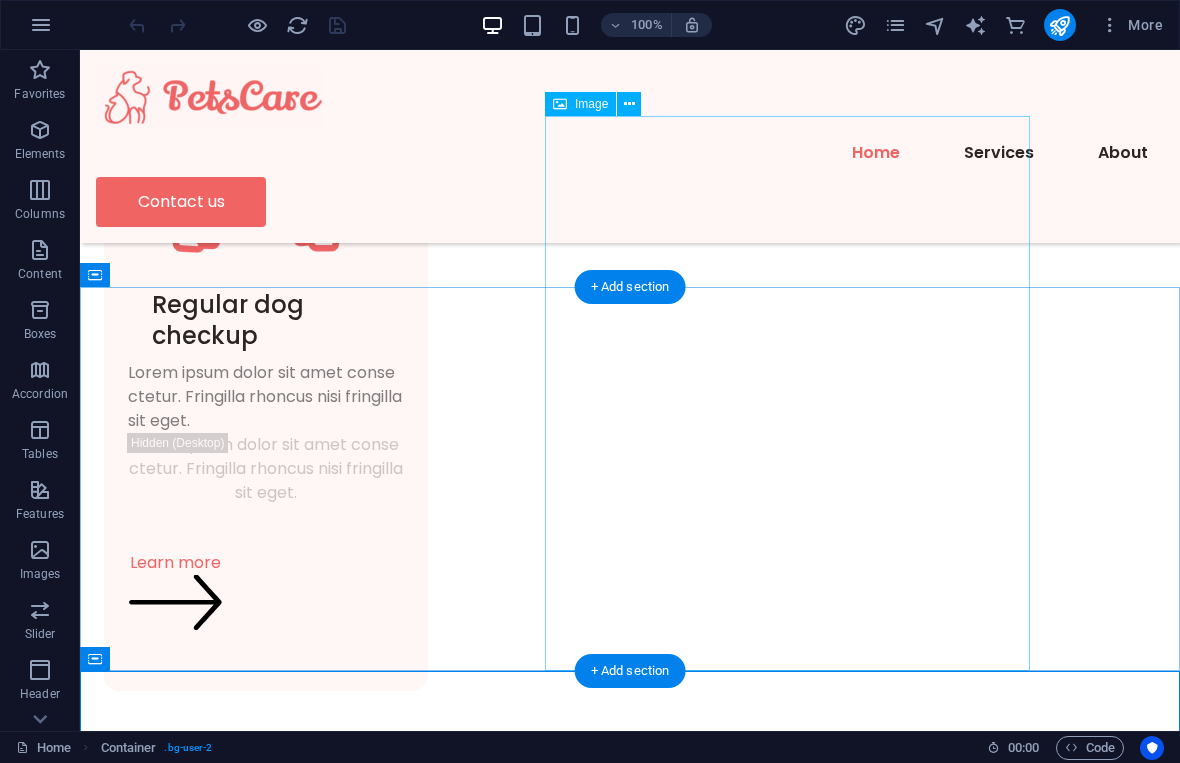 click at bounding box center [787, 3470] 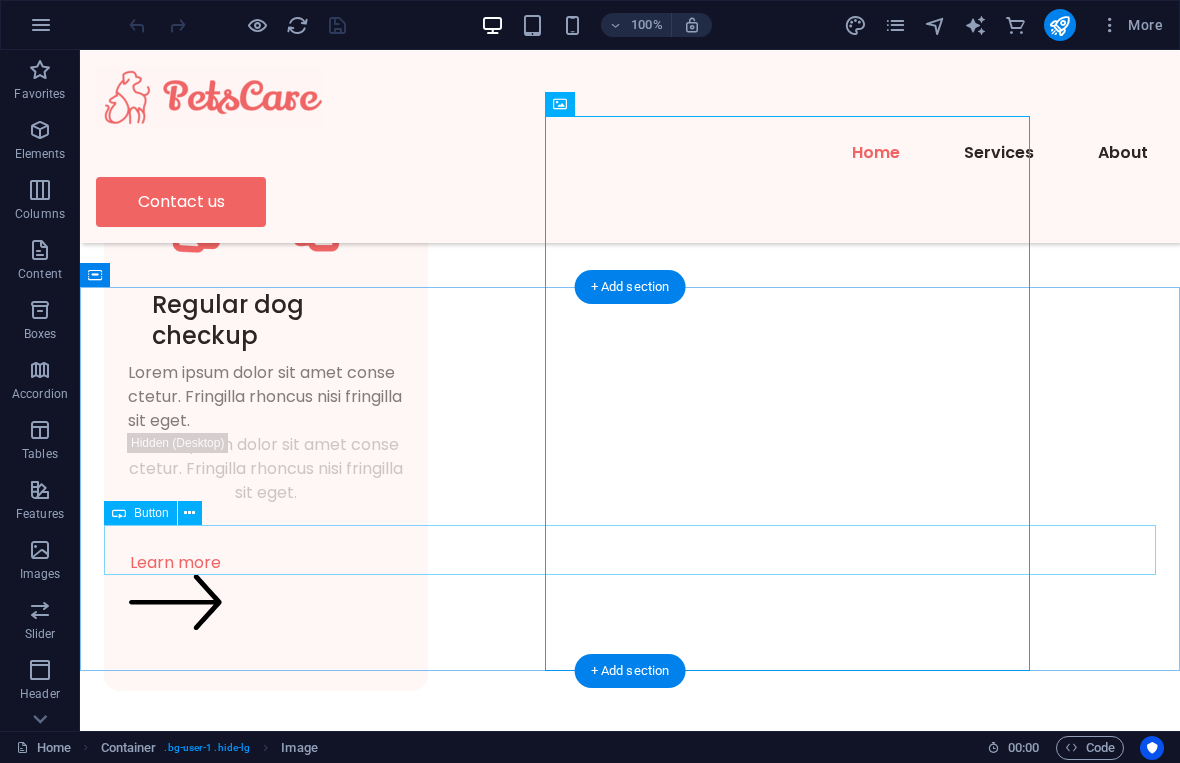 click on "Contact us" at bounding box center [630, 3627] 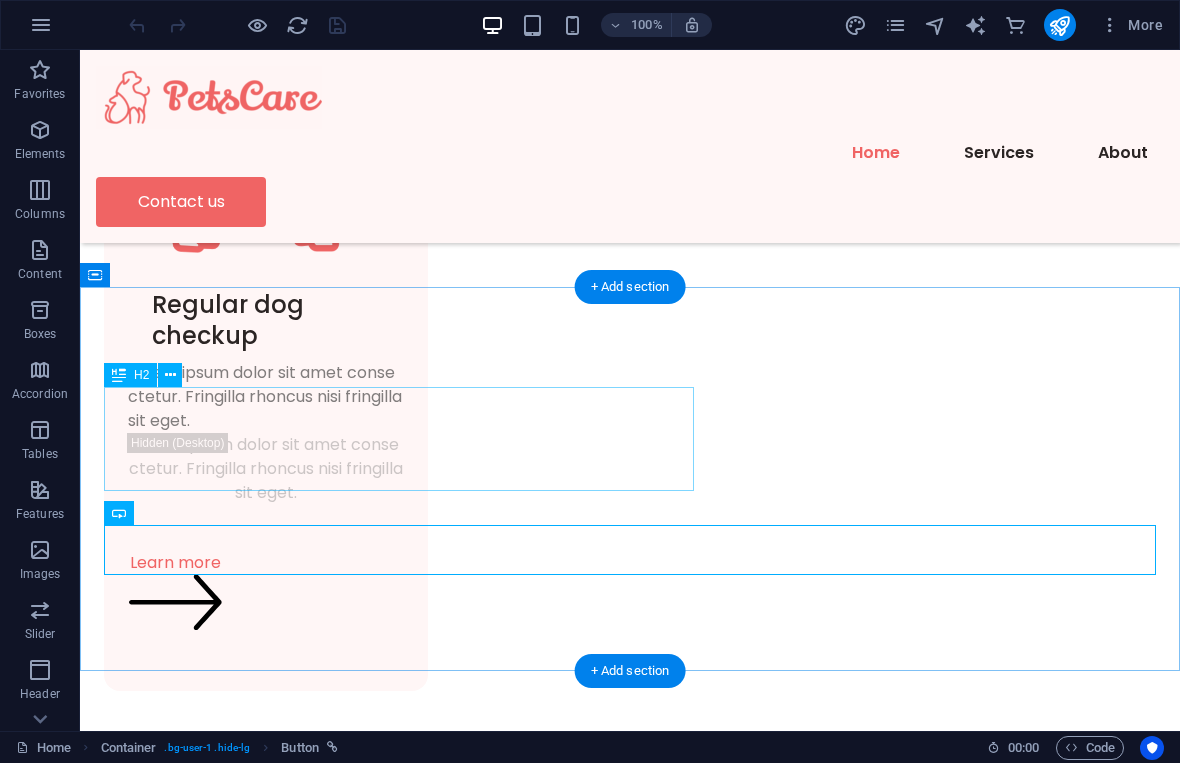 click on "Schedule an appointment for your pet today" at bounding box center (630, 3542) 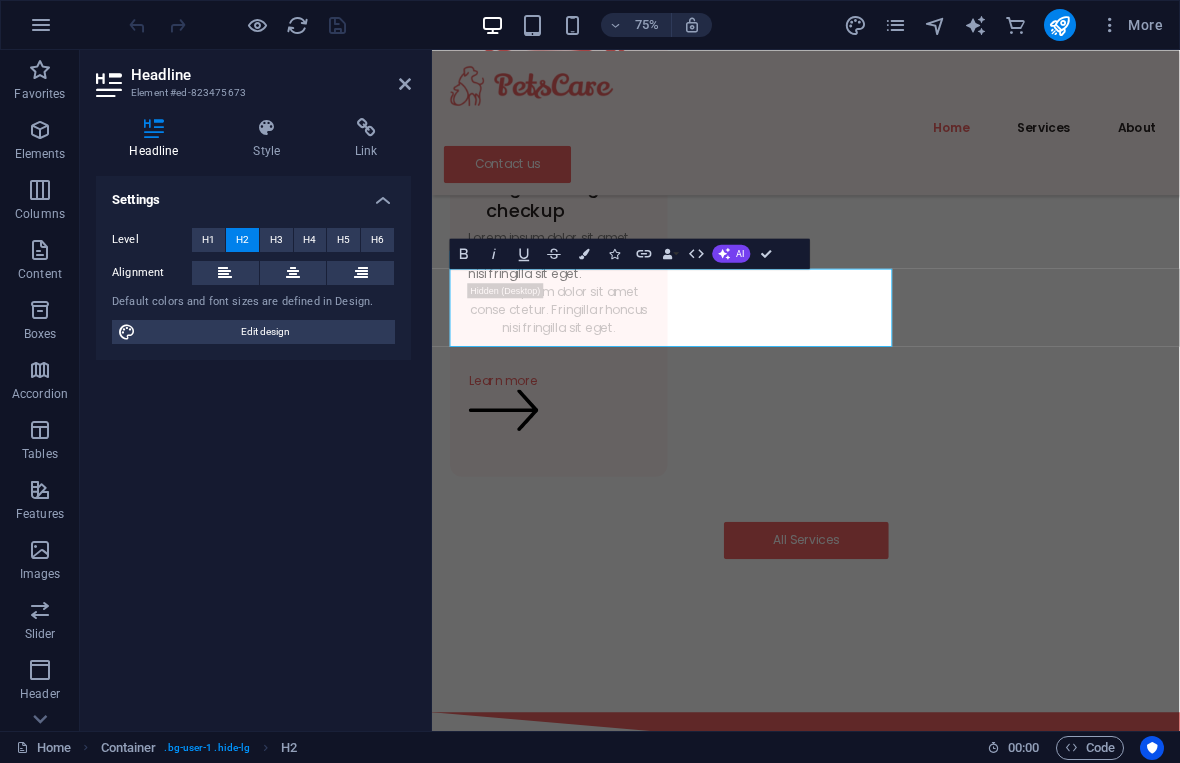 click on "Settings Level H1 H2 H3 H4 H5 H6 Alignment Default colors and font sizes are defined in Design. Edit design" at bounding box center (253, 445) 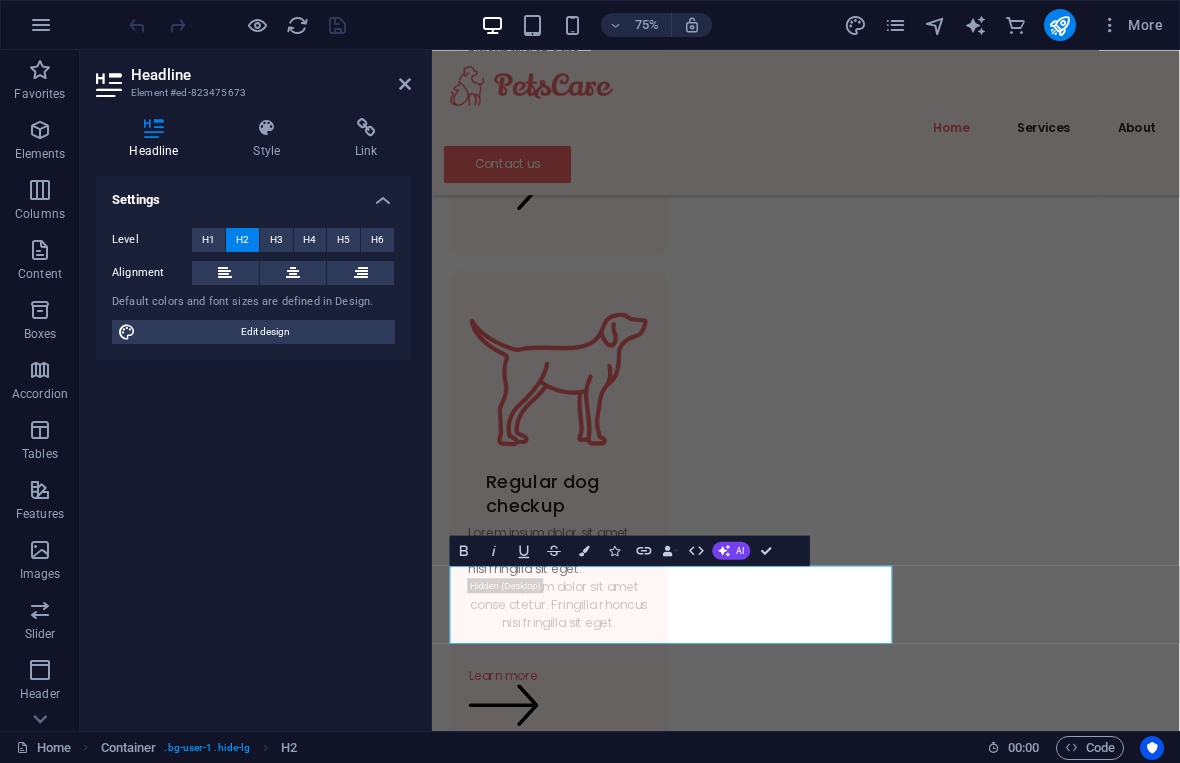 scroll, scrollTop: 2301, scrollLeft: 0, axis: vertical 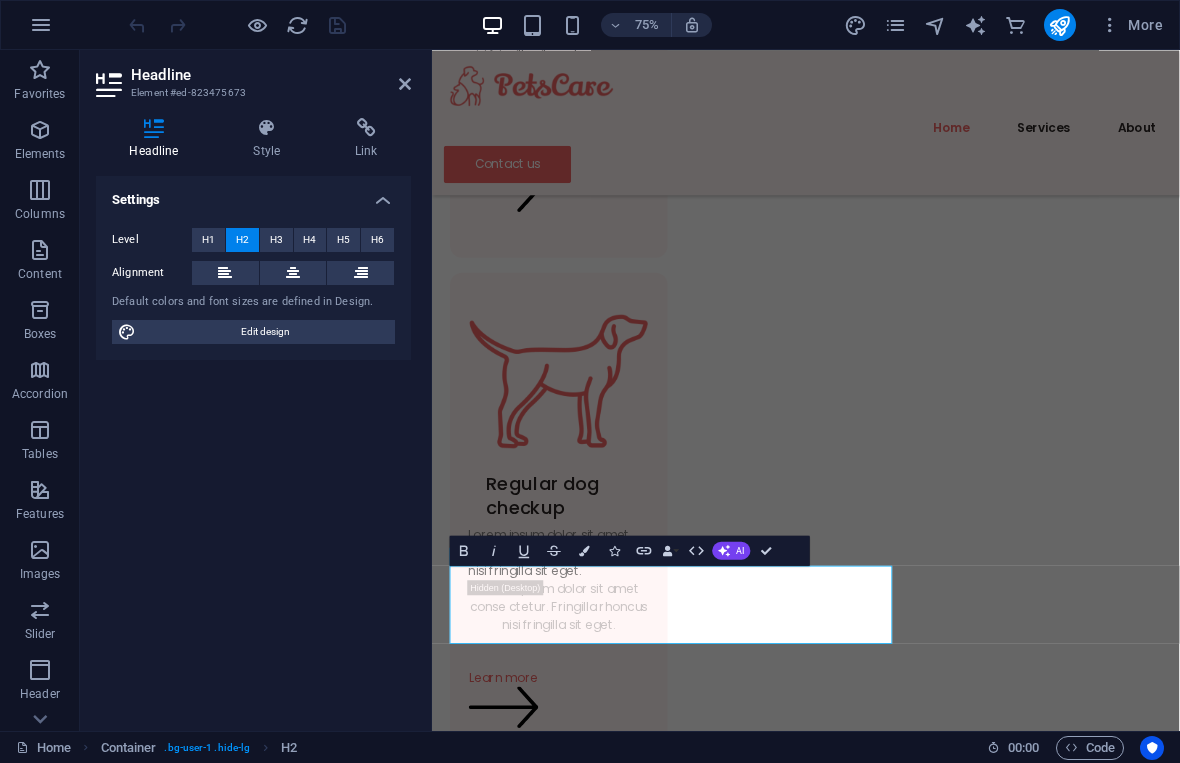 click on "Schedule an appointment for your pet today Contact us" at bounding box center (930, 3719) 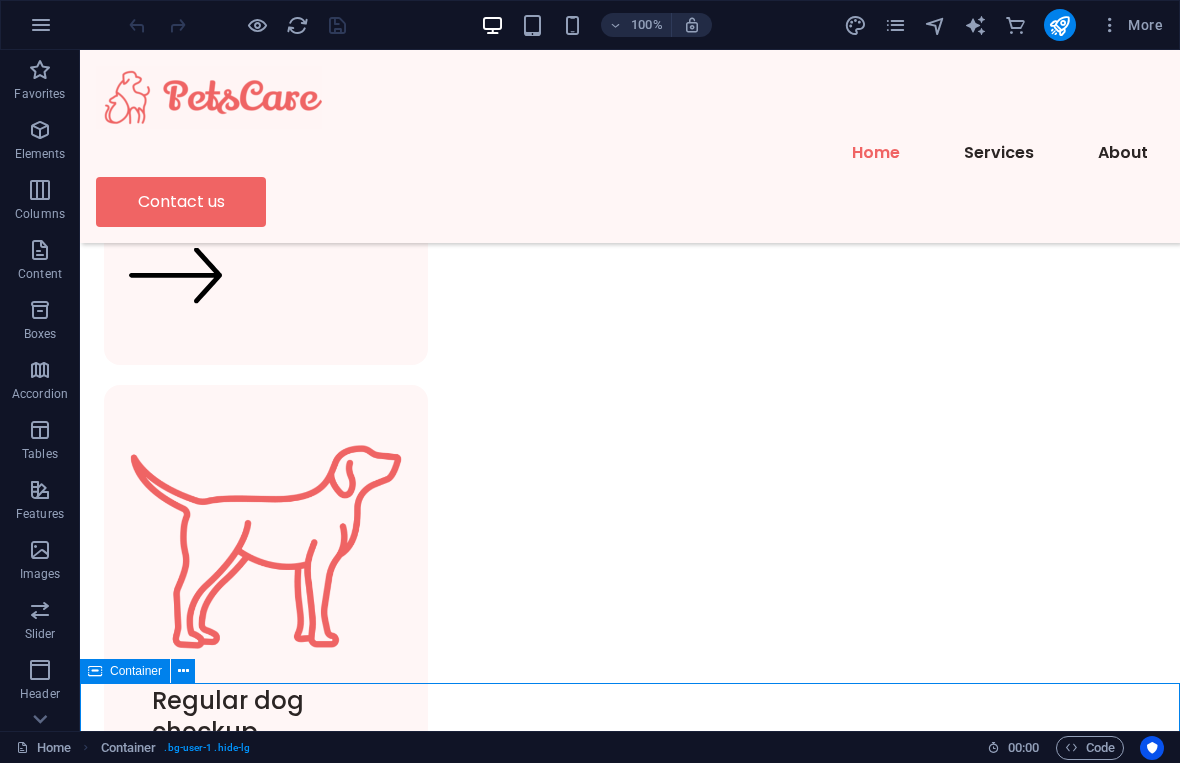 click at bounding box center (787, -1848) 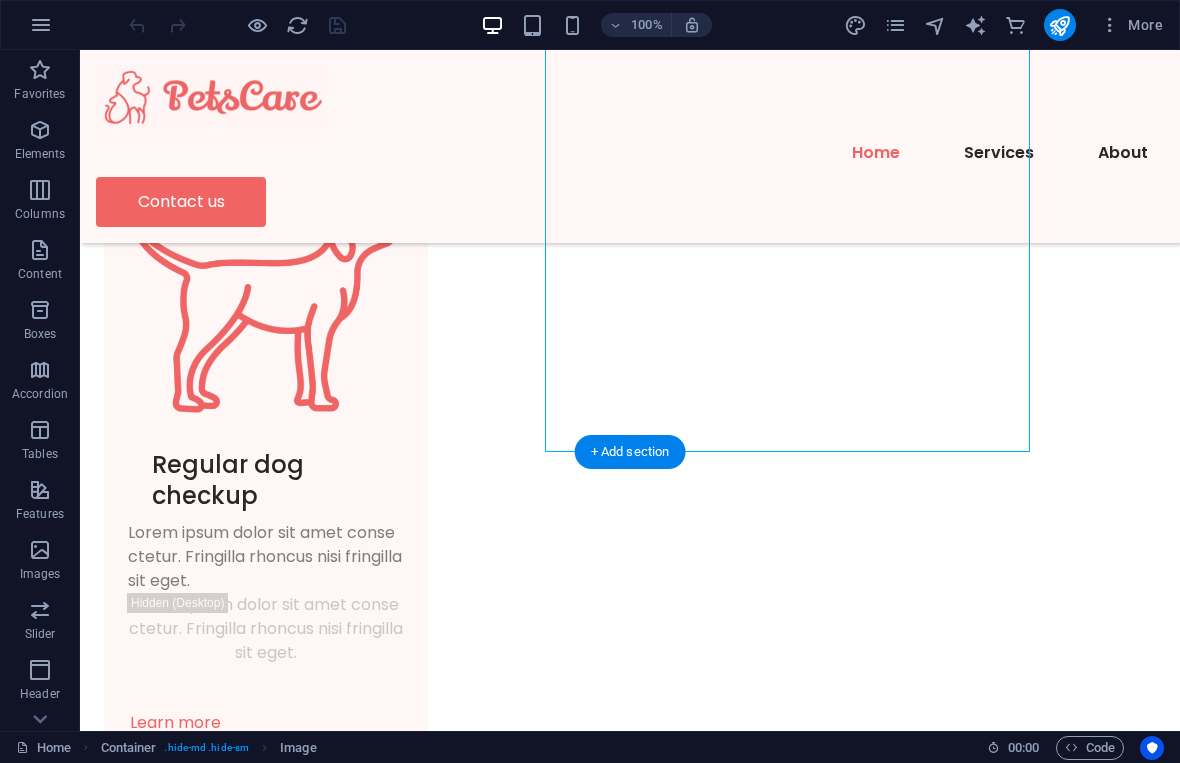scroll, scrollTop: 2535, scrollLeft: 0, axis: vertical 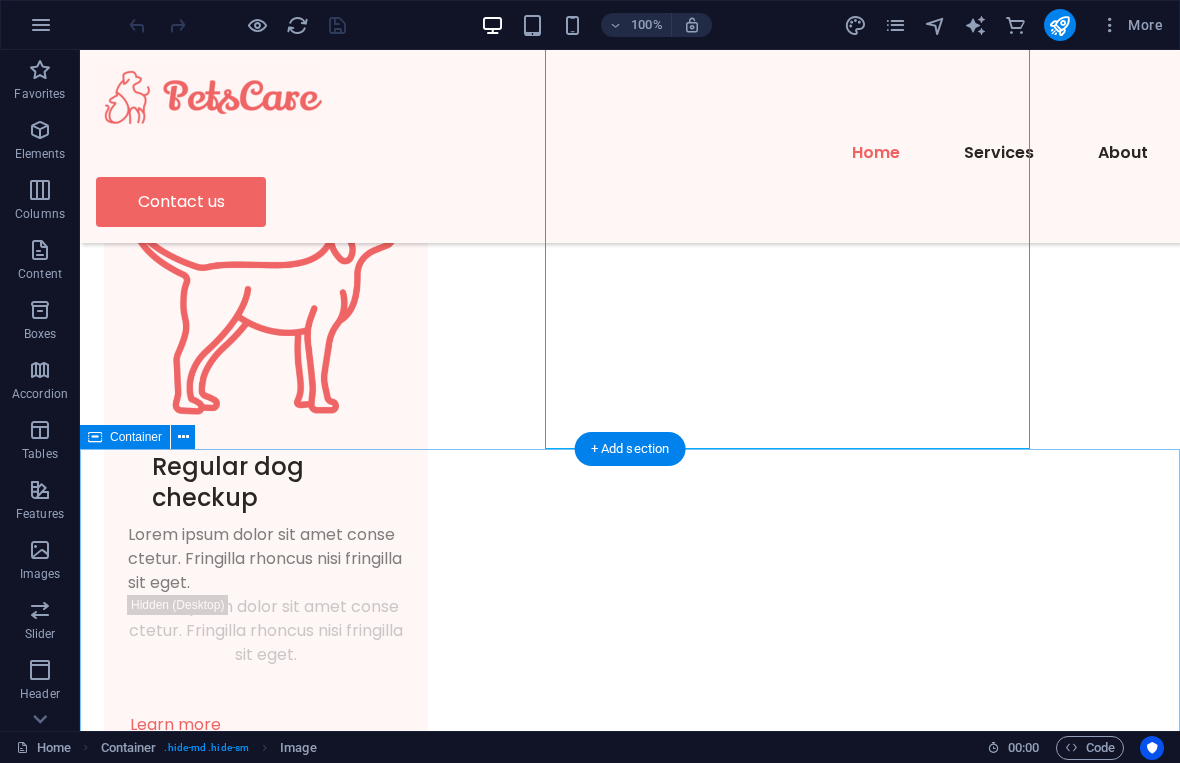 click on "Schedule an appointment for your pet today Contact us" at bounding box center [630, 3668] 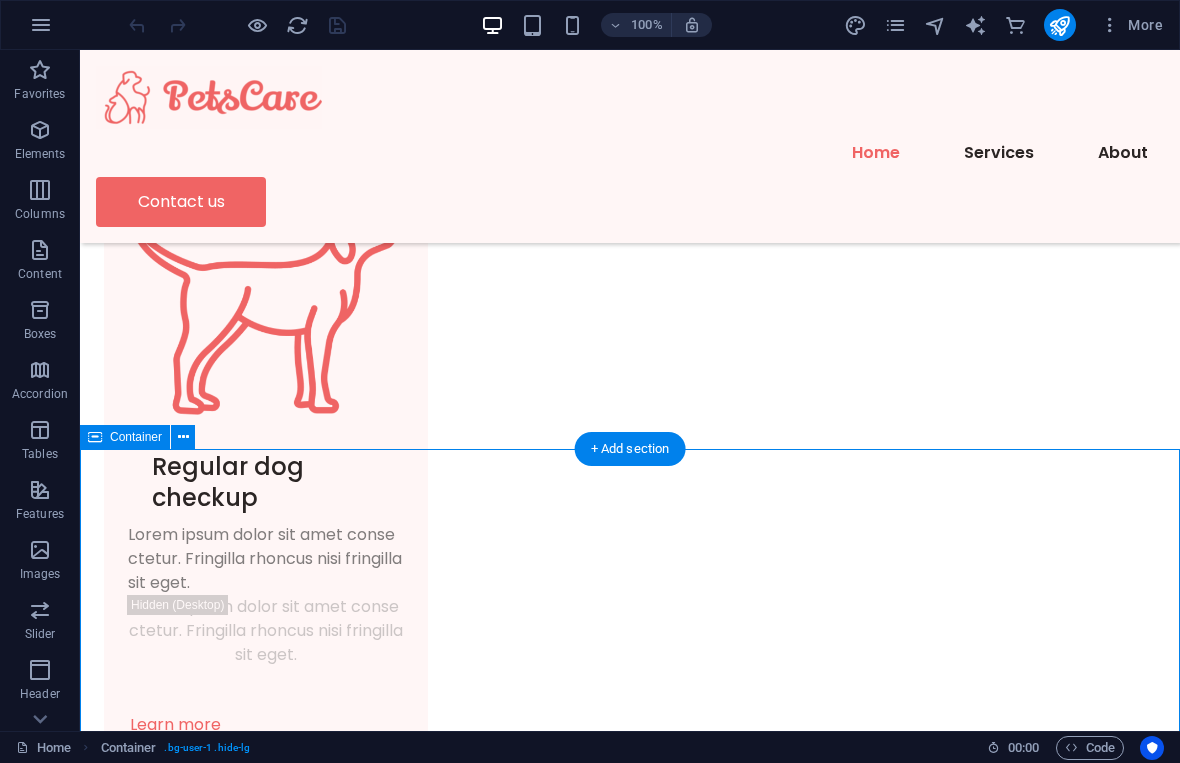 click on "Schedule an appointment for your pet today Contact us" at bounding box center (630, 3668) 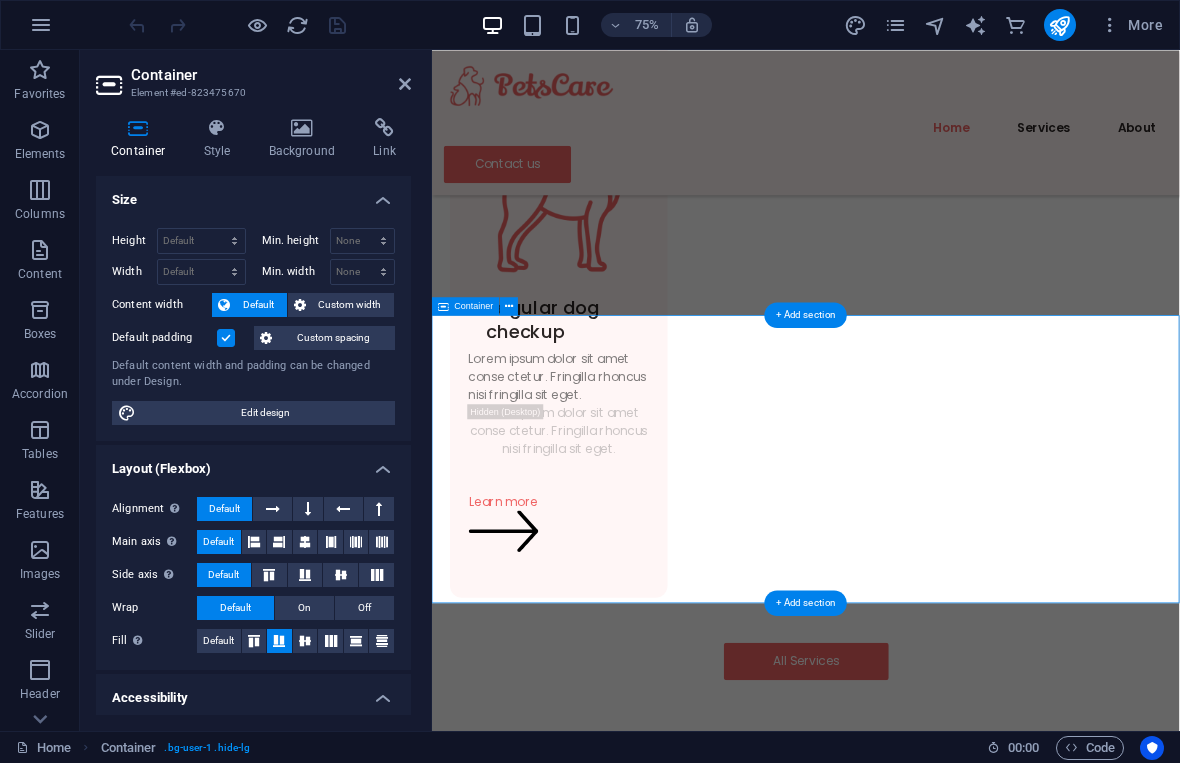 click on "Schedule an appointment for your pet today Contact us" at bounding box center (930, 3485) 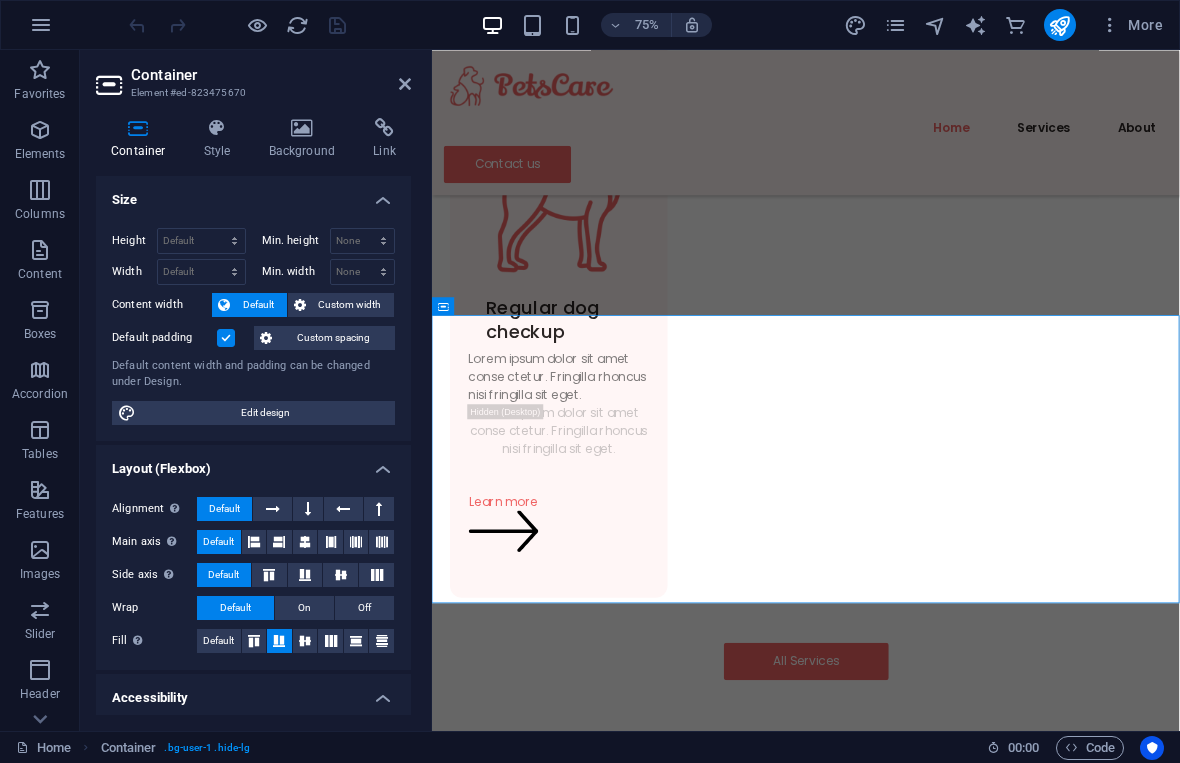 click on "Link" at bounding box center (384, 139) 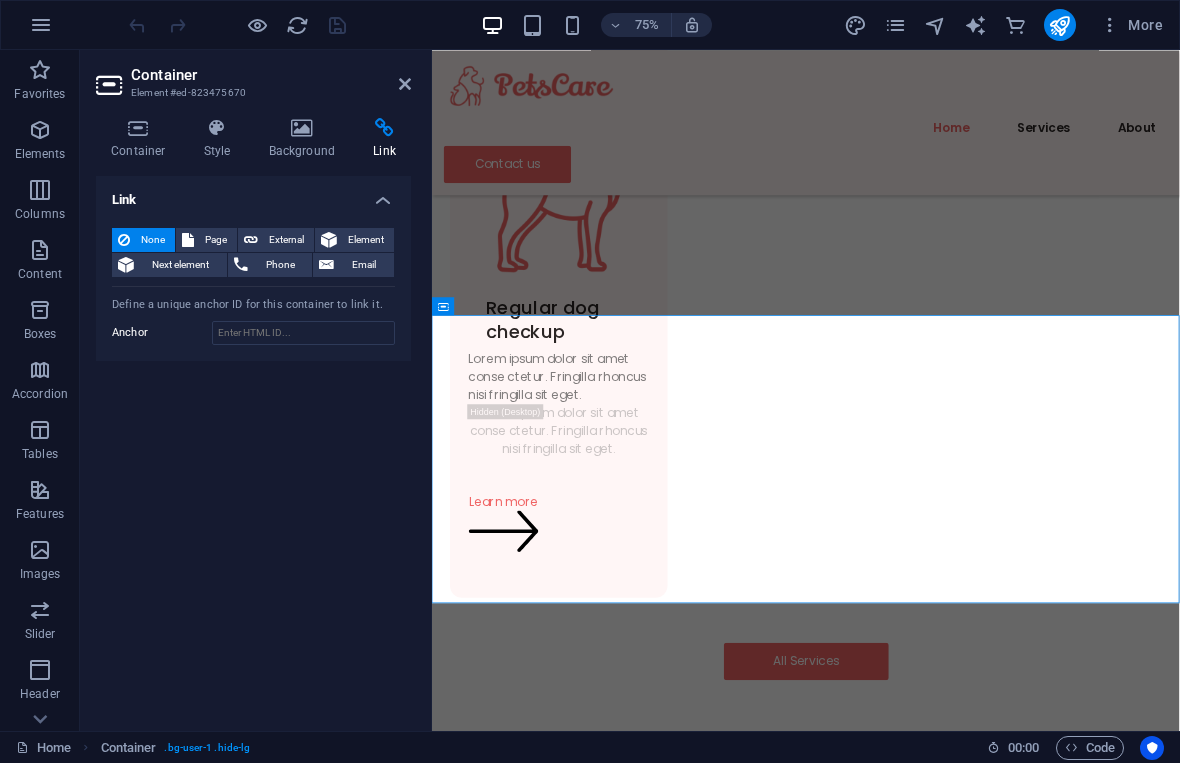 click on "Background" at bounding box center (306, 139) 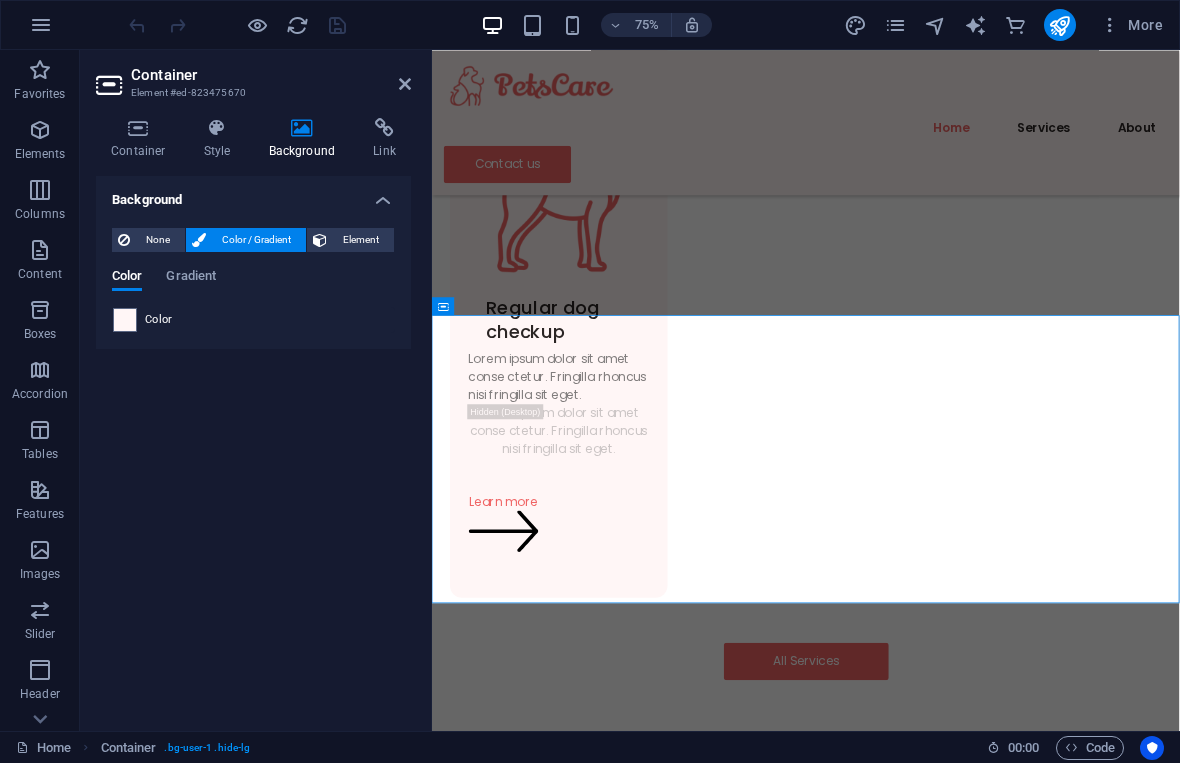 click on "Style" at bounding box center [221, 139] 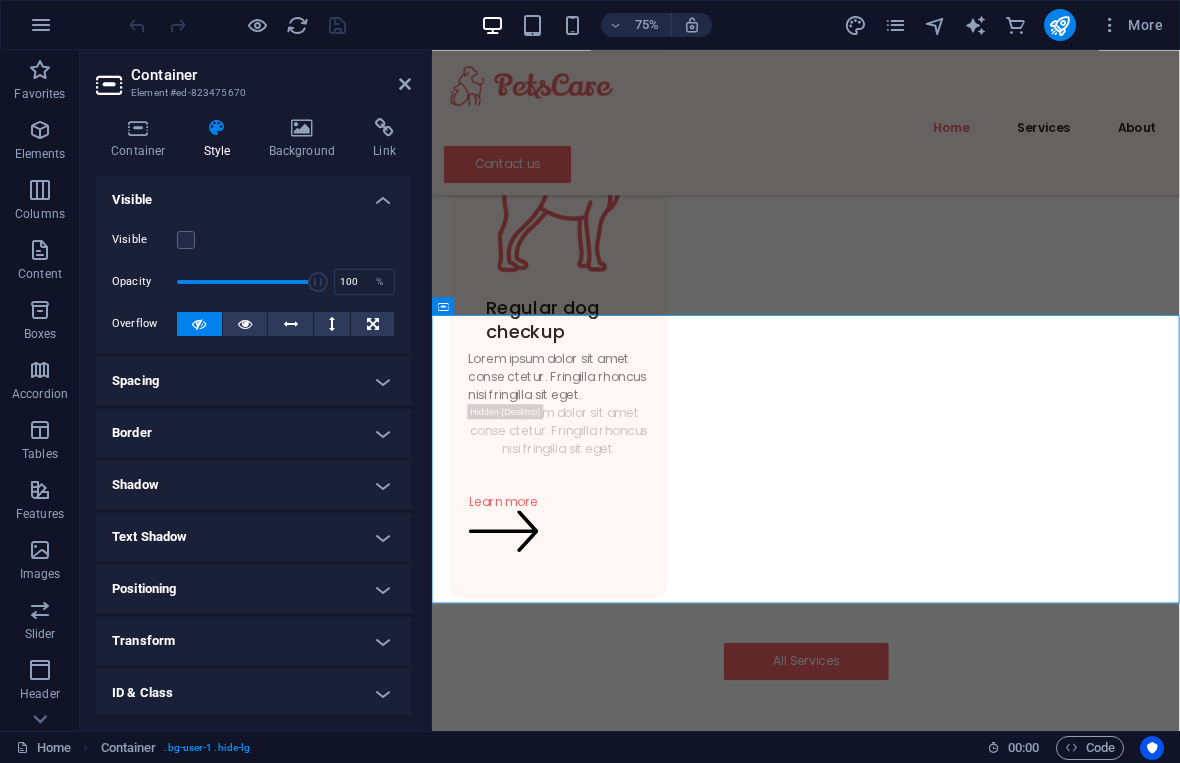 click on "Container" at bounding box center [142, 139] 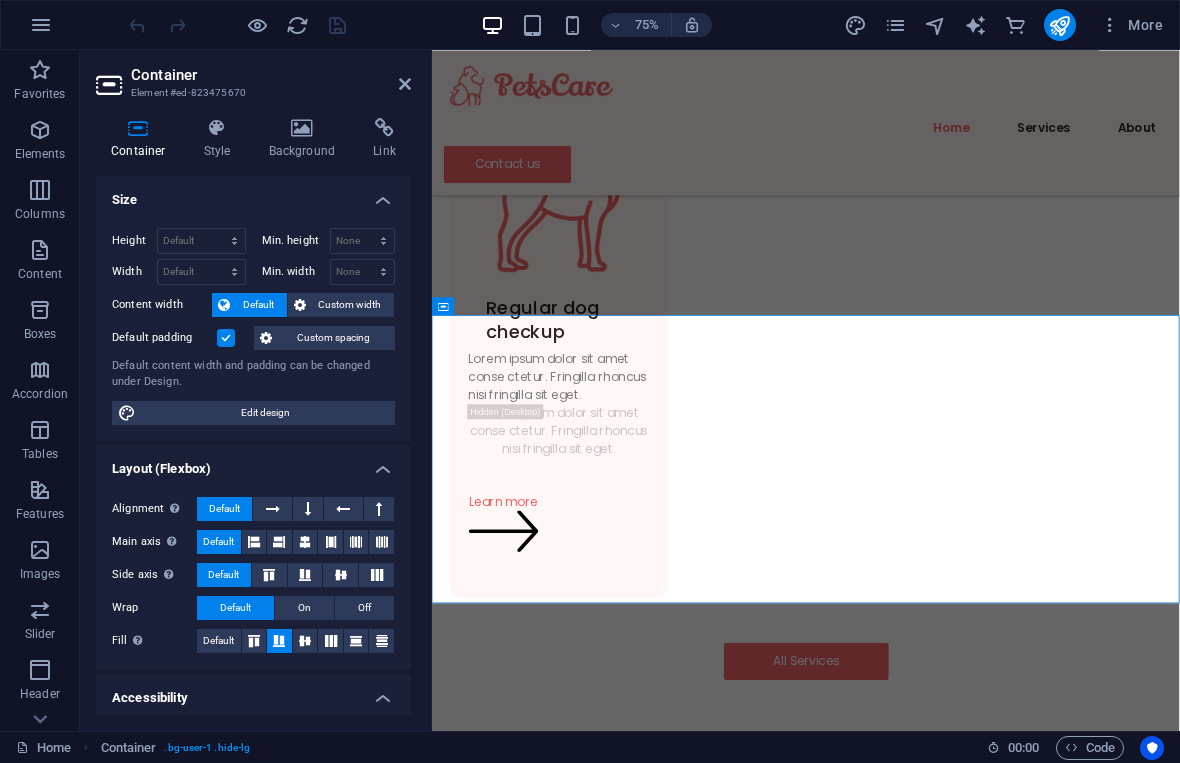 click on "Schedule an appointment for your pet today Contact us" at bounding box center [930, 3485] 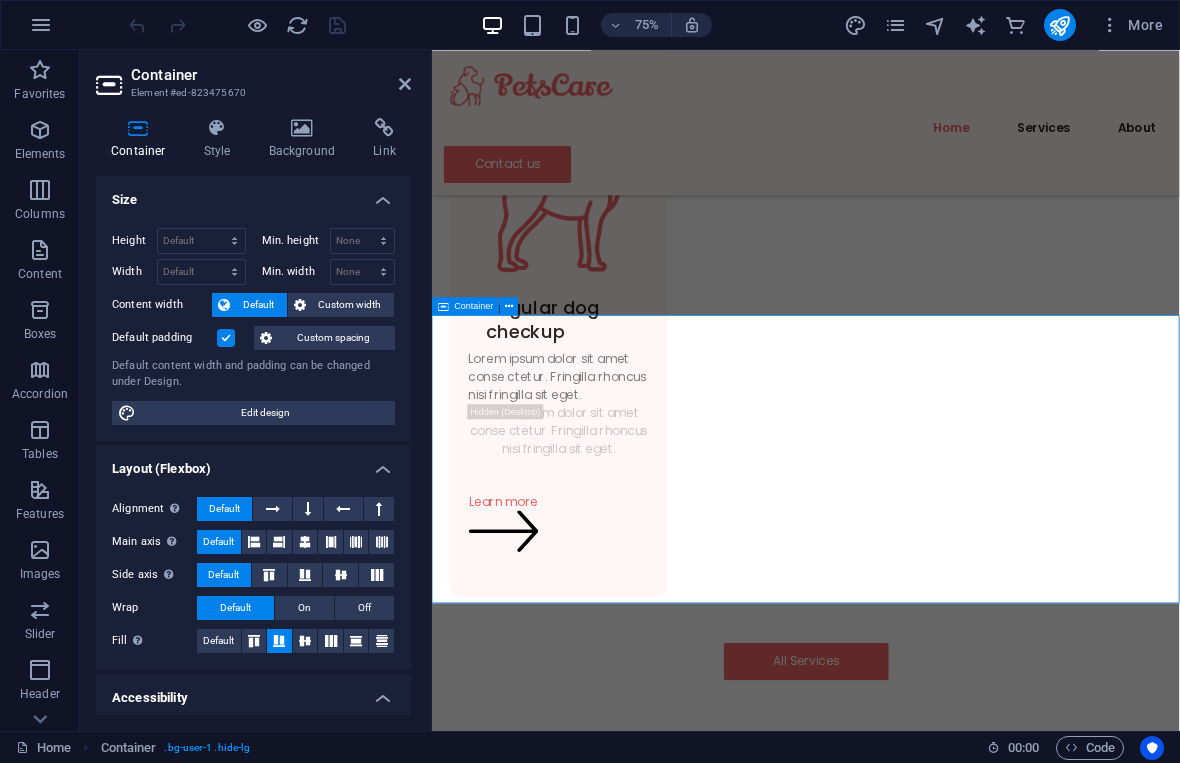 click on "Schedule an appointment for your pet today Contact us" at bounding box center (930, 3485) 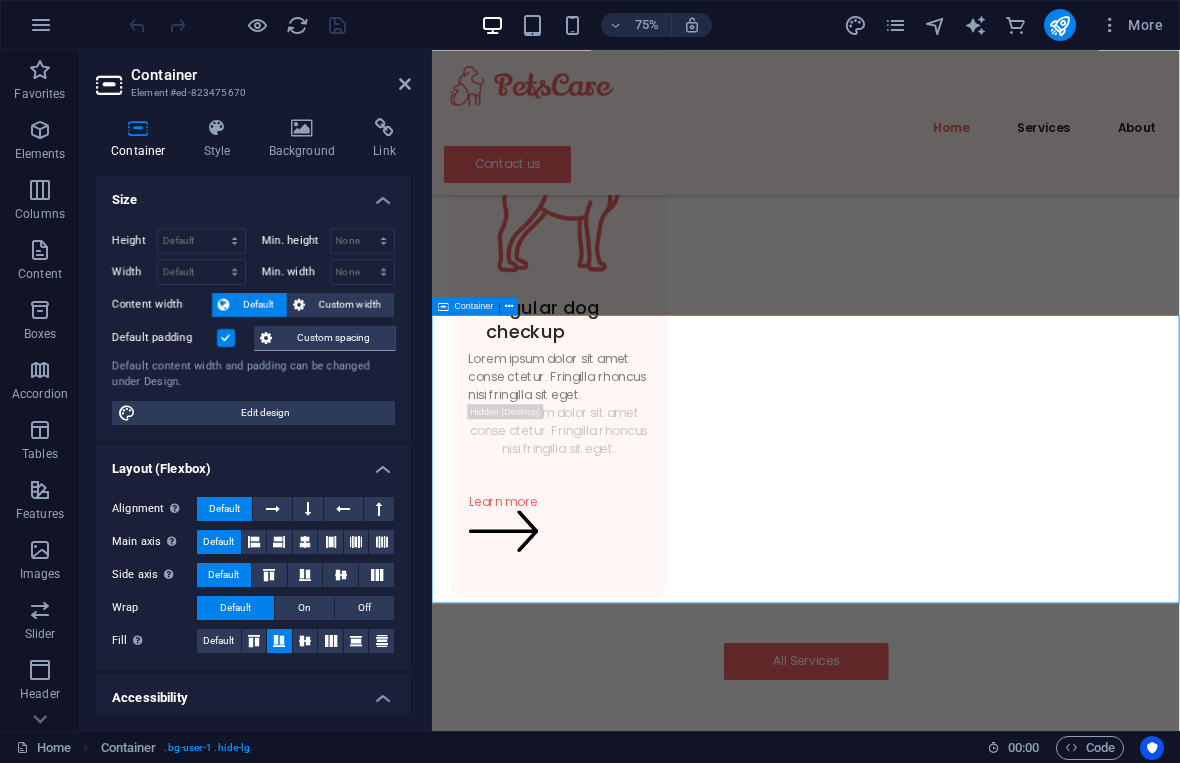 click on "Schedule an appointment for your pet today Contact us" at bounding box center [930, 3485] 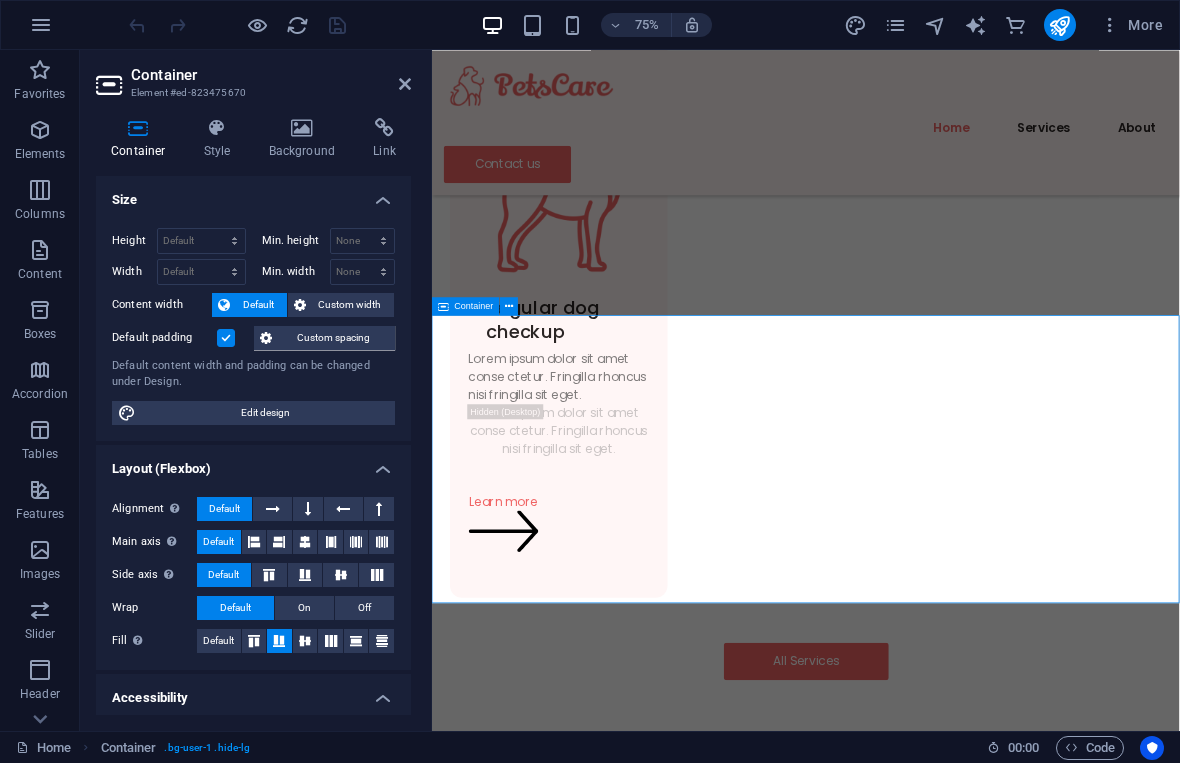 click on "Schedule an appointment for your pet today Contact us" at bounding box center [930, 3485] 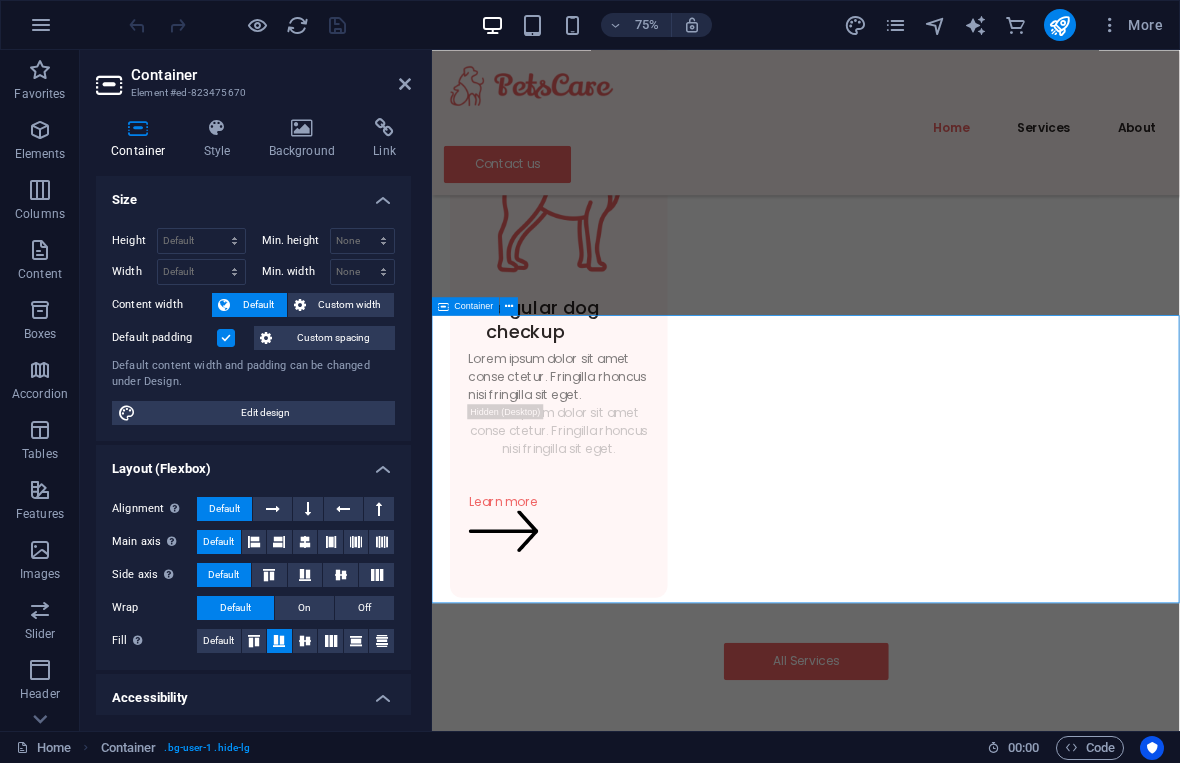 click on "Schedule an appointment for your pet today Contact us" at bounding box center (930, 3485) 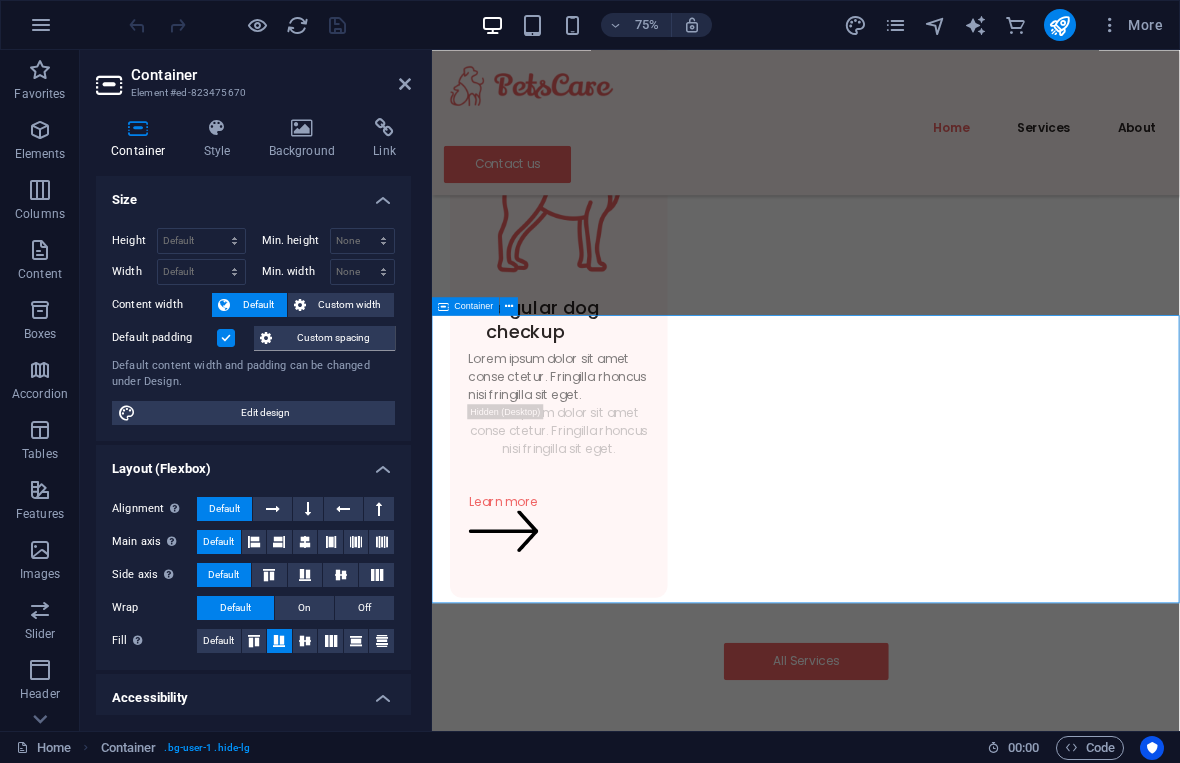 click on "Schedule an appointment for your pet today Contact us" at bounding box center (930, 3485) 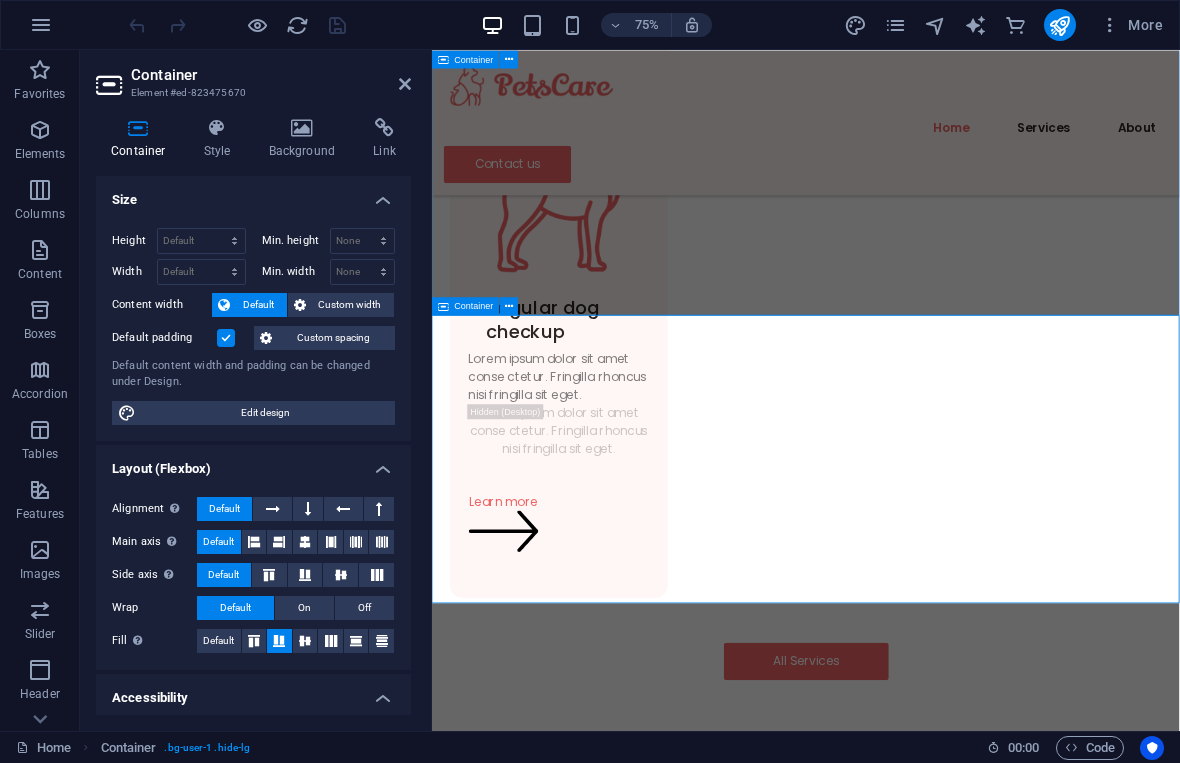 click at bounding box center (509, 306) 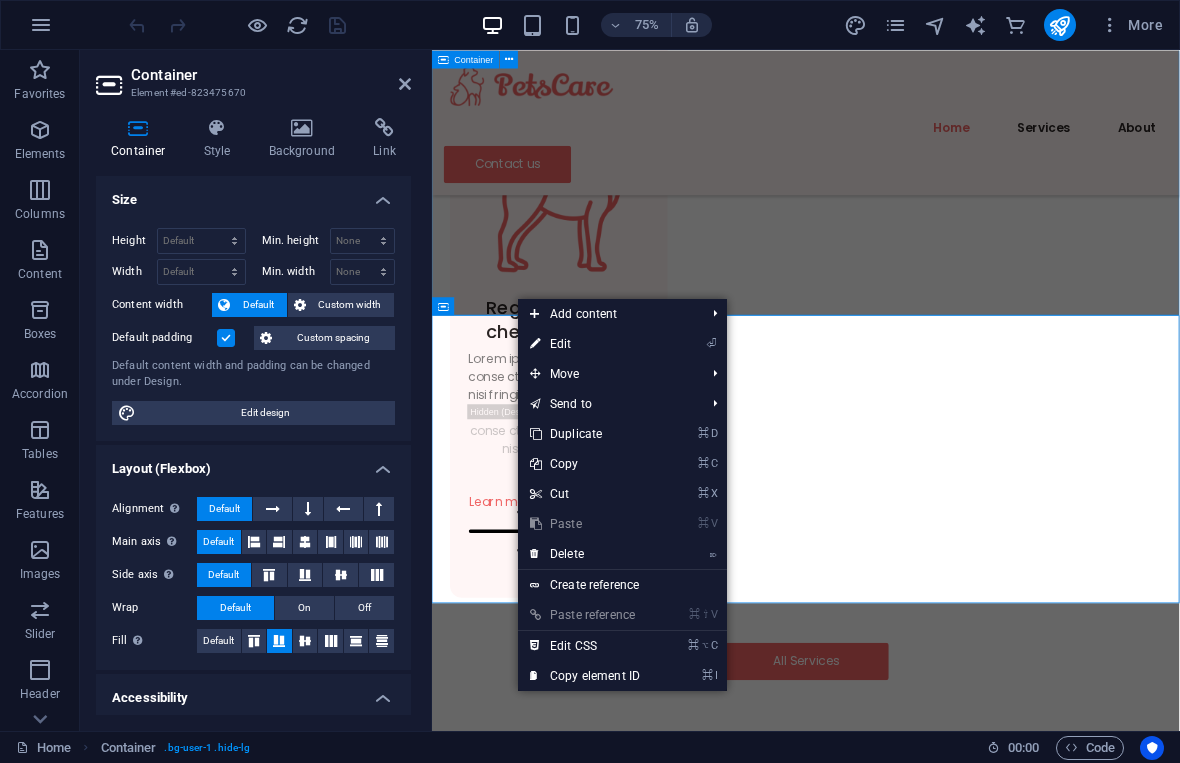 click on "⌦  Delete" at bounding box center [585, 554] 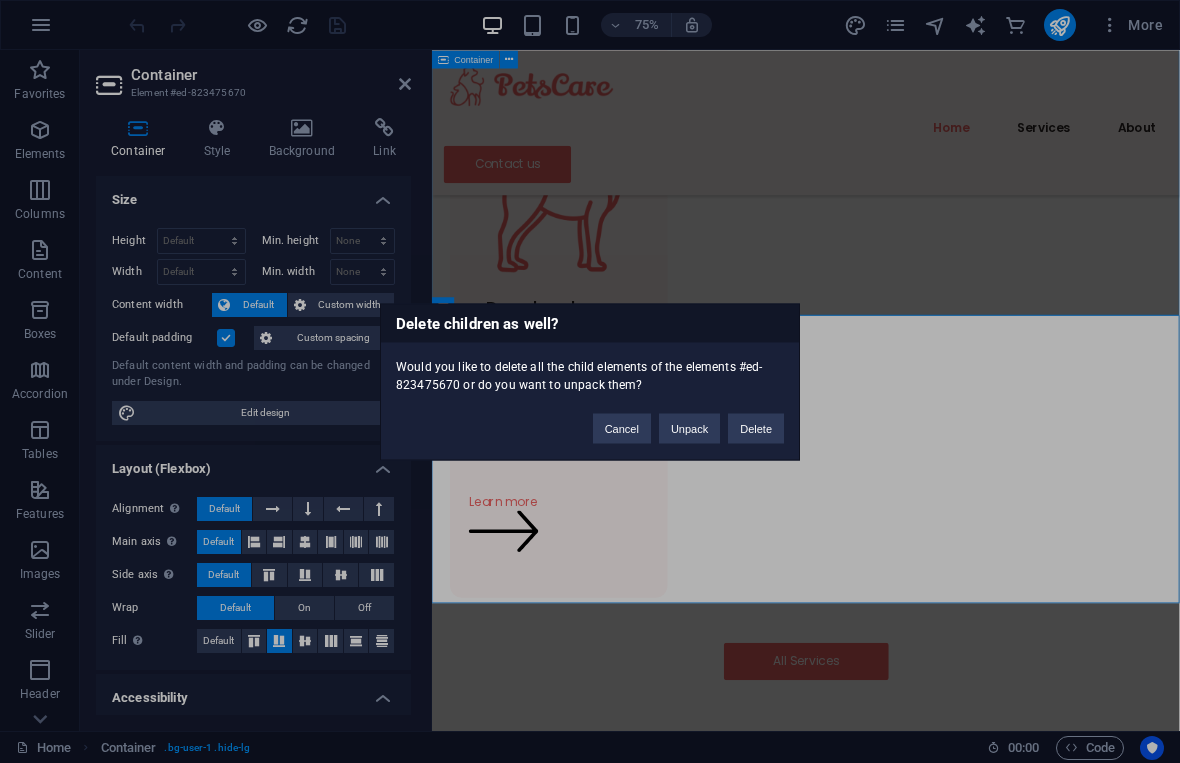 click on "Delete" at bounding box center [756, 428] 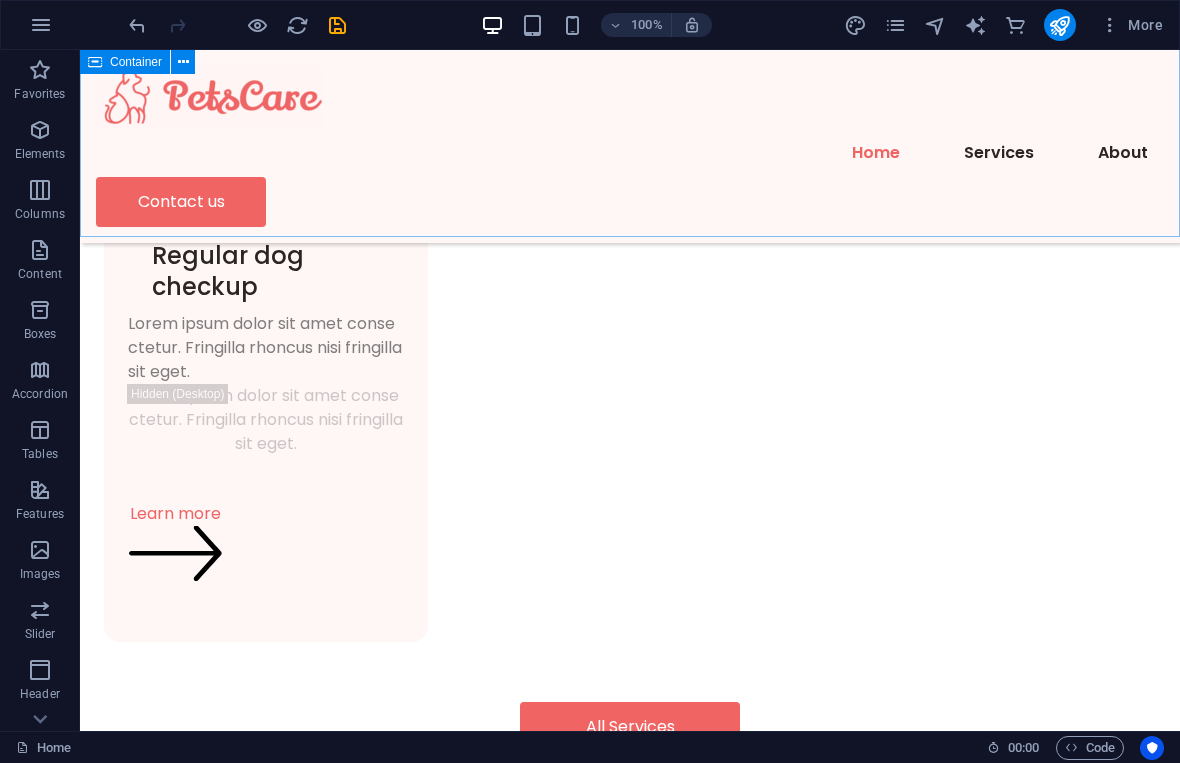 scroll, scrollTop: 2747, scrollLeft: 0, axis: vertical 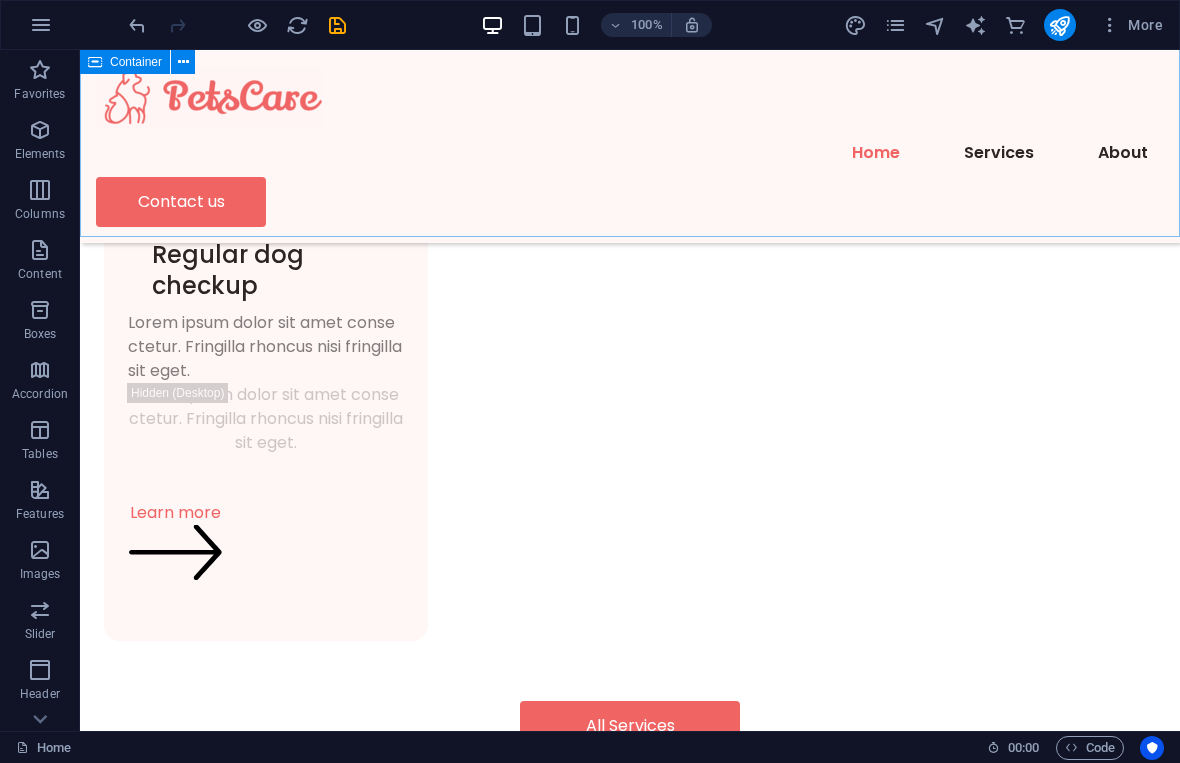 click on "Numerous happy pet parents Don’t take our word for it. Have a look at hundreds of happy clients and their pets who enjoyed our services!" at bounding box center (630, 3363) 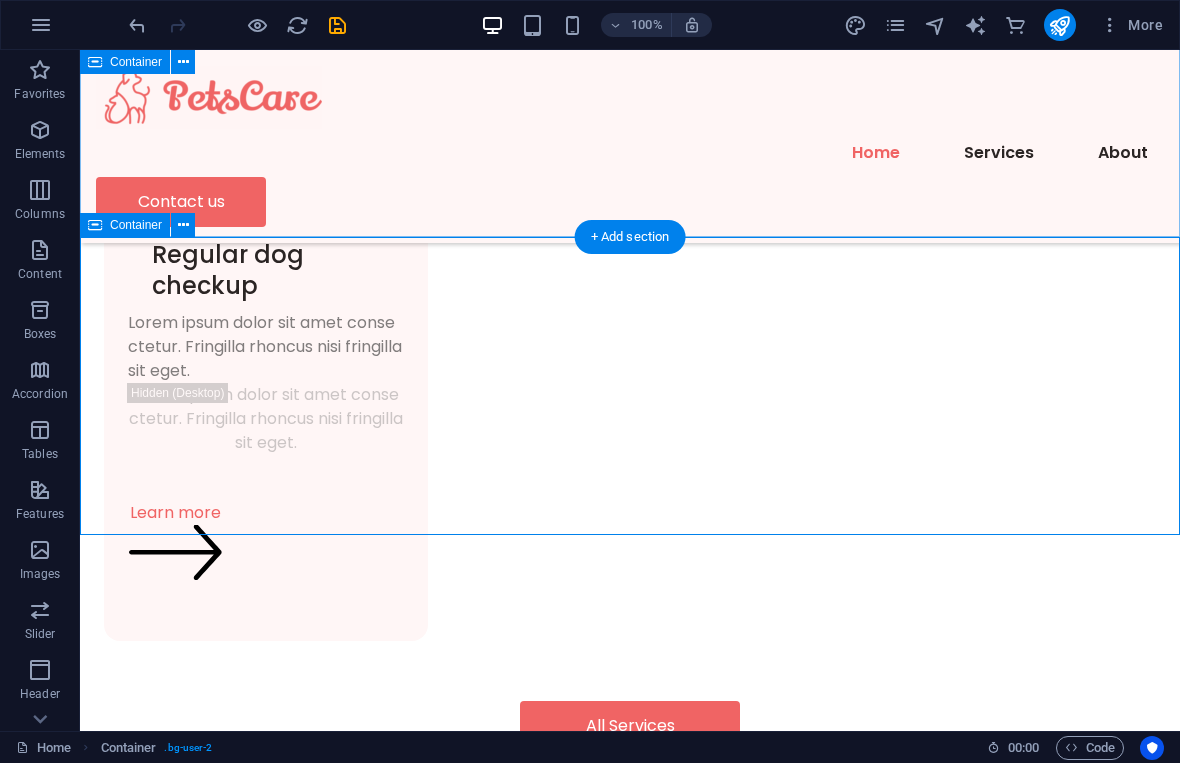 click at bounding box center (183, 225) 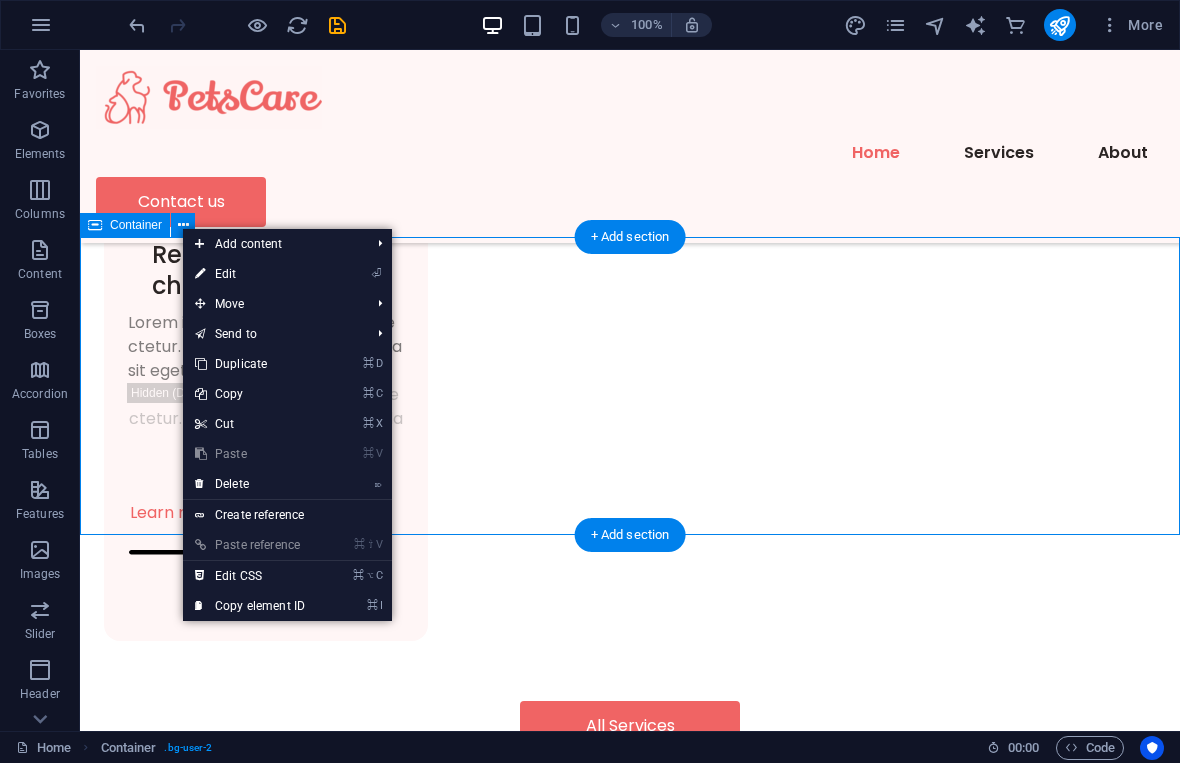 click on "Numerous happy pet parents Don’t take our word for it. Have a look at hundreds of happy clients and their pets who enjoyed our services!" at bounding box center (630, 3363) 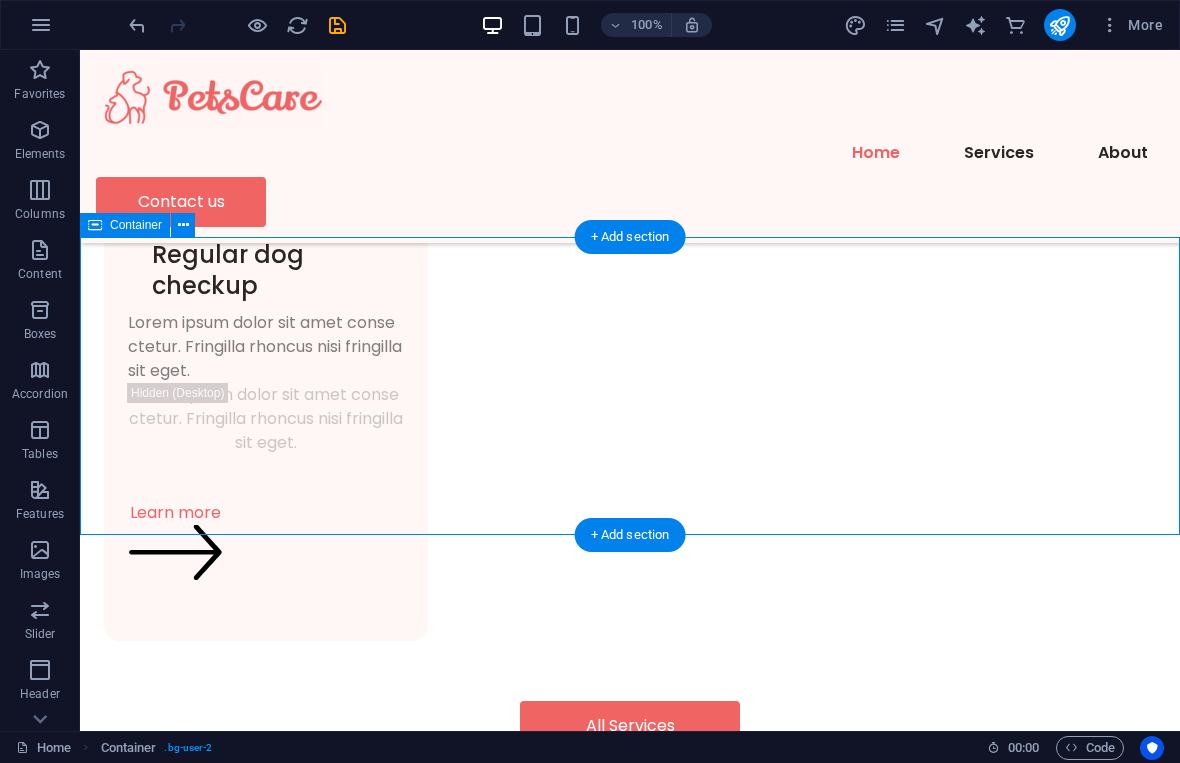 click on "Numerous happy pet parents Don’t take our word for it. Have a look at hundreds of happy clients and their pets who enjoyed our services!" at bounding box center (630, 3363) 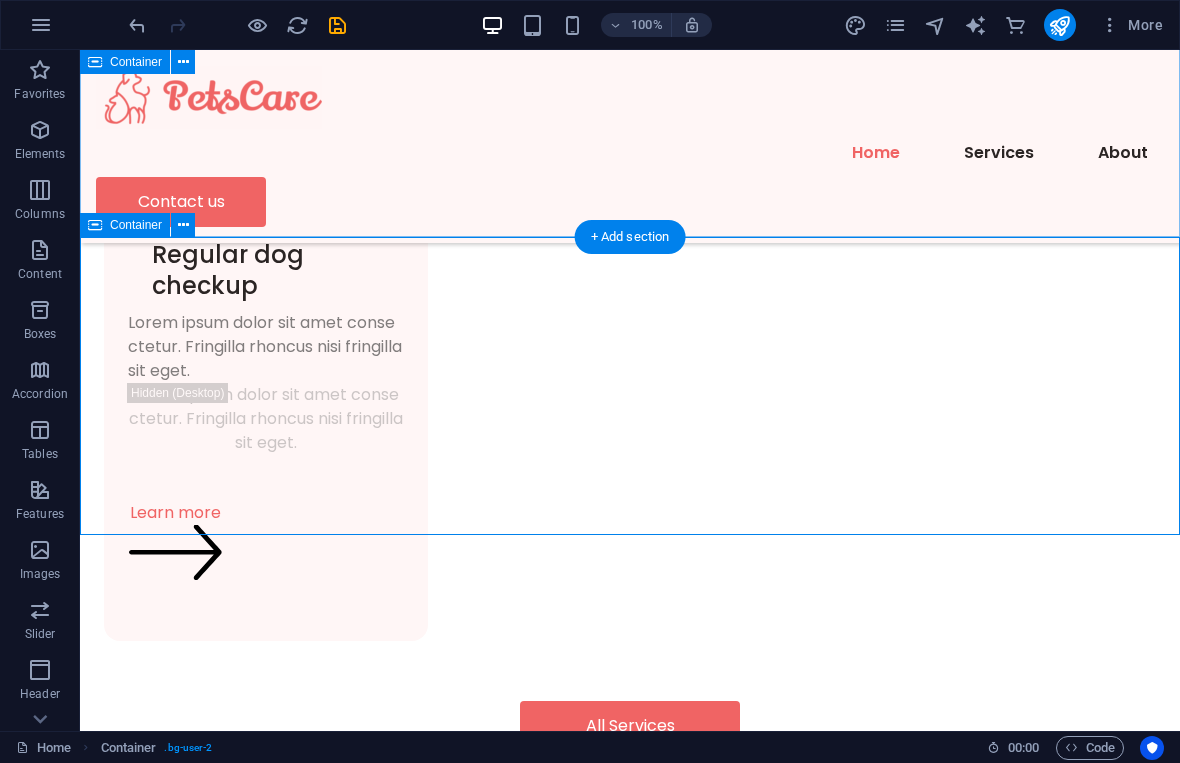 click at bounding box center (183, 225) 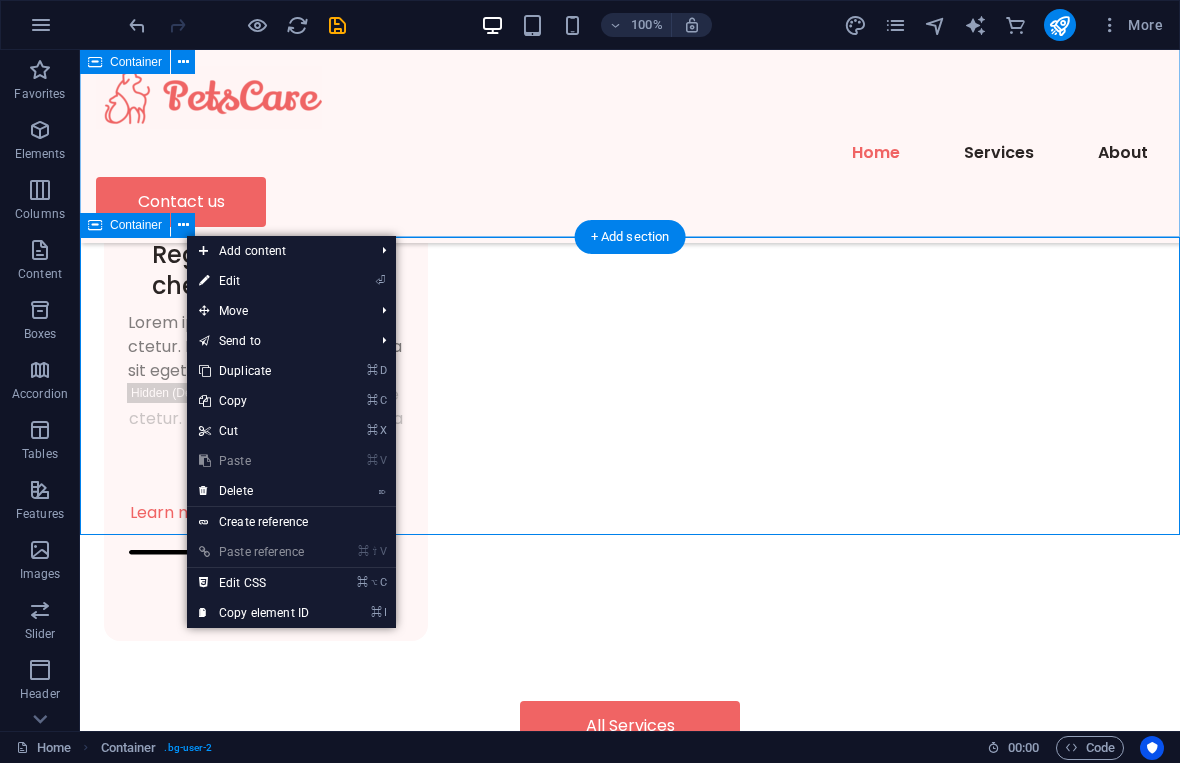 click on "⌦  Delete" at bounding box center [254, 491] 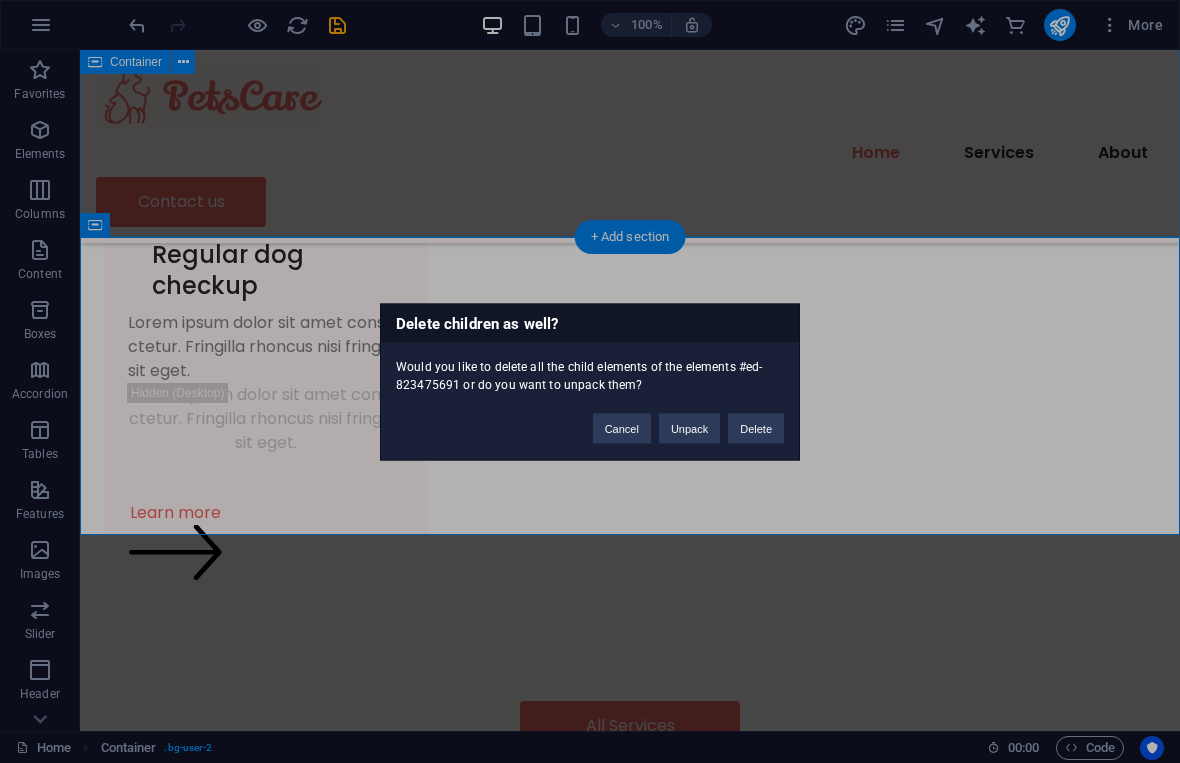 click on "Delete" at bounding box center (756, 428) 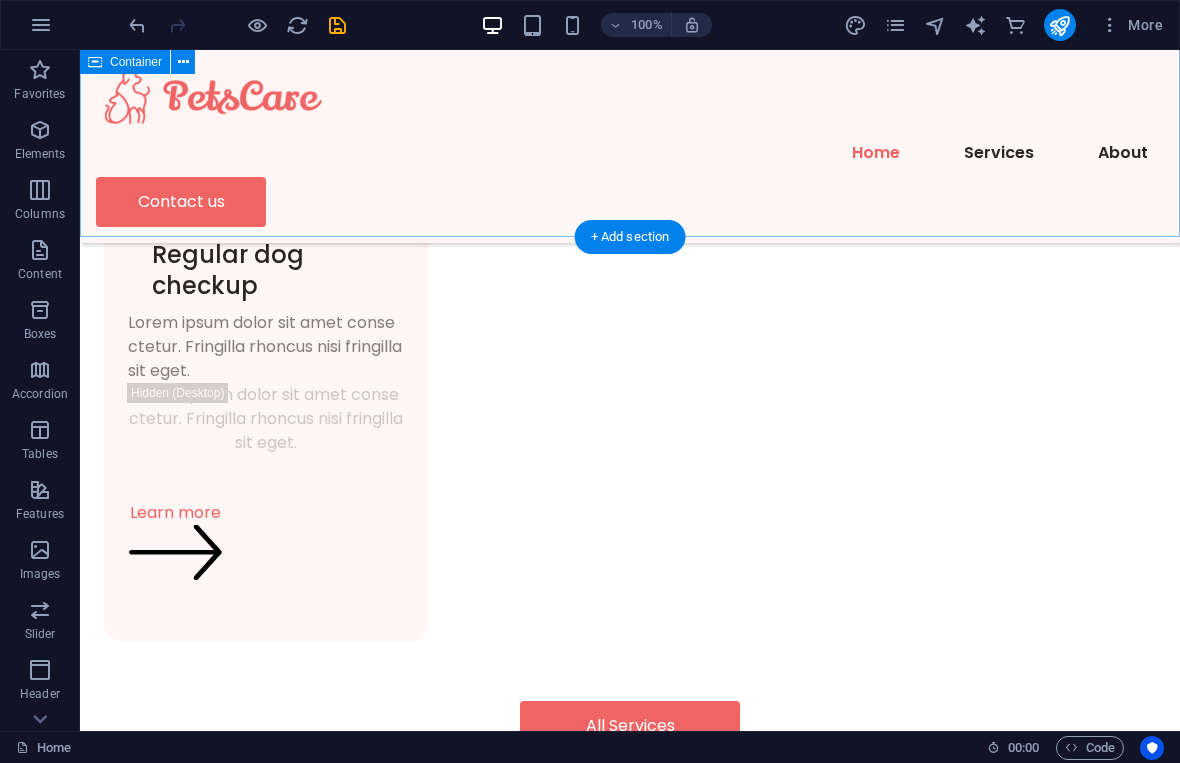 click on "Drop content here or  Add elements  Paste clipboard Taylor Smith and Fluffy We are so thankful for PetsCare and the help of their top vets for helping our pet puppy when he needed them the most!  Drop content here or  Add elements  Paste clipboard Mary James and Cookie We are so thankful for PetsCare and the help of their top vets for helping our pet puppy when he needed them the most!  Drop content here or  Add elements  Paste clipboard Jas Kook and Whiskers We are so thankful for PetsCare and the help of their top vets for helping our pet puppy when he needed them the most!  Drop content here or  Add elements  Paste clipboard Joe Sutton and Snickers We are so thankful for PetsCare and the help of their top vets for helping our pet puppy when he needed them the most!  Drop content here or  Add elements  Paste clipboard Taylor Smith and Fluffy We are so thankful for PetsCare and the help of their top vets for helping our pet puppy when he needed them the most!  Drop content here or or or or or" at bounding box center (630, 11553) 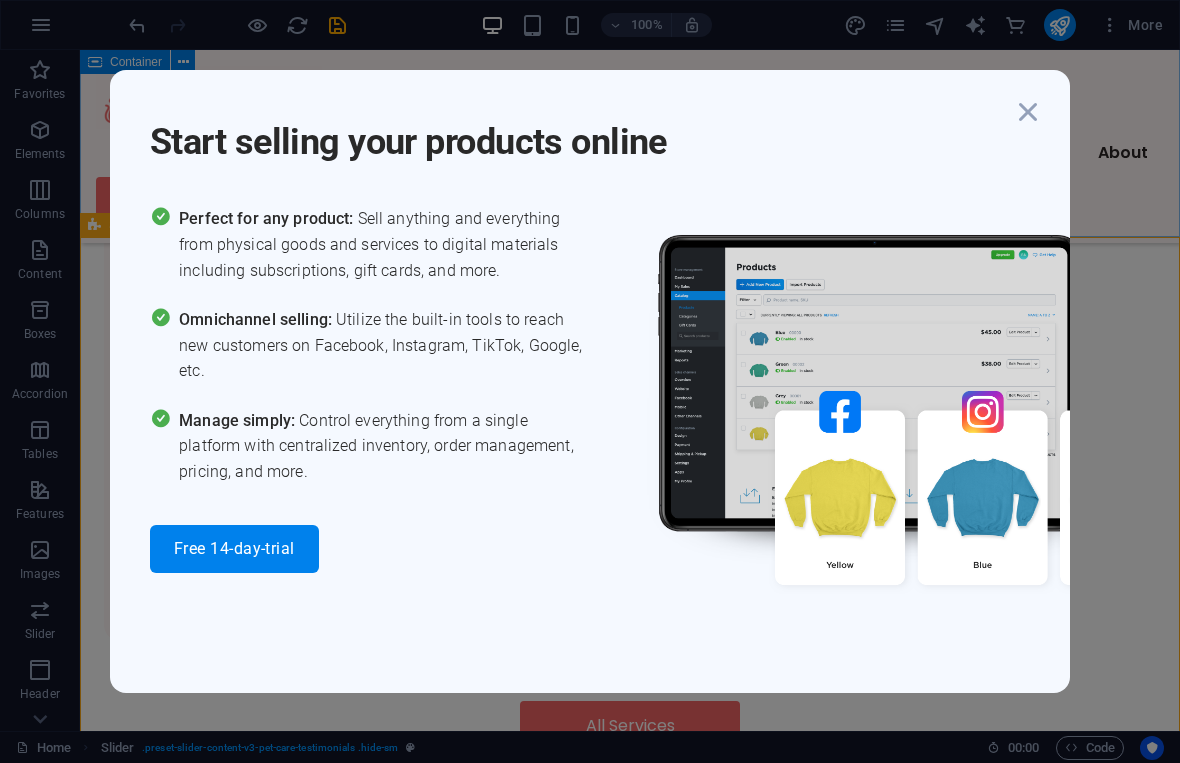 click at bounding box center (1028, 112) 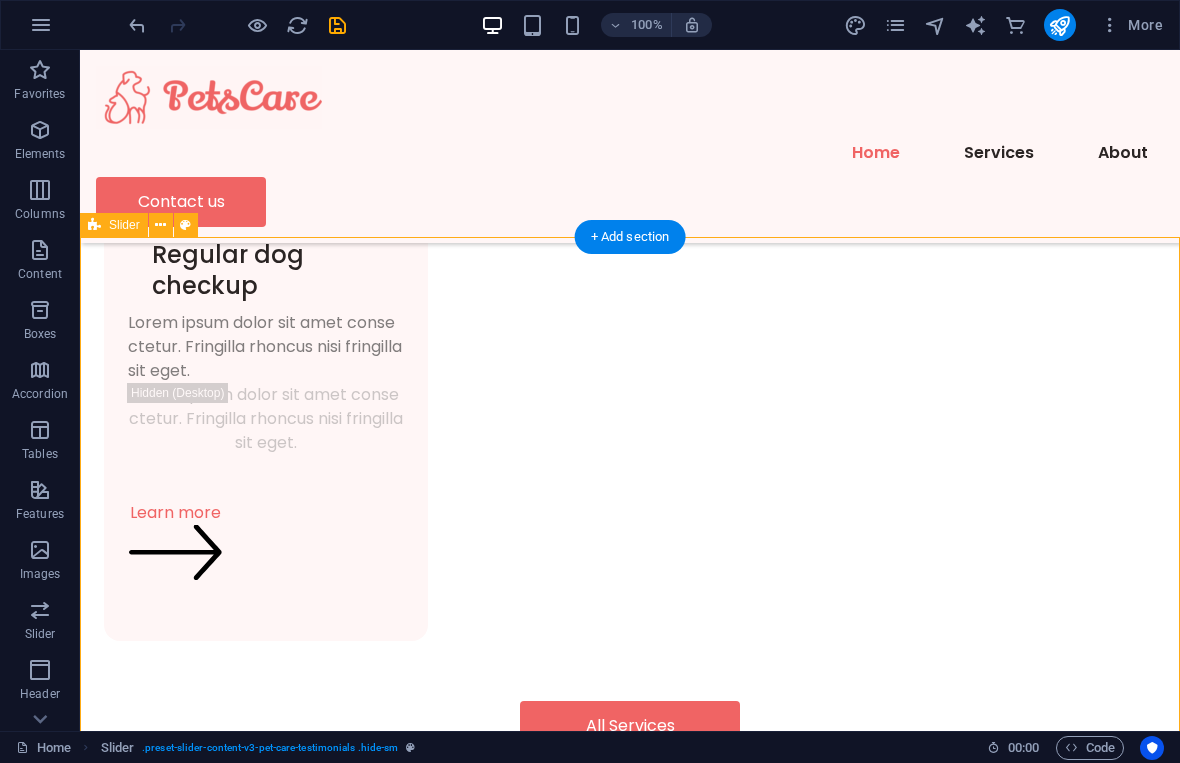 click on "Drop content here or  Add elements  Paste clipboard Taylor Smith and Fluffy We are so thankful for PetsCare and the help of their top vets for helping our pet puppy when he needed them the most!  Drop content here or  Add elements  Paste clipboard Mary James and Cookie We are so thankful for PetsCare and the help of their top vets for helping our pet puppy when he needed them the most!  Drop content here or  Add elements  Paste clipboard Jas Kook and Whiskers We are so thankful for PetsCare and the help of their top vets for helping our pet puppy when he needed them the most!  Drop content here or  Add elements  Paste clipboard Joe Sutton and Snickers We are so thankful for PetsCare and the help of their top vets for helping our pet puppy when he needed them the most!  Drop content here or  Add elements  Paste clipboard Taylor Smith and Fluffy We are so thankful for PetsCare and the help of their top vets for helping our pet puppy when he needed them the most!  Drop content here or or or or or" at bounding box center (630, 11553) 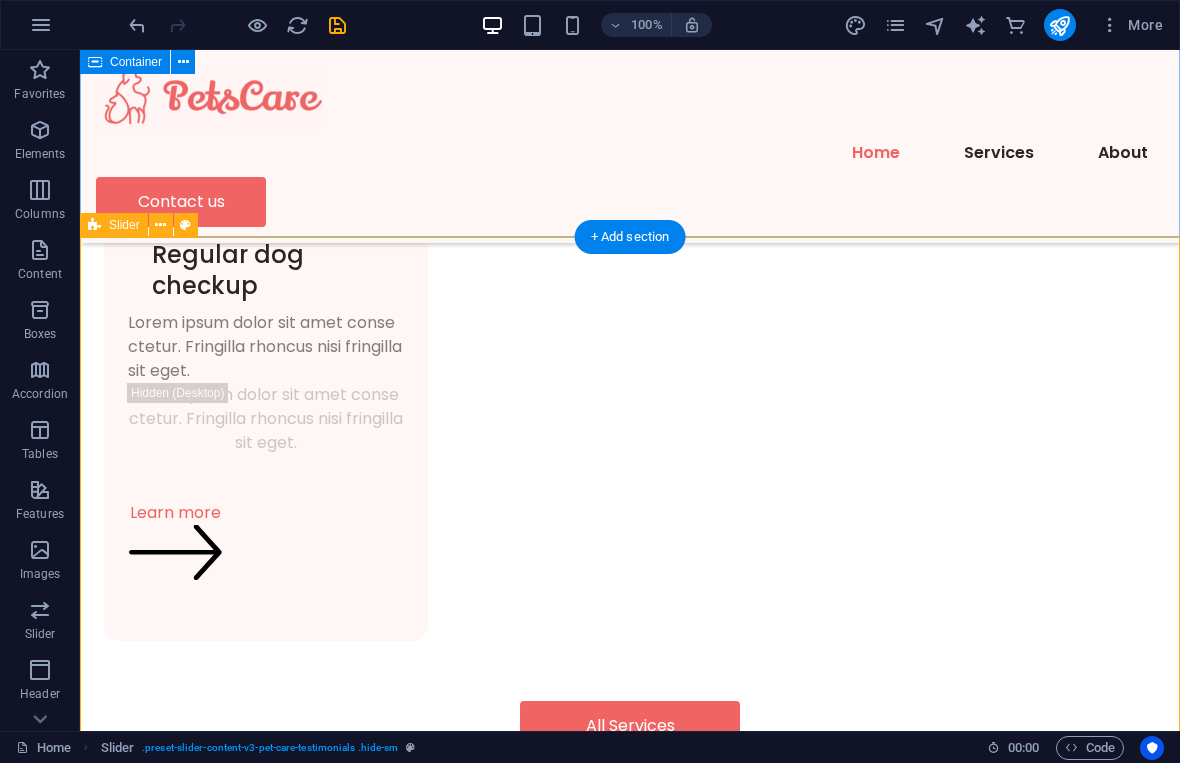 click at bounding box center [160, 225] 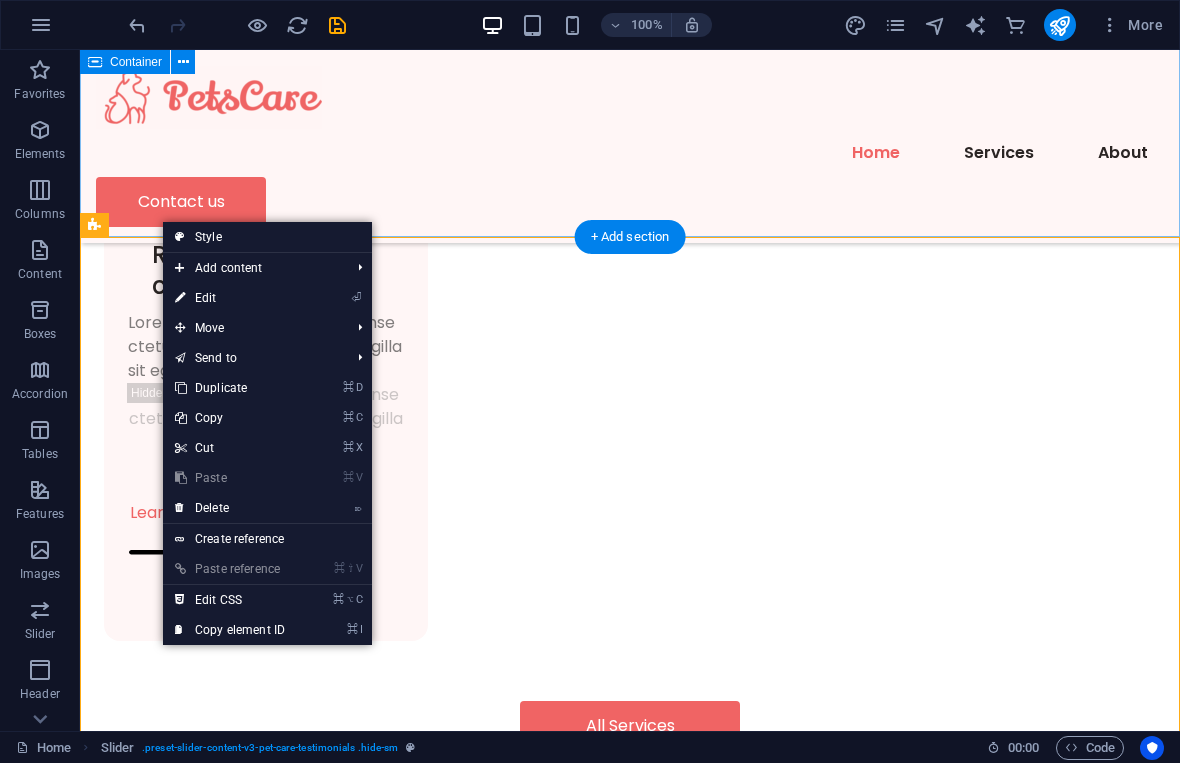 click on "⌦  Delete" at bounding box center (230, 508) 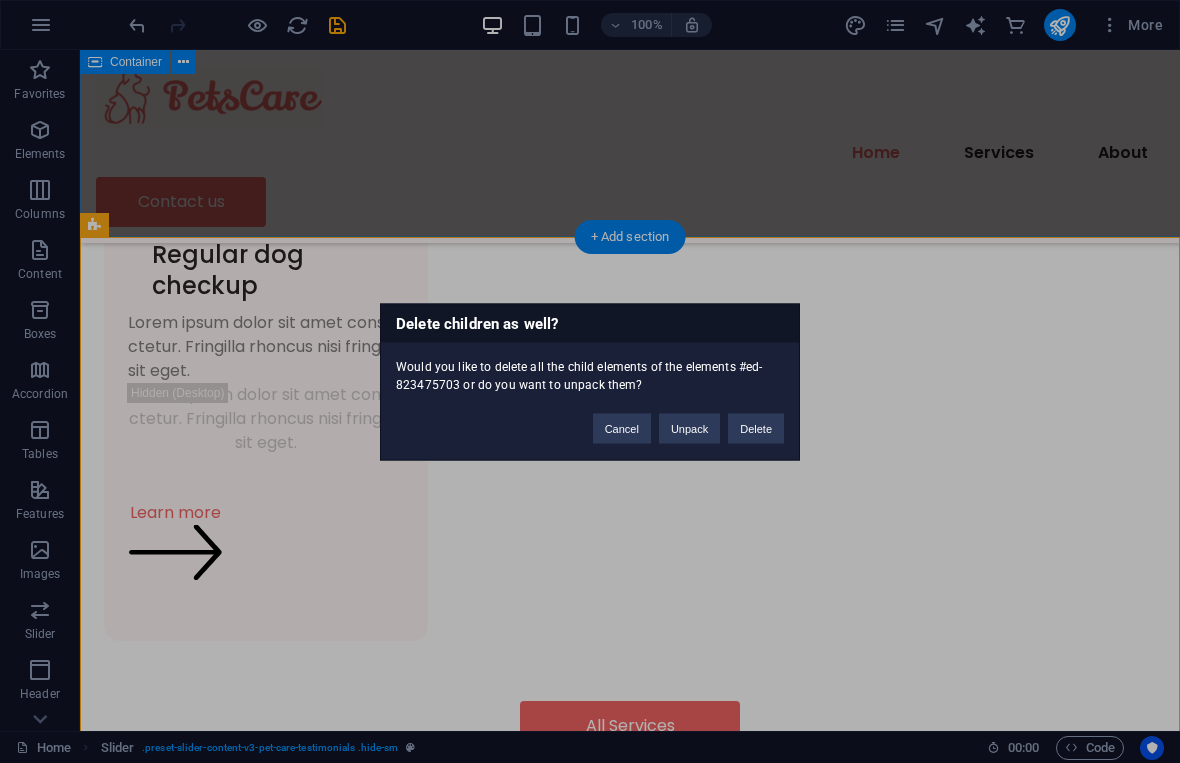 click on "Delete" at bounding box center (756, 428) 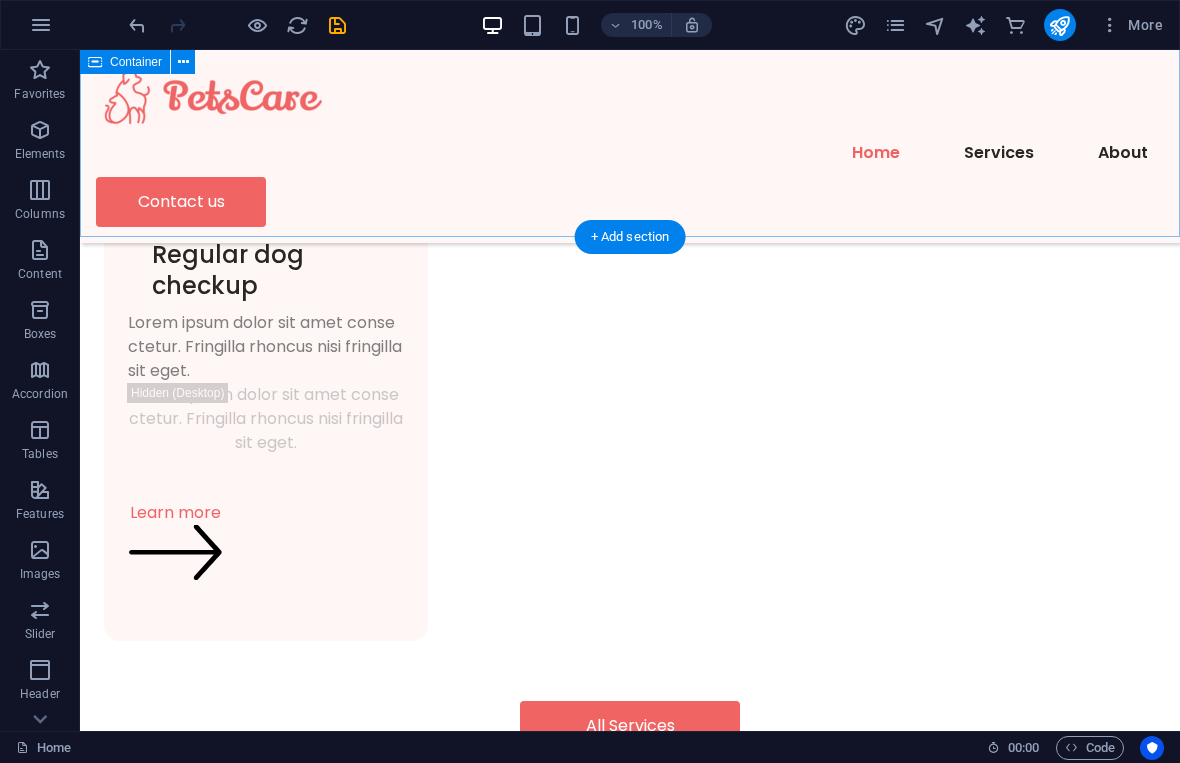 click on "Contact us" at bounding box center [630, 3239] 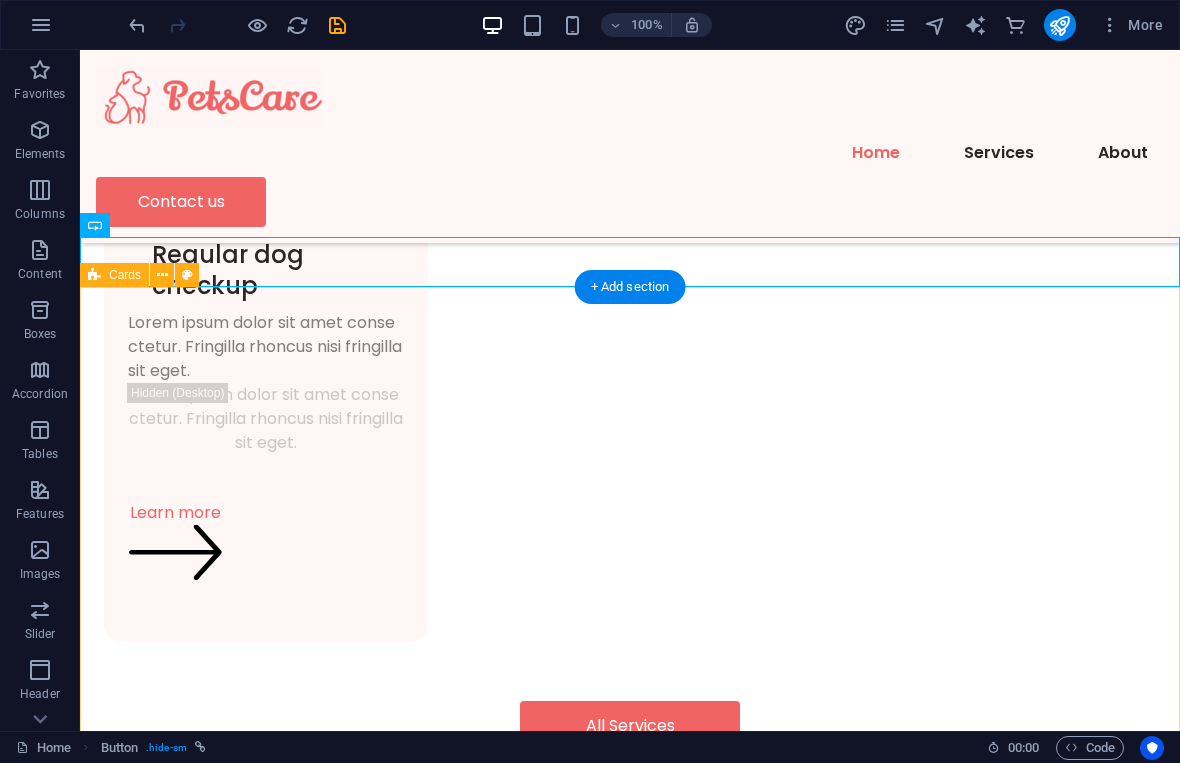 click on "Joe Sutton and Snickers We are so thankful for PetsCare and the help of their top vets for helping our pet puppy when he needed them the most!  Jasmine Kook and Whiskers We are so thankful for PetsCare and the help of their top vets for helping our pet puppy when he needed them the most!  Mary James and Cookie We are so thankful for PetsCare and the help of their top vets for helping our pet puppy when he needed them the most!" at bounding box center (630, 6219) 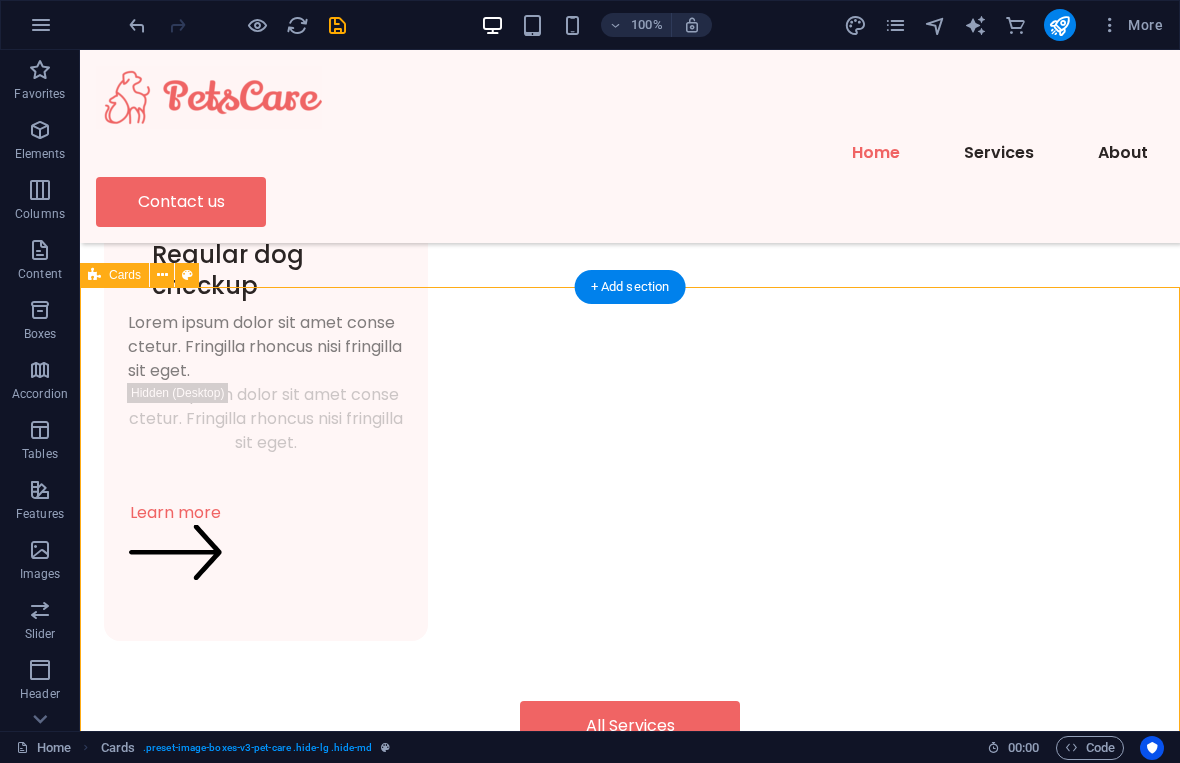 click on "Joe Sutton and Snickers We are so thankful for PetsCare and the help of their top vets for helping our pet puppy when he needed them the most!  Jasmine Kook and Whiskers We are so thankful for PetsCare and the help of their top vets for helping our pet puppy when he needed them the most!  Mary James and Cookie We are so thankful for PetsCare and the help of their top vets for helping our pet puppy when he needed them the most!" at bounding box center (630, 6219) 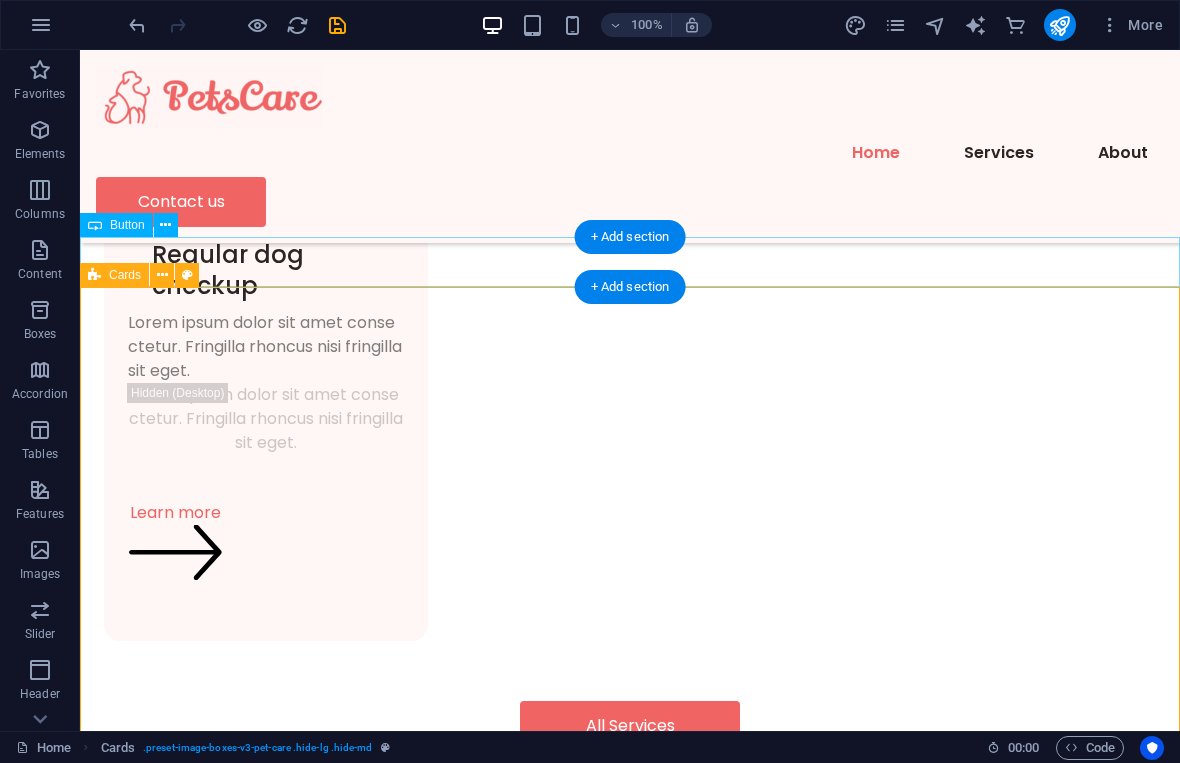 click at bounding box center [162, 275] 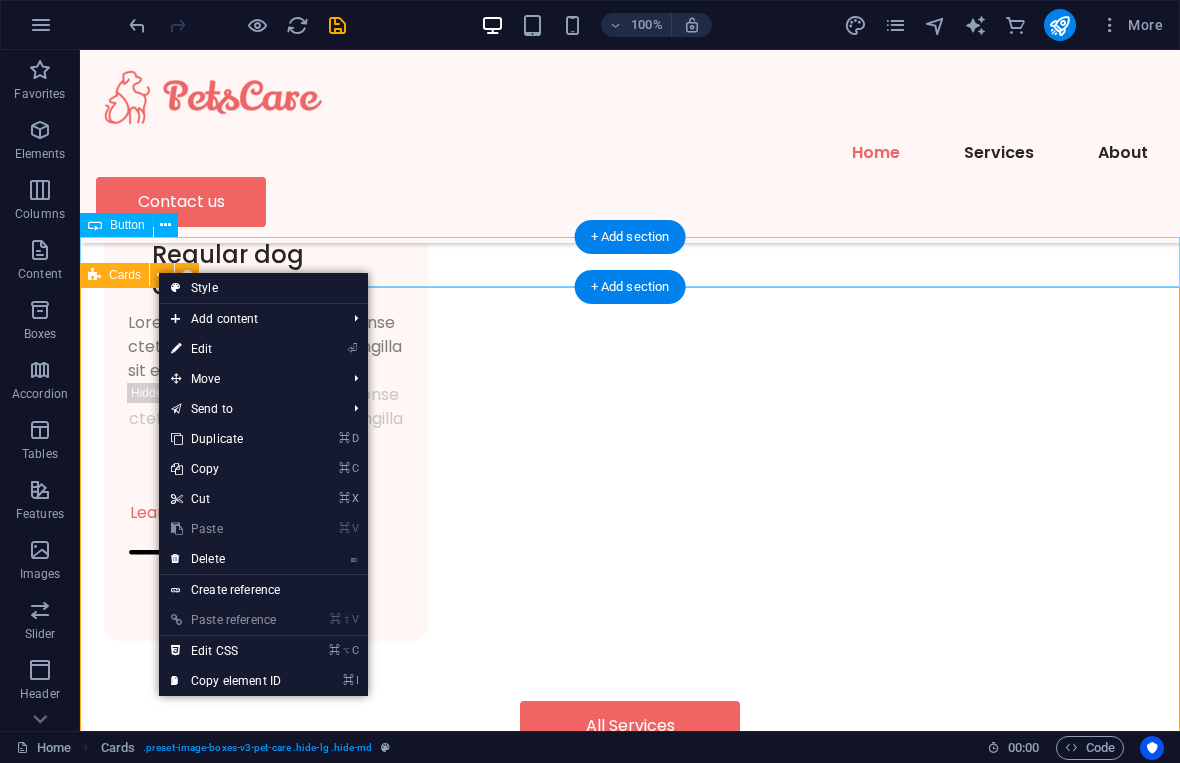 click on "⌦  Delete" at bounding box center (226, 559) 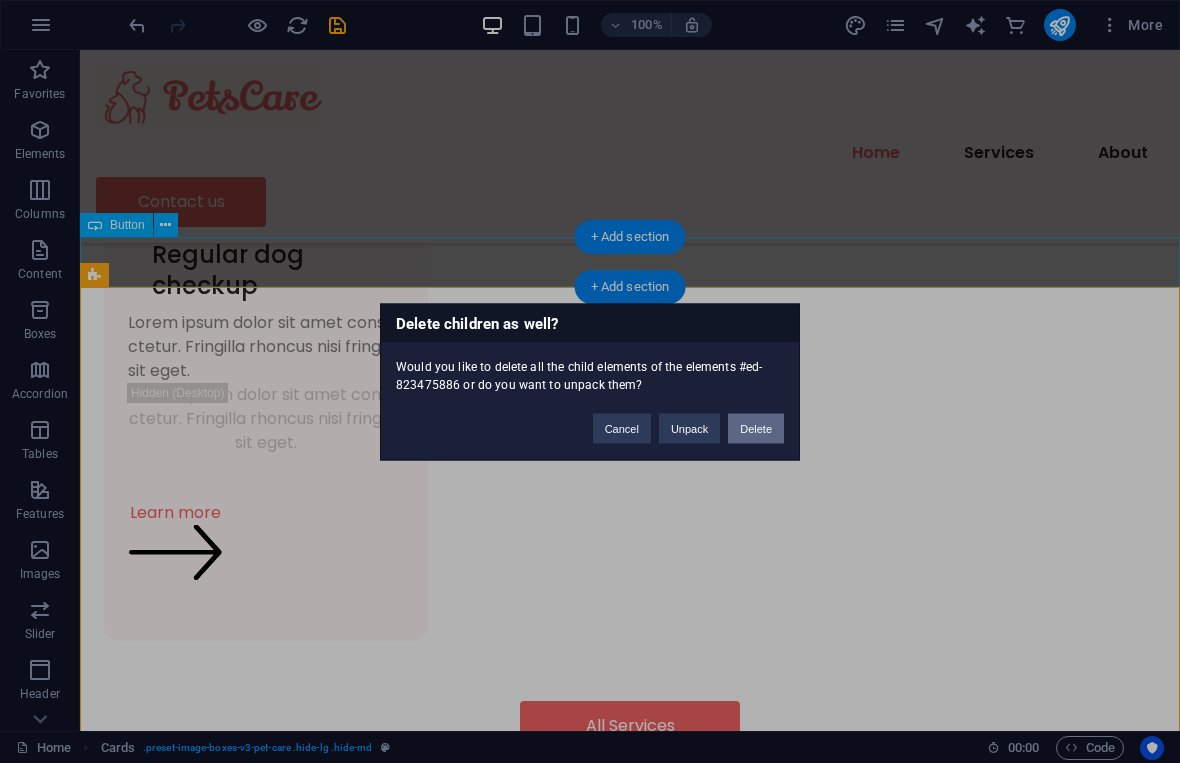 click on "Delete" at bounding box center (756, 428) 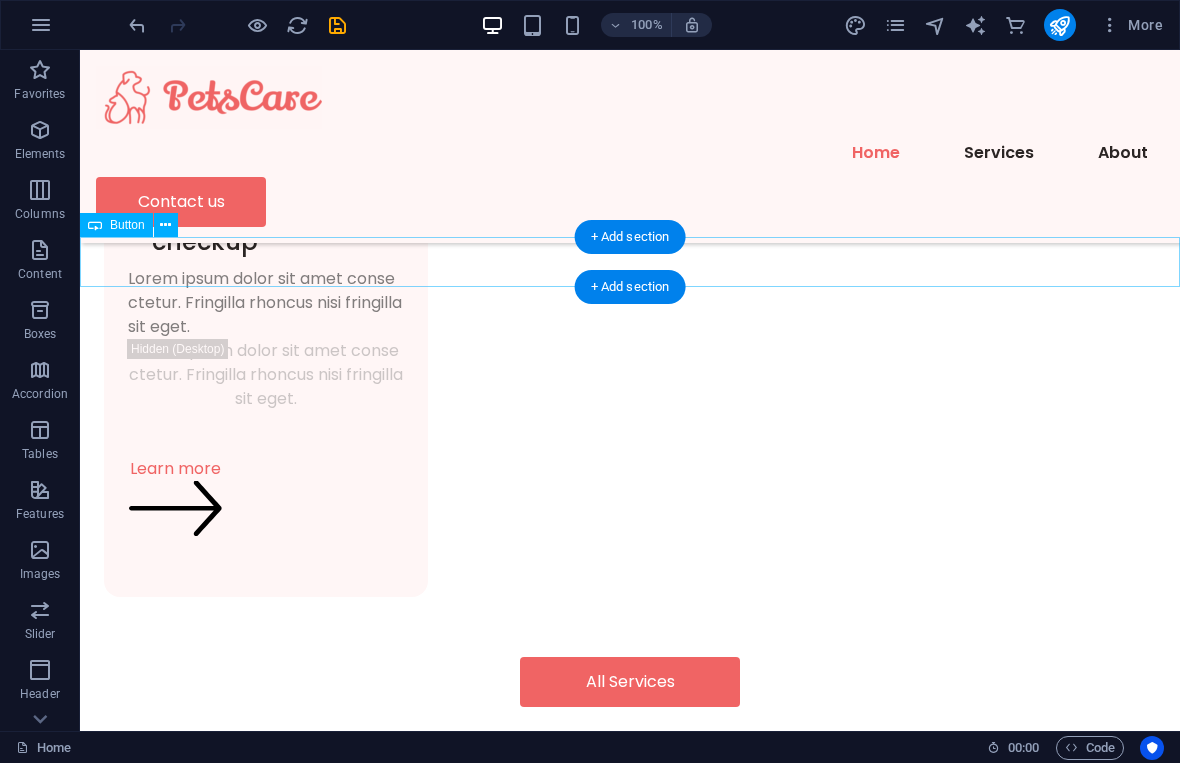 scroll, scrollTop: 2805, scrollLeft: 0, axis: vertical 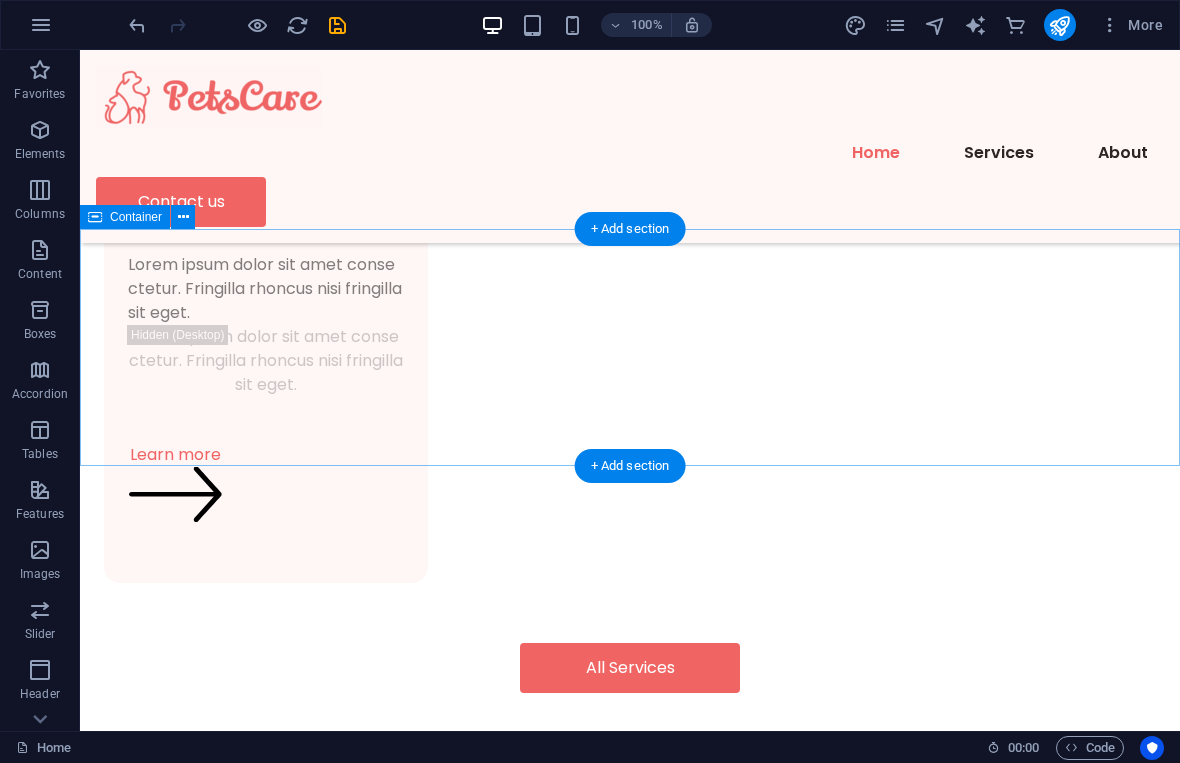click on "Frequently asked questions" at bounding box center (630, 3324) 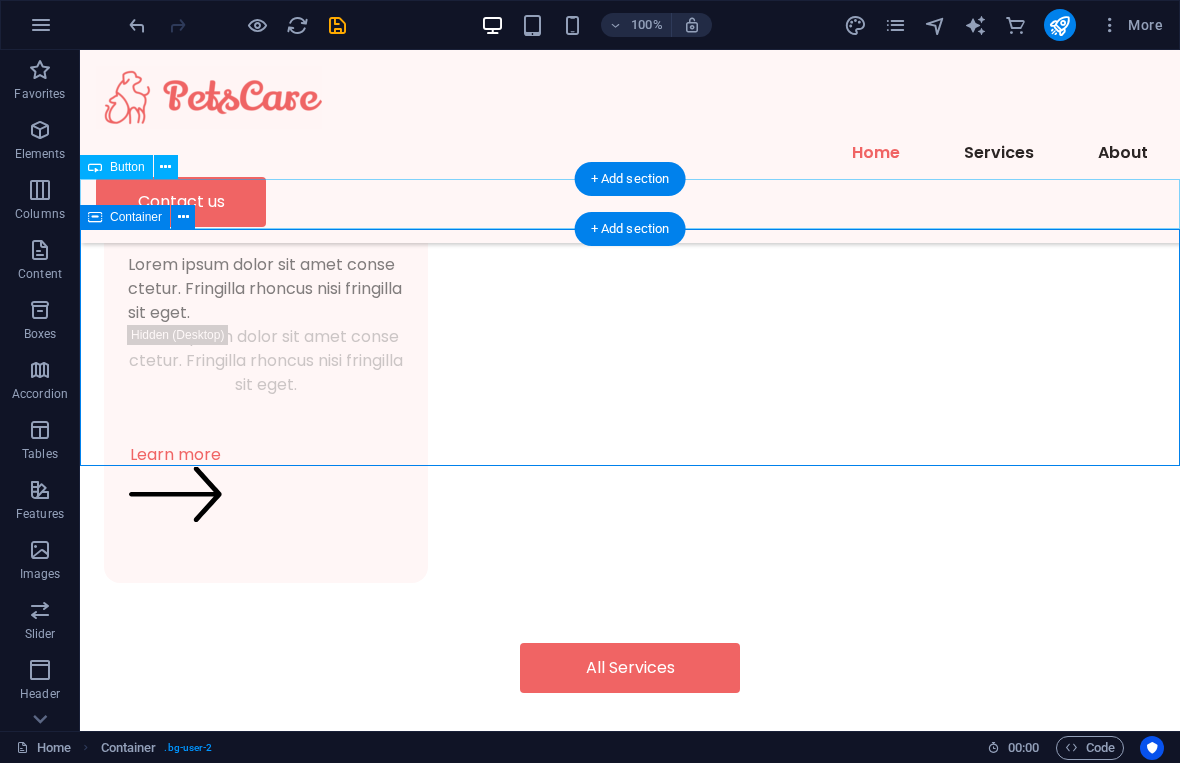 click at bounding box center (183, 217) 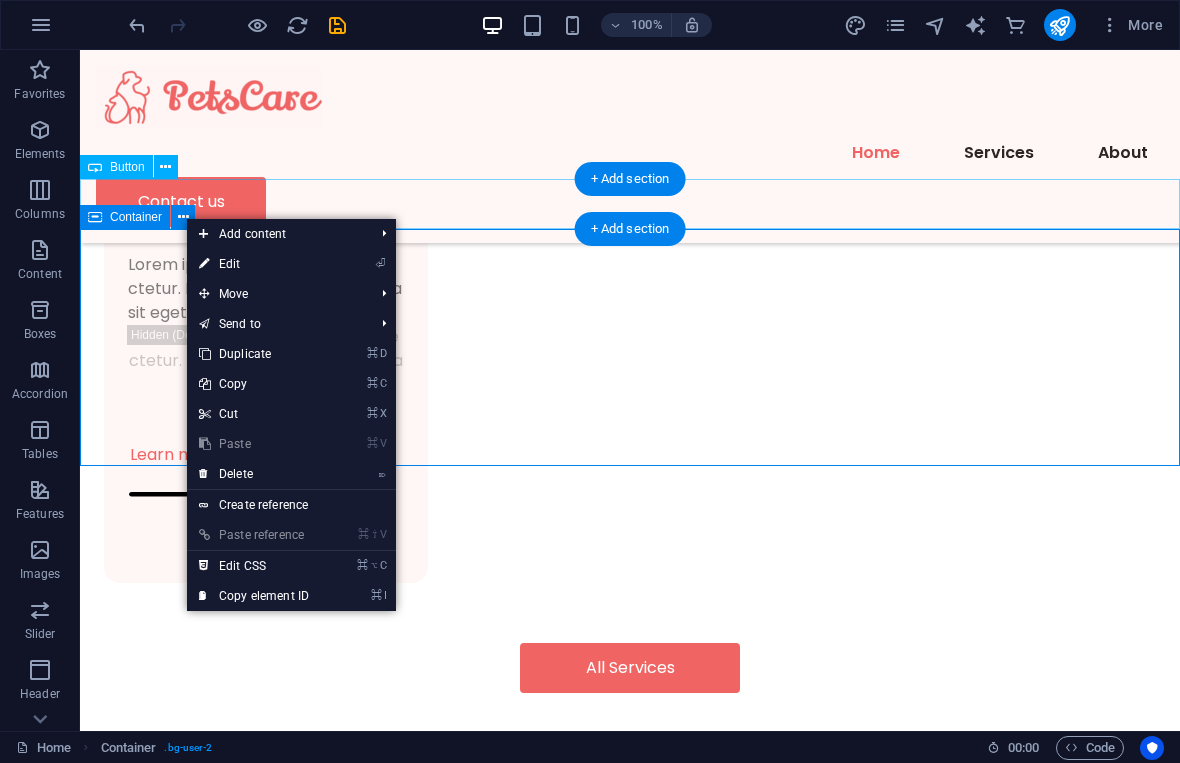 click on "⌦  Delete" at bounding box center (254, 474) 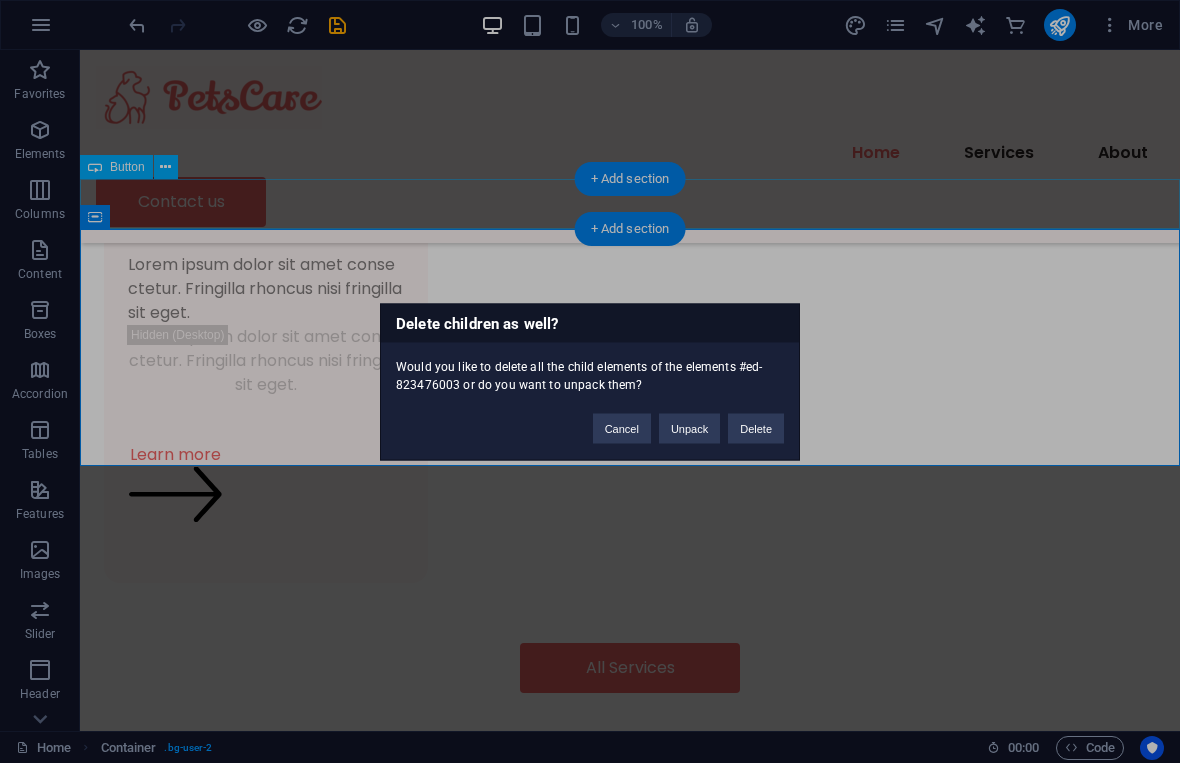 click on "Delete" at bounding box center (756, 428) 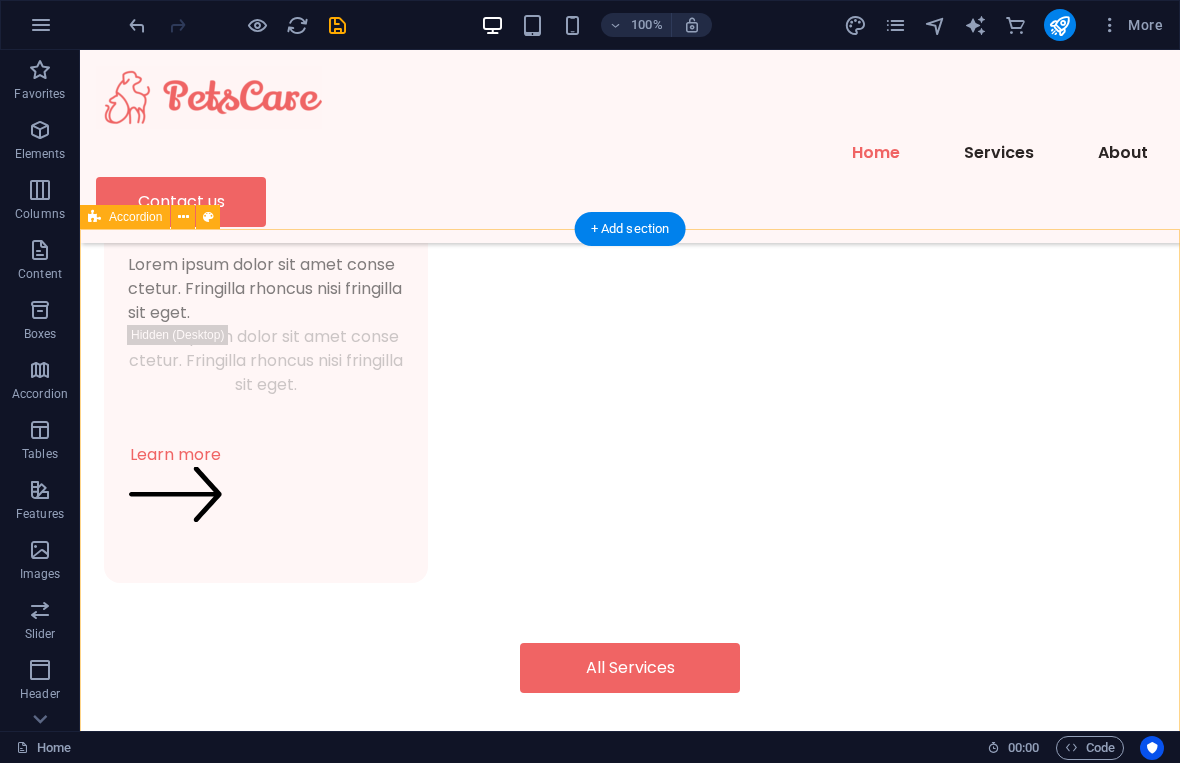 click on "What makes PetsCare so unique? Lorem ipsum dolor sit amet, consectetur adipisicing elit. Maiores ipsum repellat minus nihil. Labore, delectus, nam dignissimos ea repudiandae minima voluptatum magni pariatur possimus quia accusamus harum facilis corporis animi nisi. Enim, pariatur, impedit quia repellat harum ipsam laboriosam voluptas dicta illum nisi obcaecati reprehenderit quis placeat recusandae tenetur aperiam. Why choose the PetsCare team? Lorem ipsum dolor sit amet, consectetur adipisicing elit. Maiores ipsum repellat minus nihil. Labore, delectus, nam dignissimos ea repudiandae minima voluptatum magni pariatur possimus quia accusamus harum facilis corporis animi nisi. Enim, pariatur, impedit quia repellat harum ipsam laboriosam voluptas dicta illum nisi obcaecati reprehenderit quis placeat recusandae tenetur aperiam. How can I make an appointment? Is PetsCare as reliable as presented? Will I be able to stay with my pet?" at bounding box center [630, 4084] 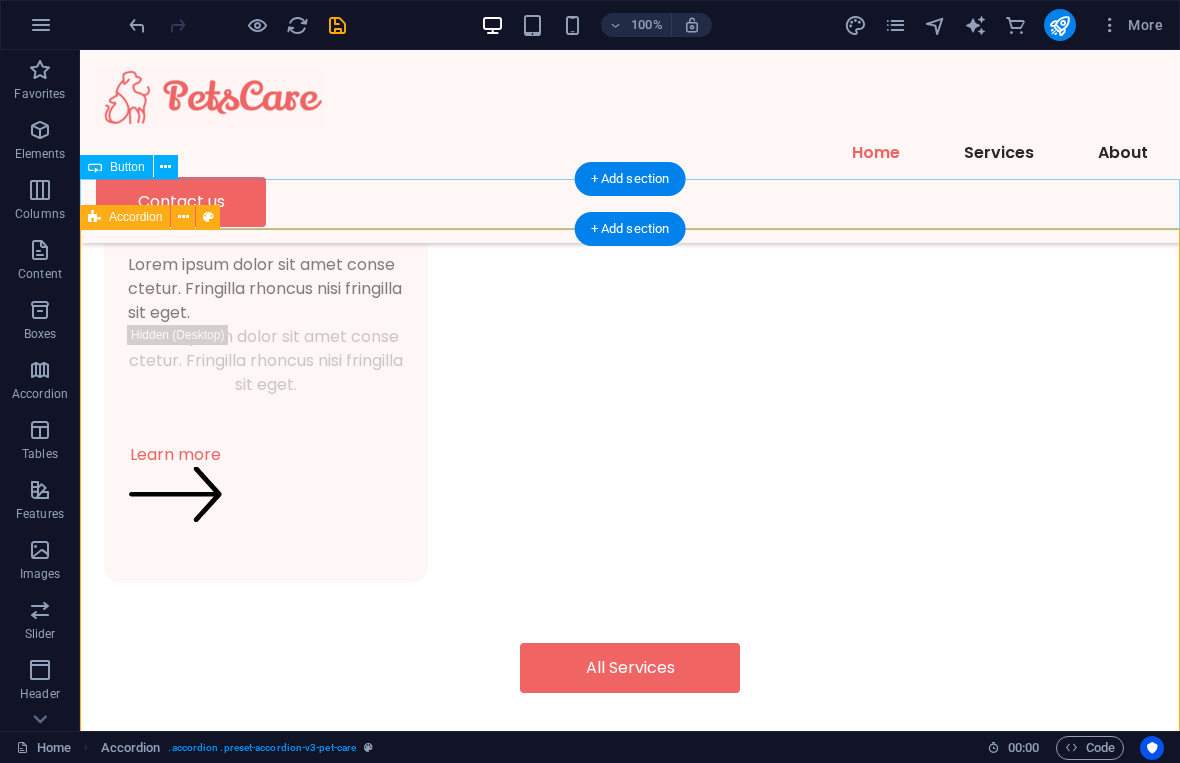 click at bounding box center [183, 217] 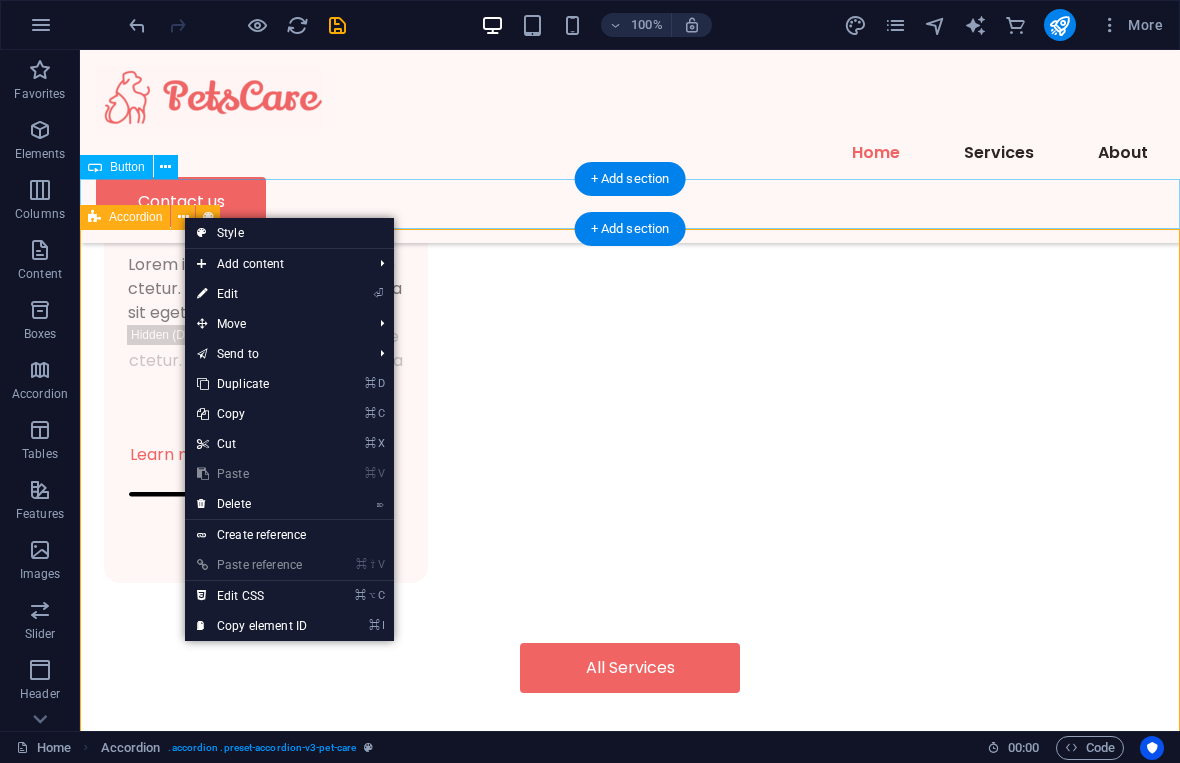 click on "⌦  Delete" at bounding box center (252, 504) 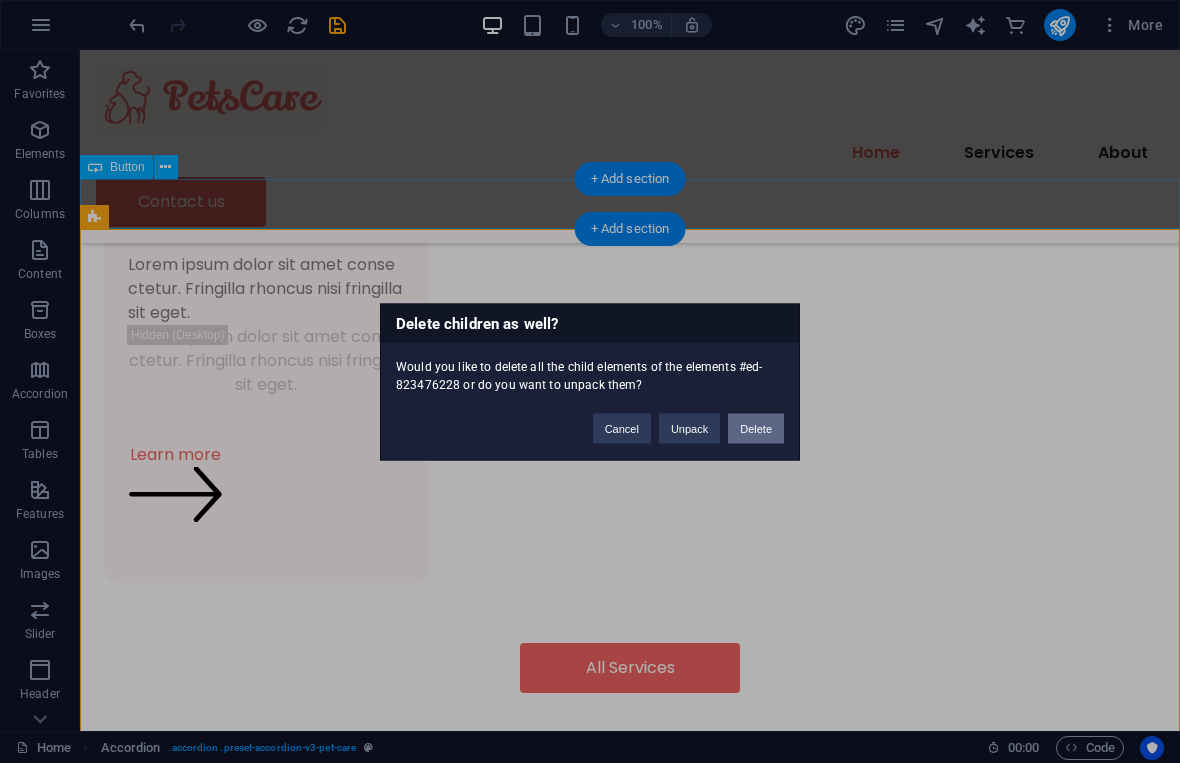 click on "Delete" at bounding box center (756, 428) 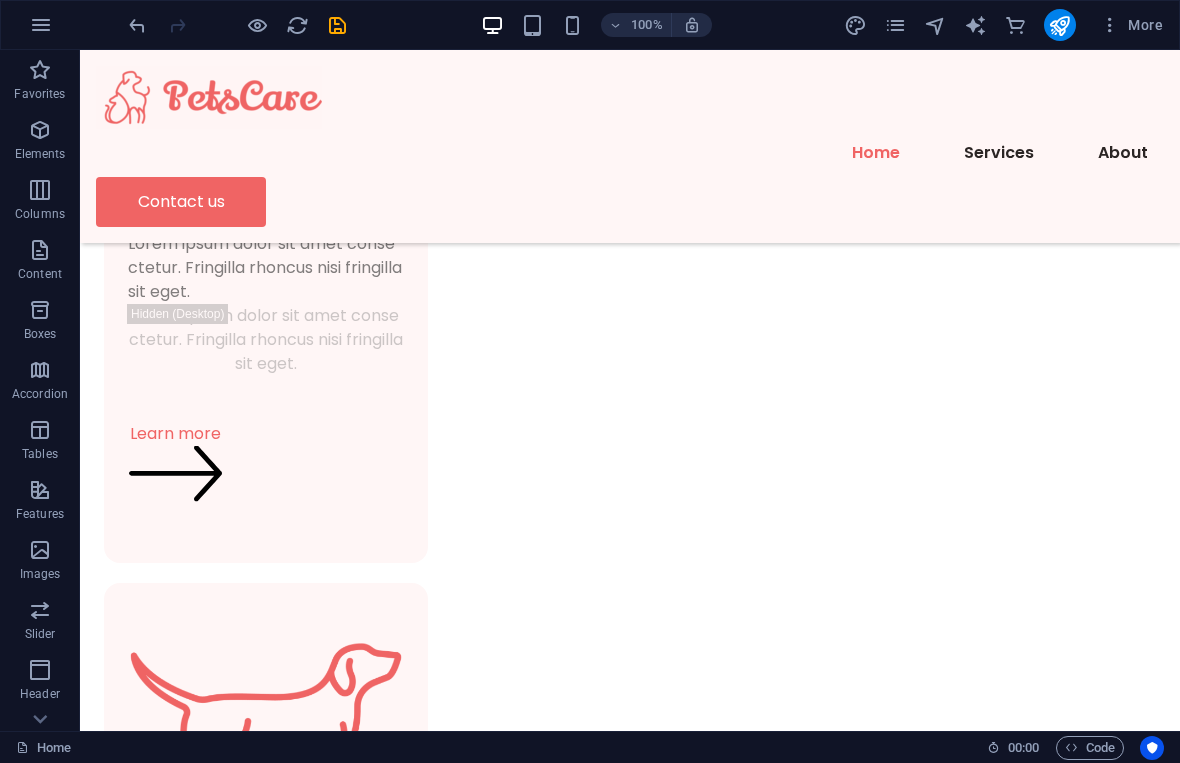 scroll, scrollTop: 2105, scrollLeft: 0, axis: vertical 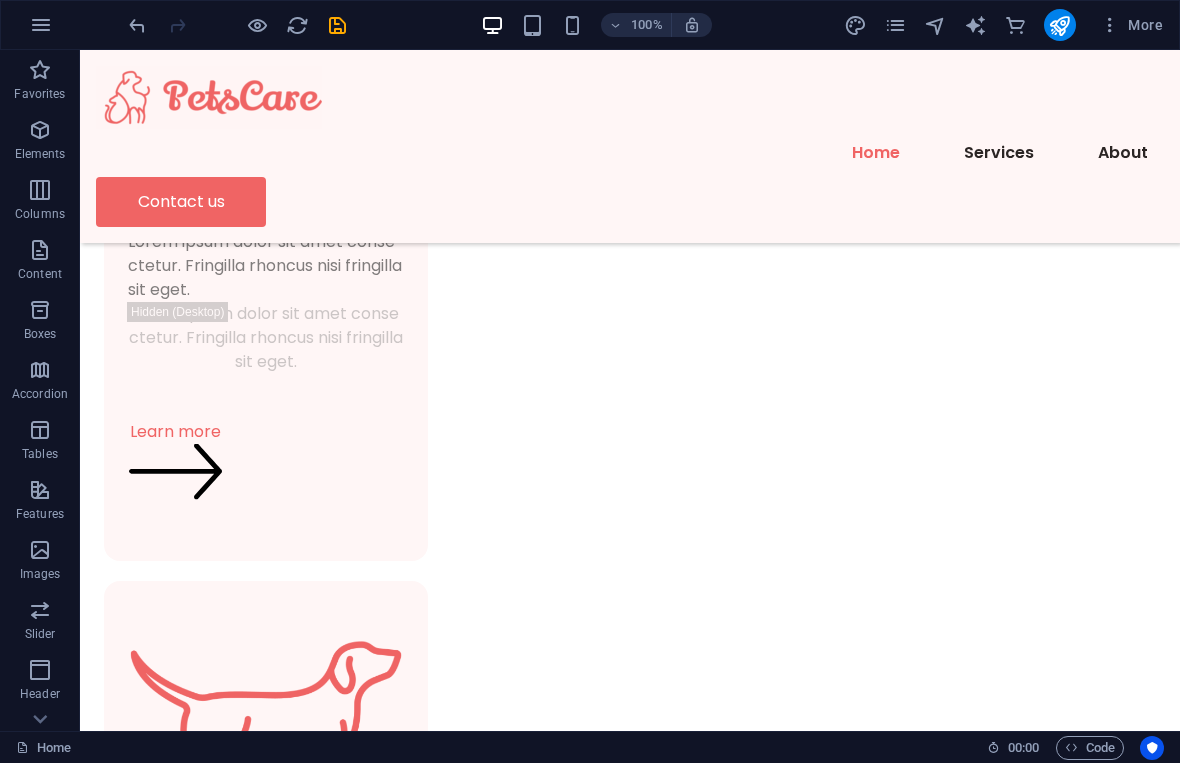 click on "Schedule an appointment for your pet today Contact us" at bounding box center (630, 3541) 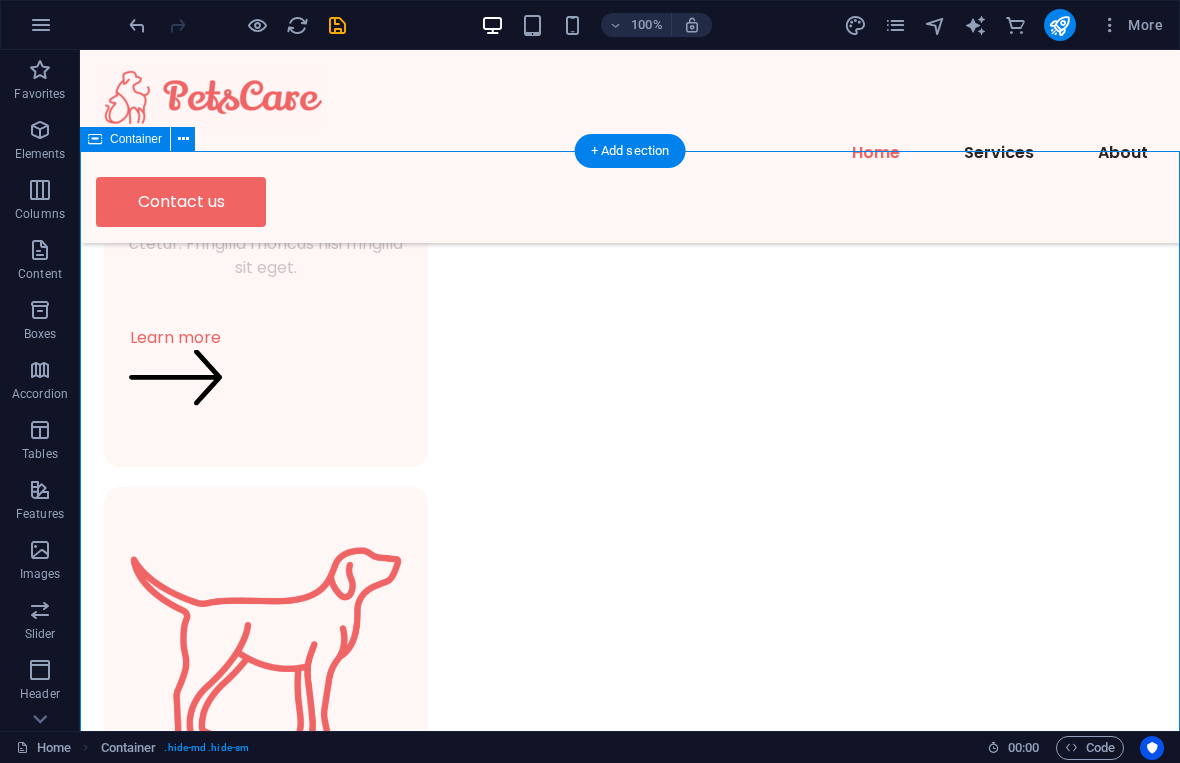 scroll, scrollTop: 2203, scrollLeft: 0, axis: vertical 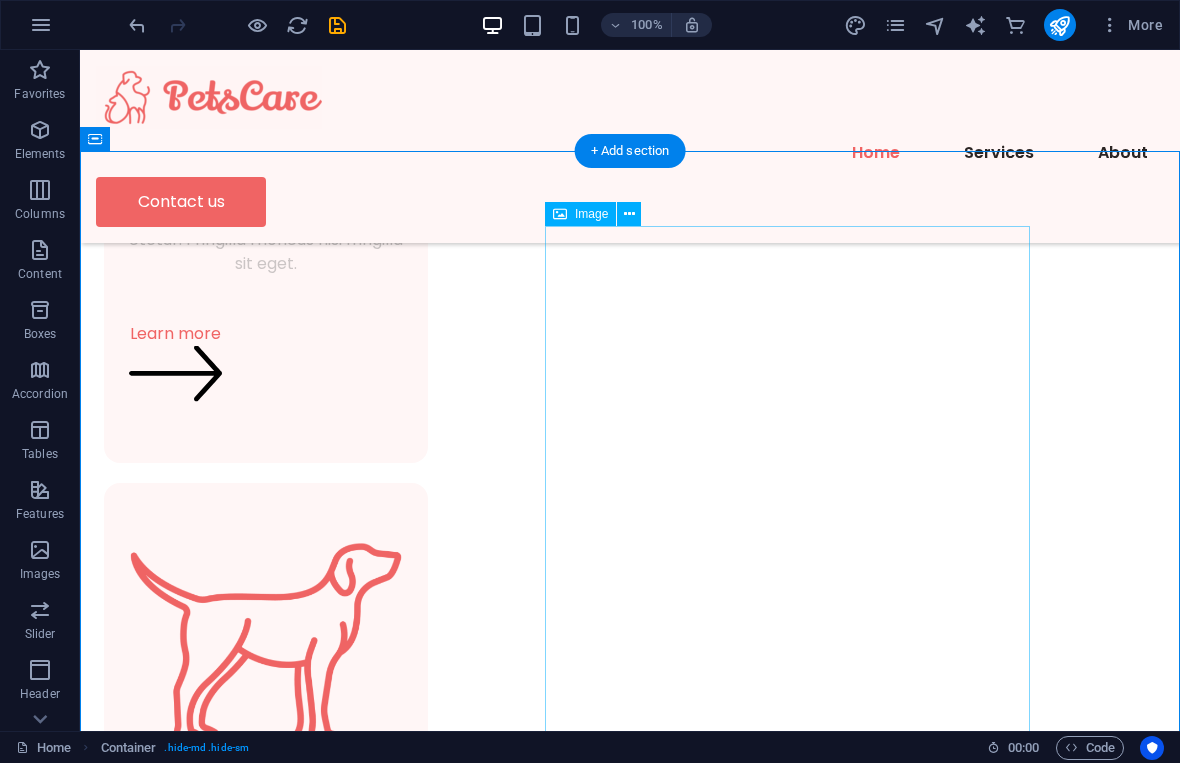 click at bounding box center (787, -1750) 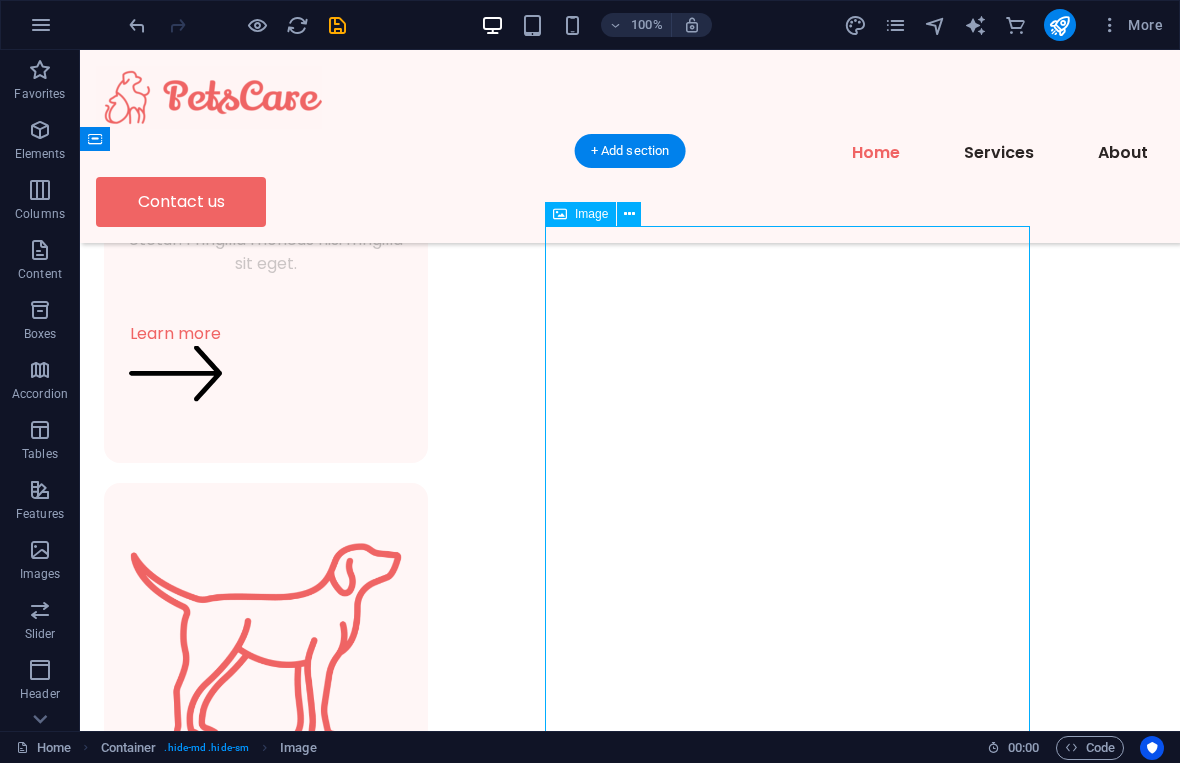 click on "Schedule an appointment for your pet today Contact us" at bounding box center (630, 3443) 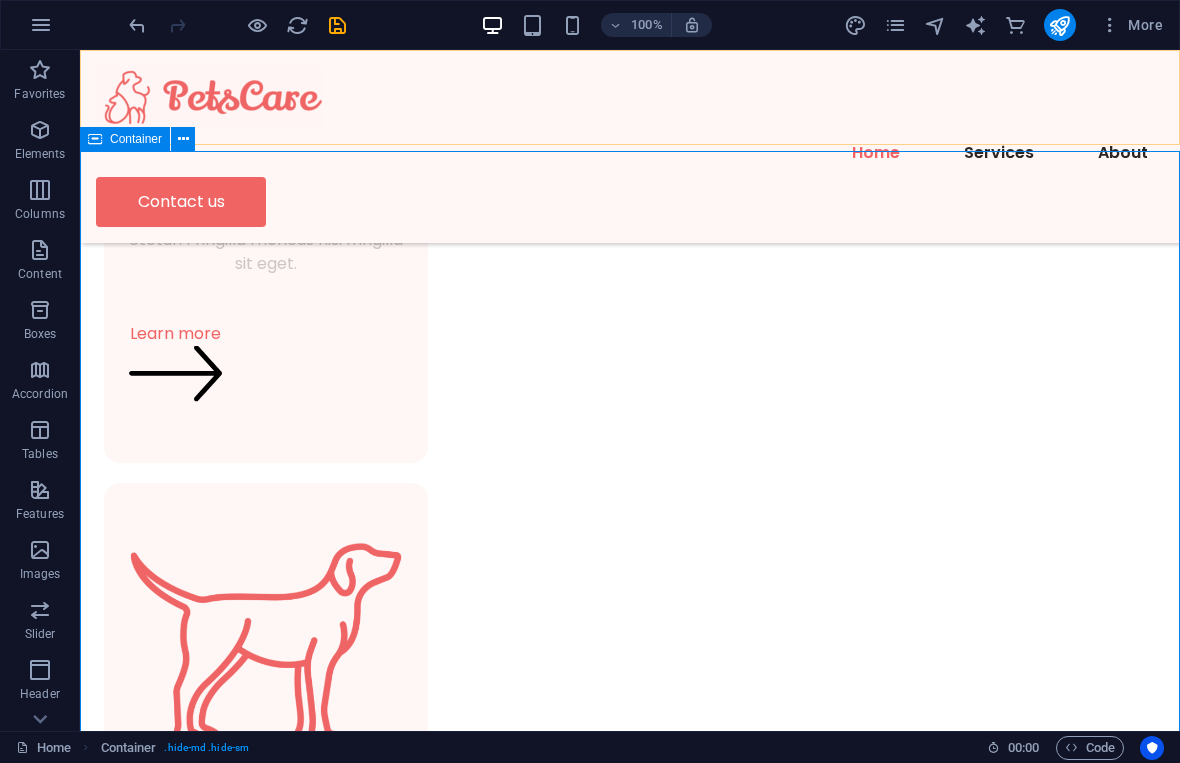 click at bounding box center (183, 139) 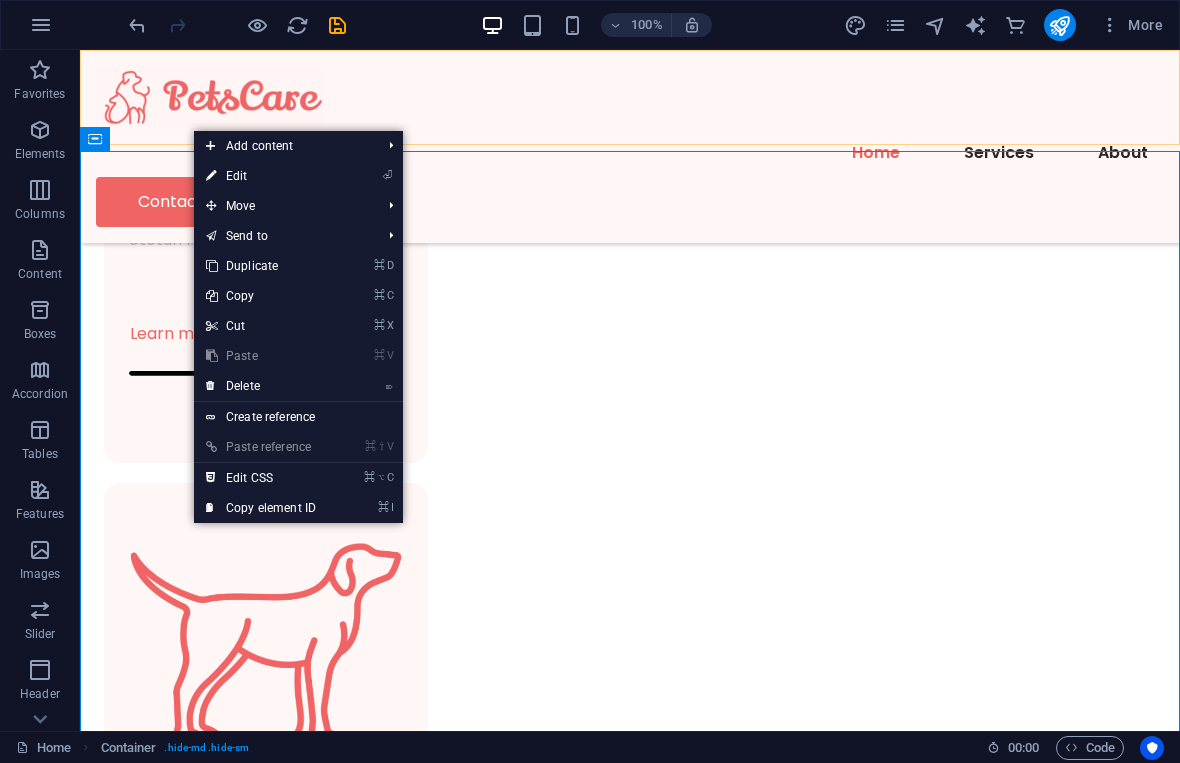 click on "⌦  Delete" at bounding box center (261, 386) 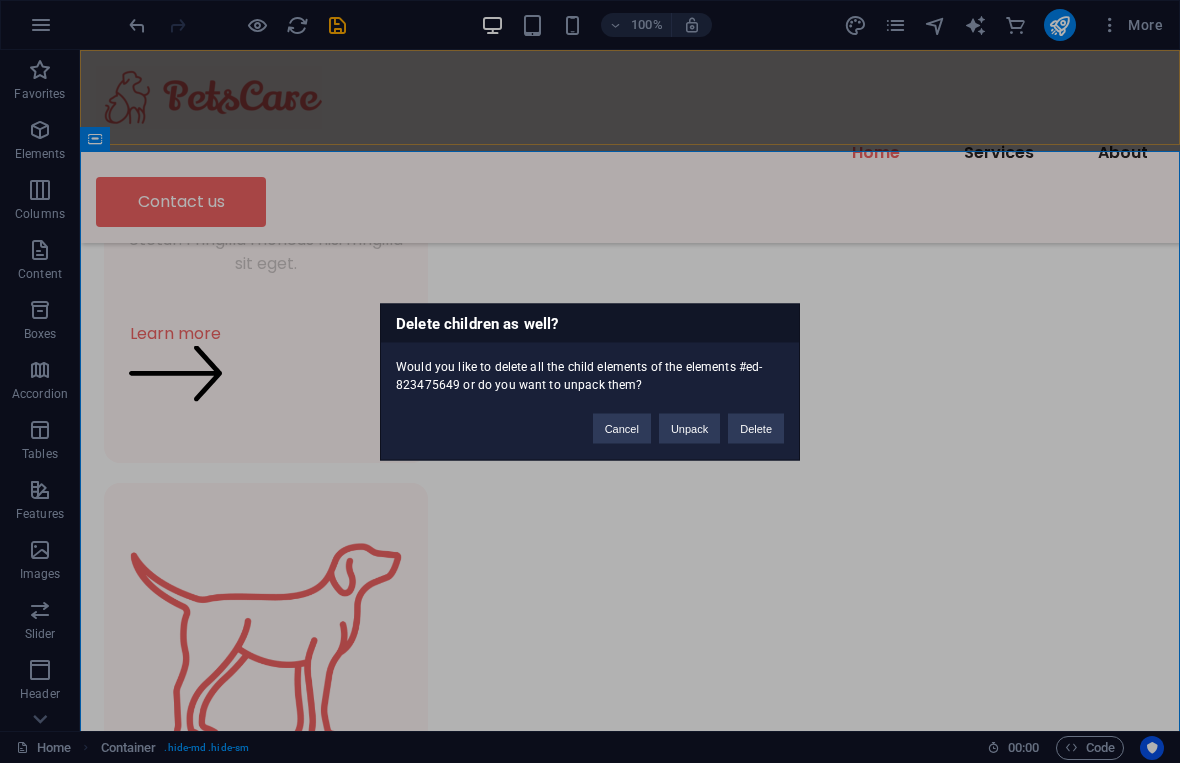 click on "Delete" at bounding box center (756, 428) 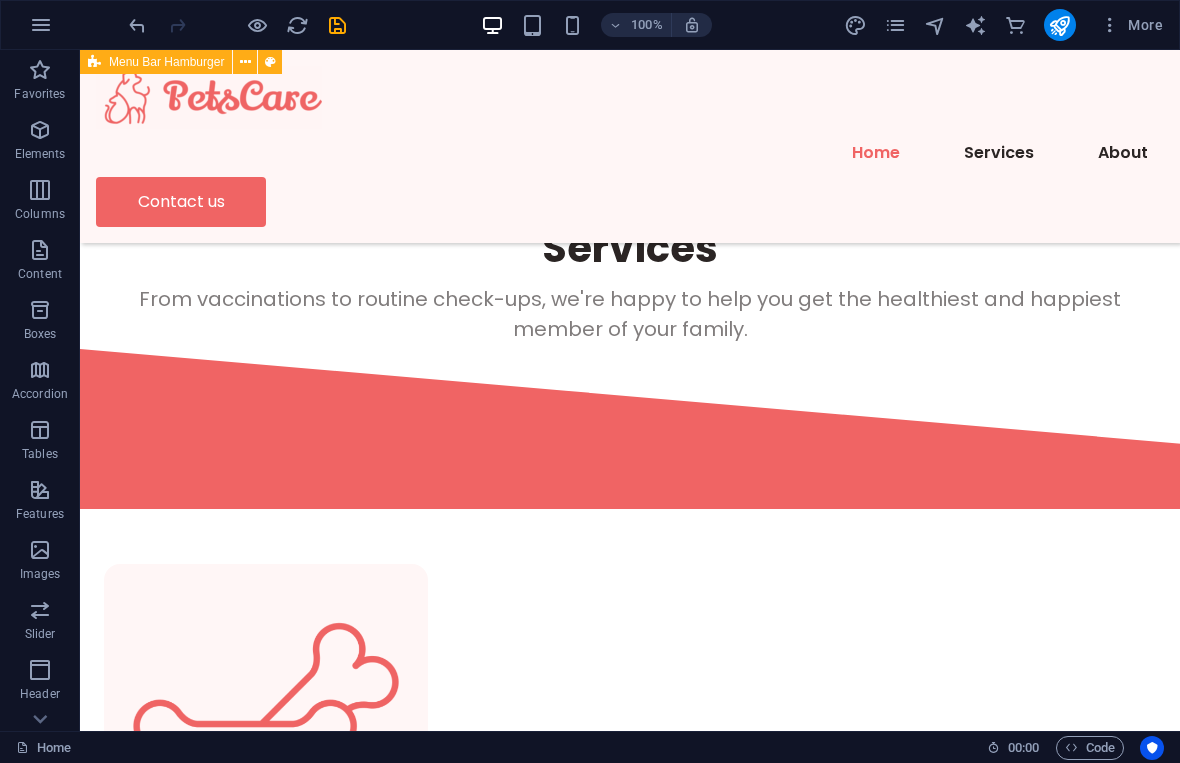 scroll, scrollTop: 671, scrollLeft: 0, axis: vertical 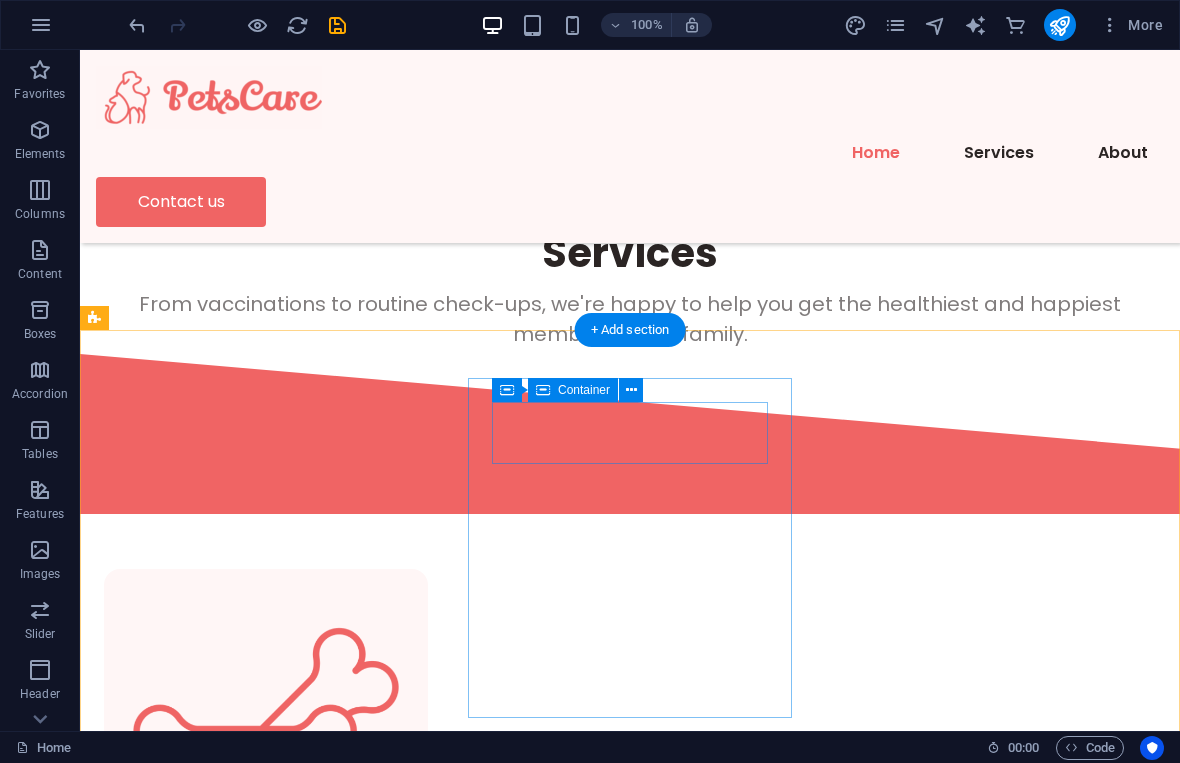 click on "Regular cat checkup" at bounding box center (266, 1485) 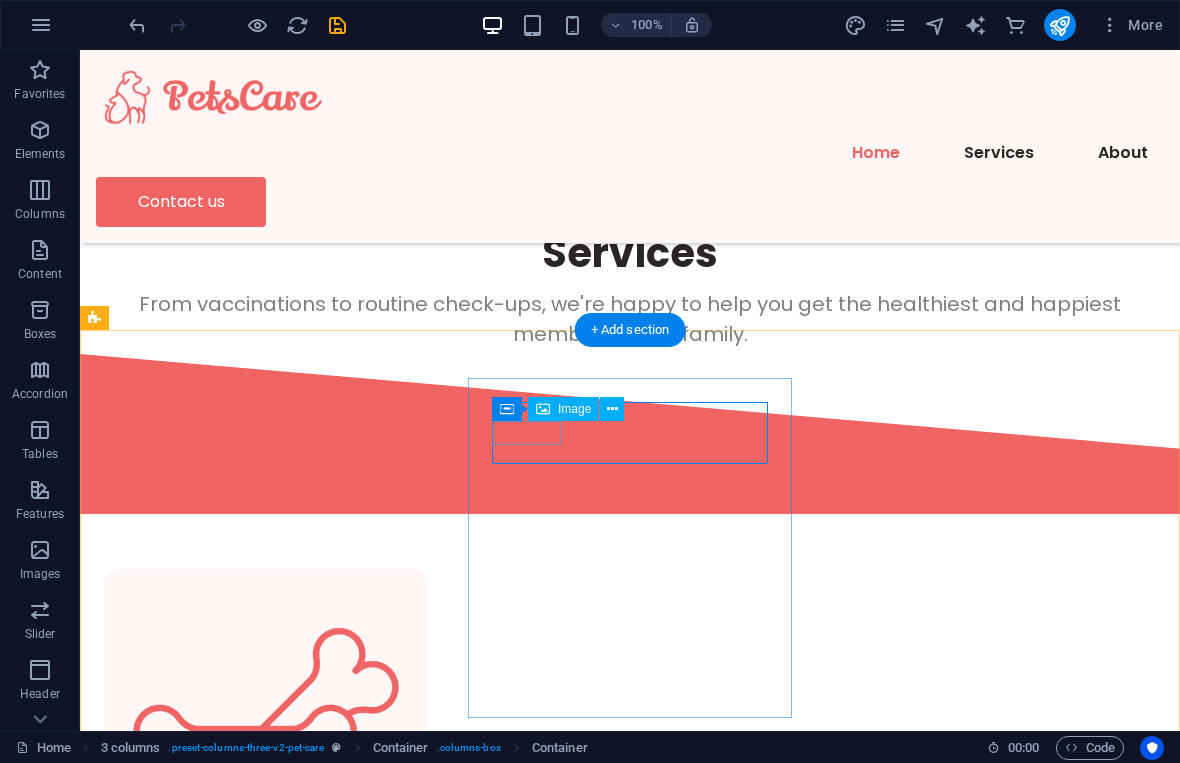 click at bounding box center [266, 1454] 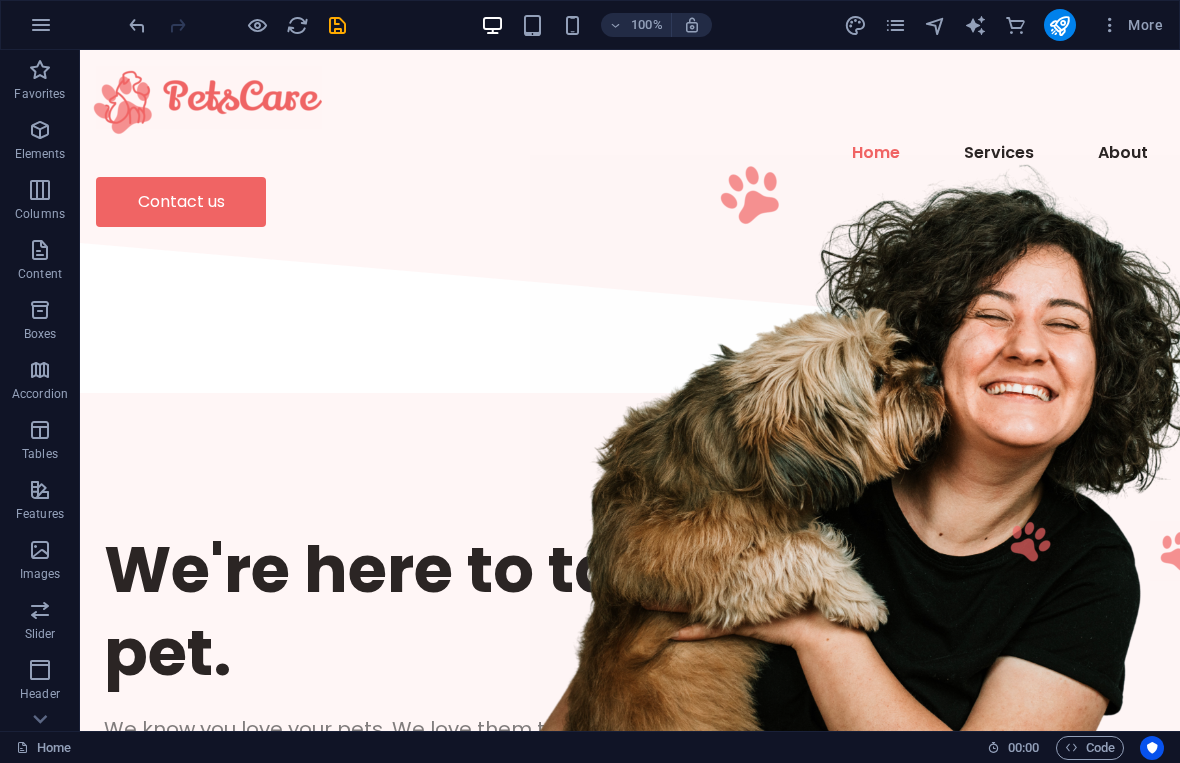 scroll, scrollTop: 0, scrollLeft: 0, axis: both 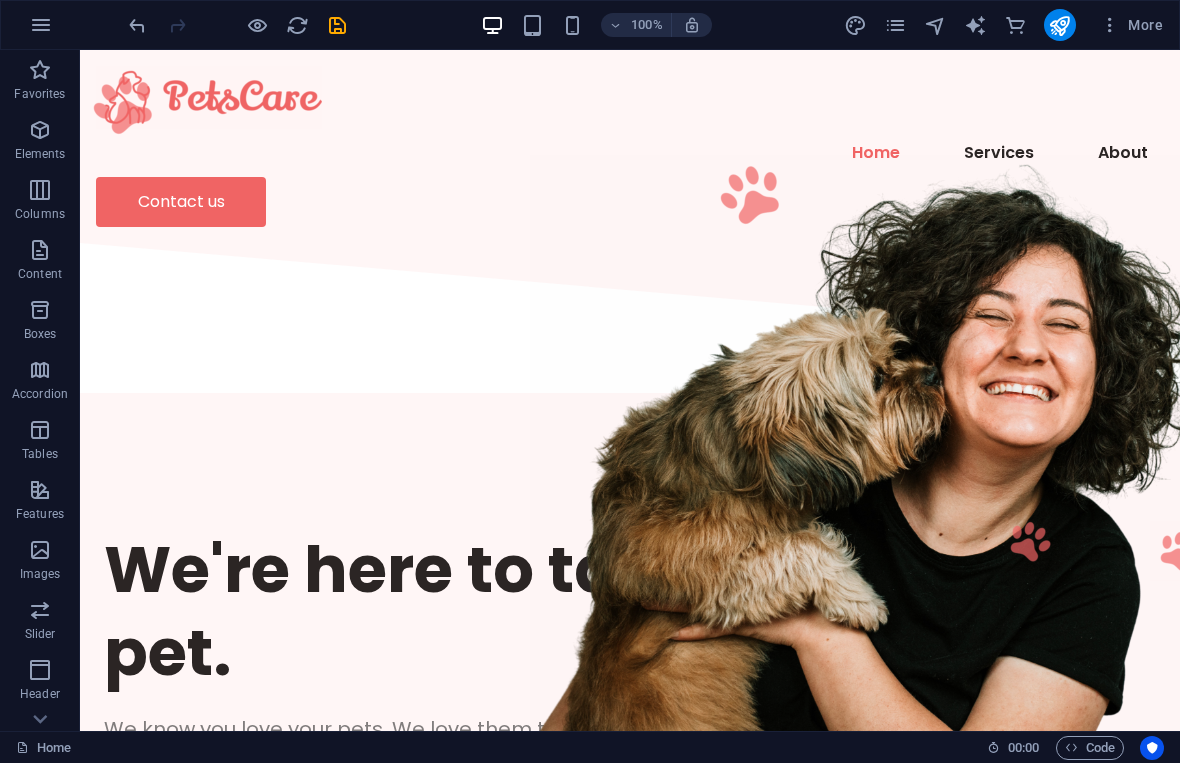 click at bounding box center (630, 97) 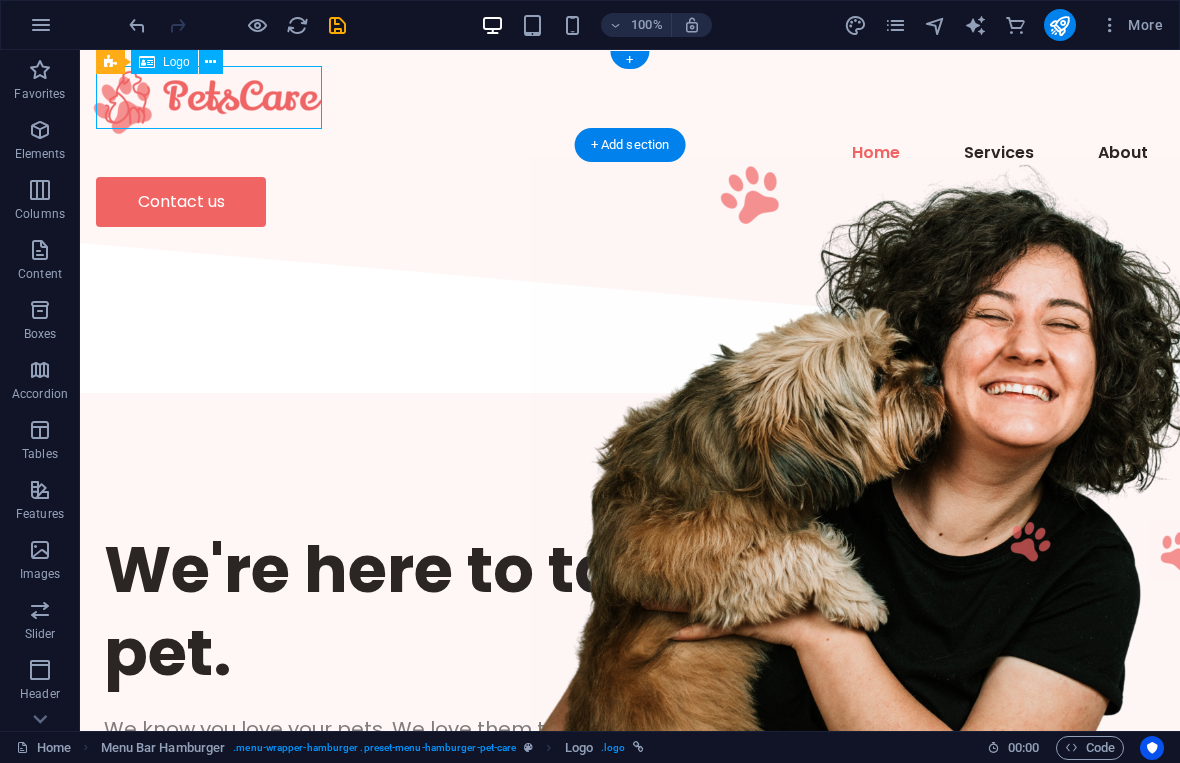 click at bounding box center (630, 97) 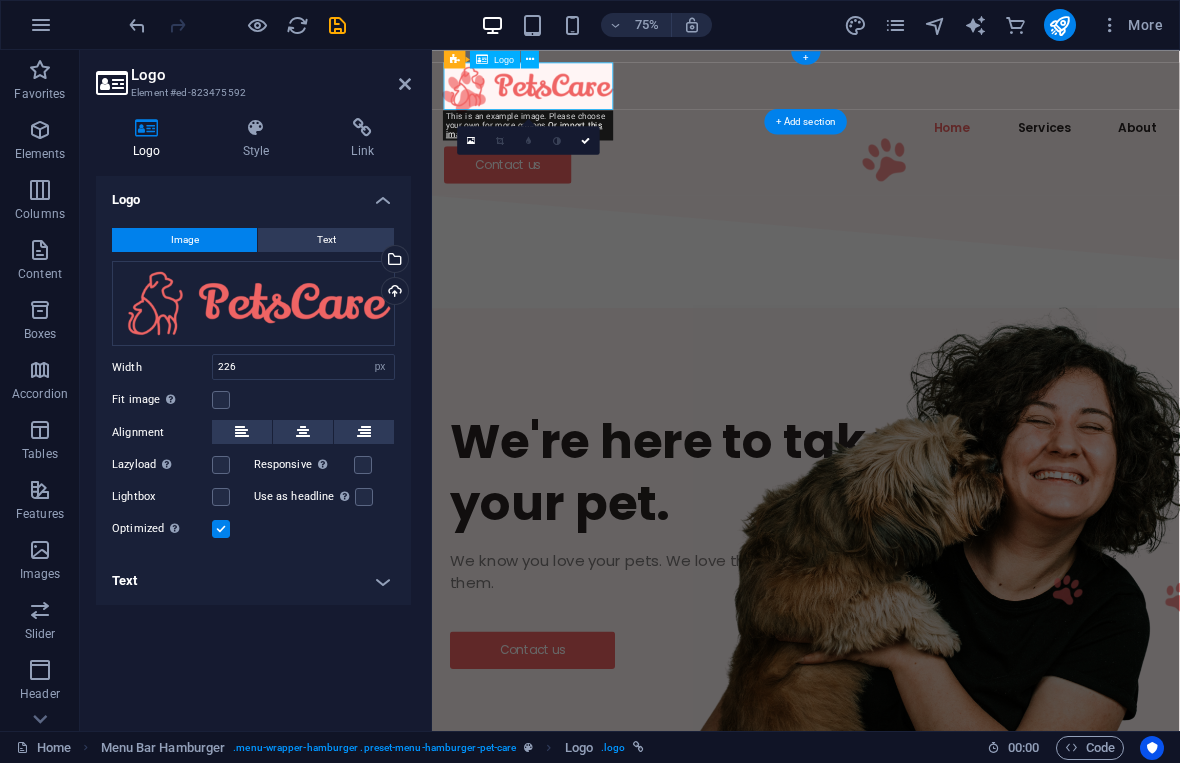 click on "Upload" at bounding box center (393, 293) 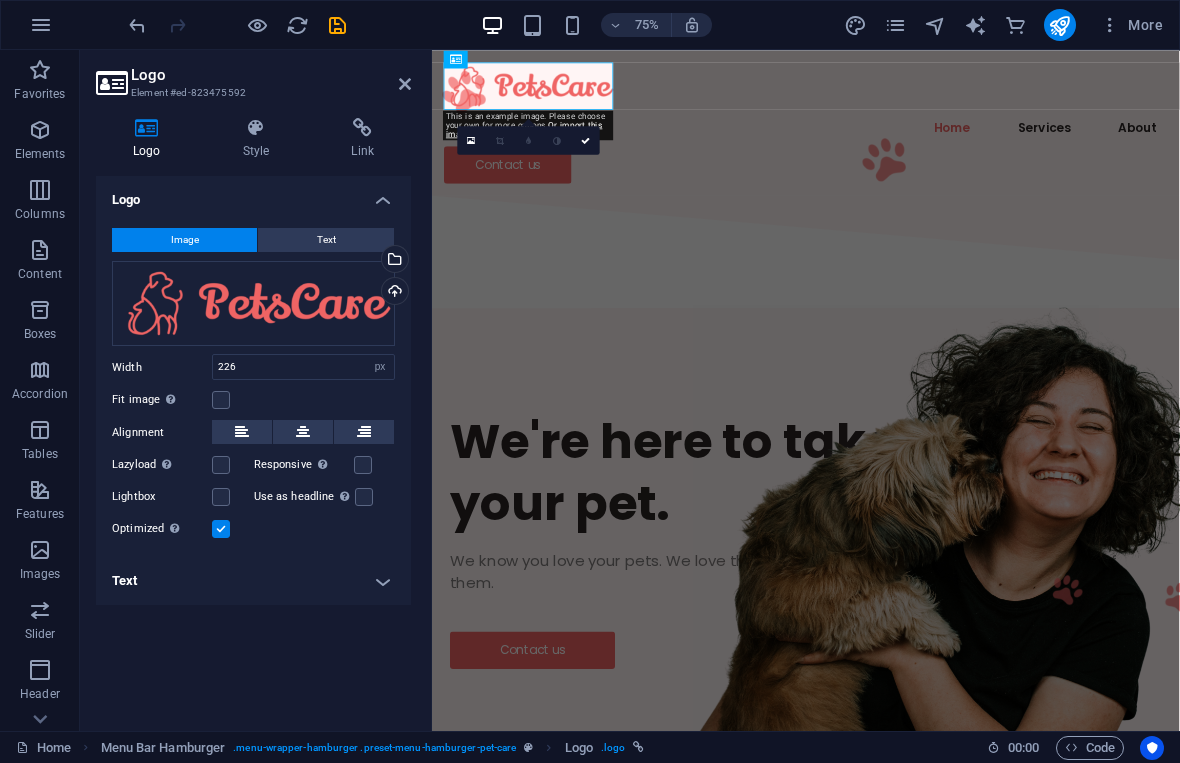 click on "Select files from the file manager, stock photos, or upload file(s)" at bounding box center [393, 261] 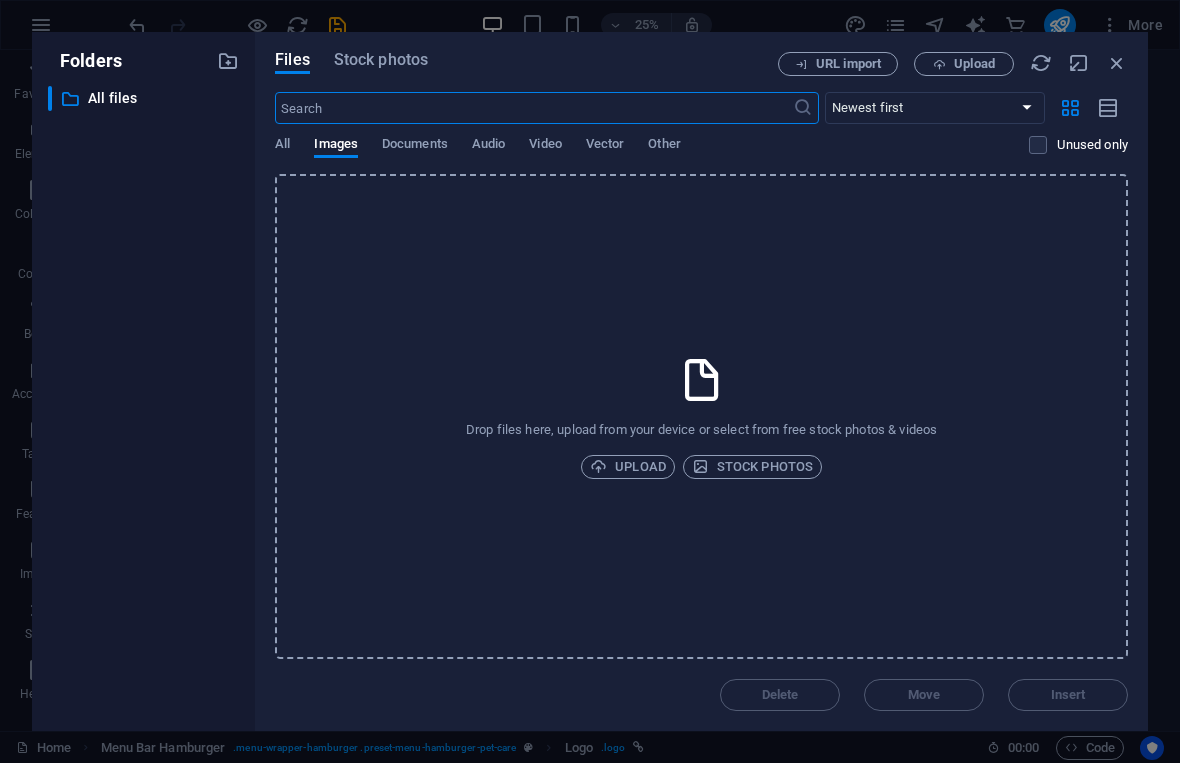 click at bounding box center (1117, 63) 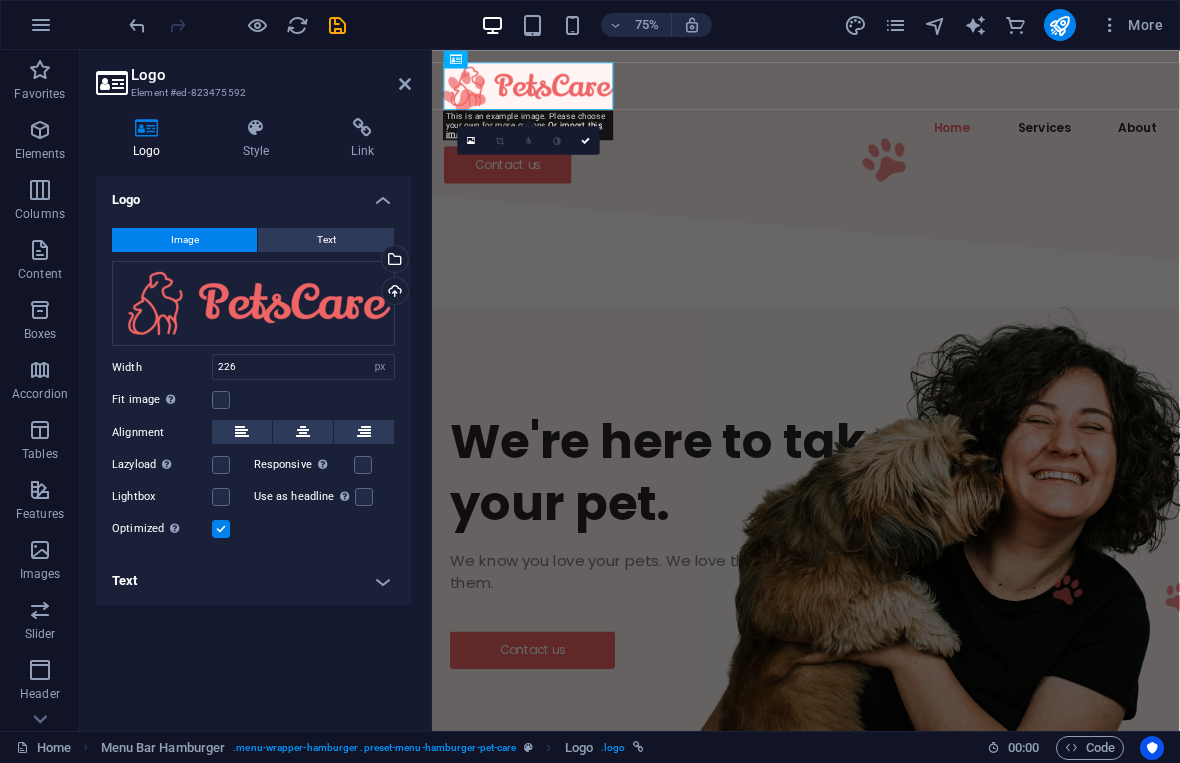 click on "Upload" at bounding box center [393, 293] 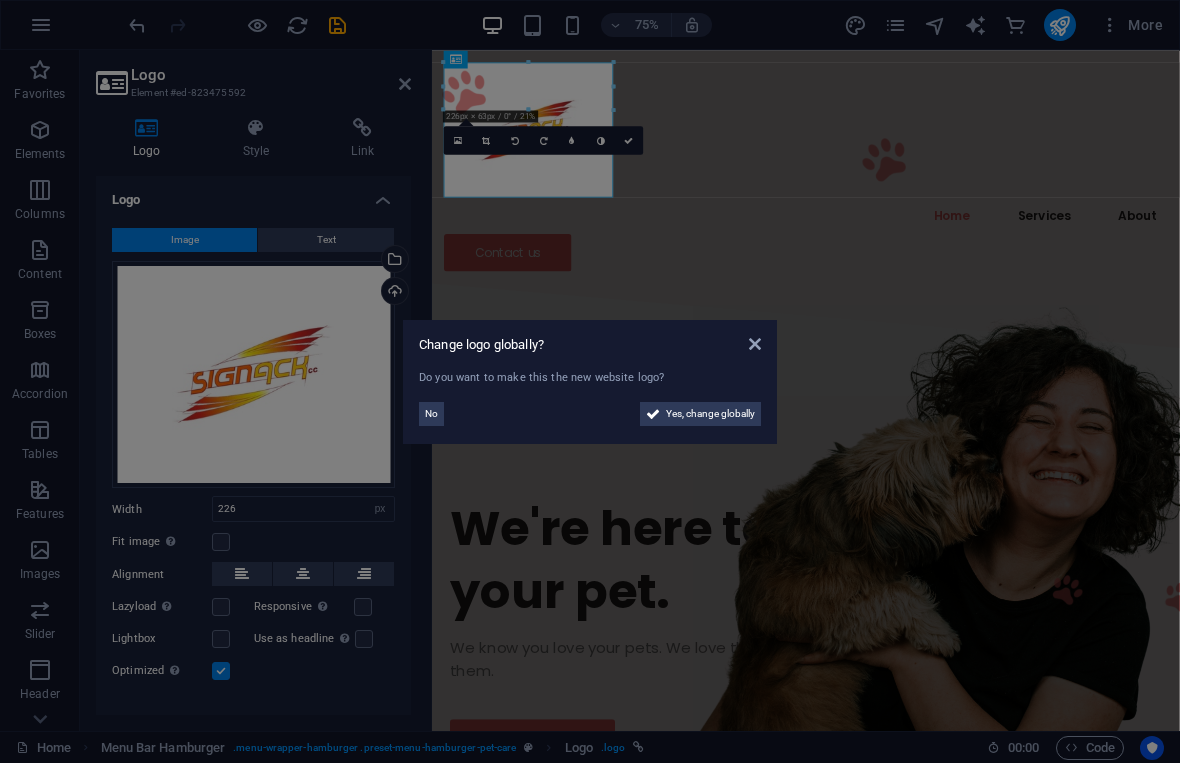 click on "Change logo globally?" at bounding box center [590, 345] 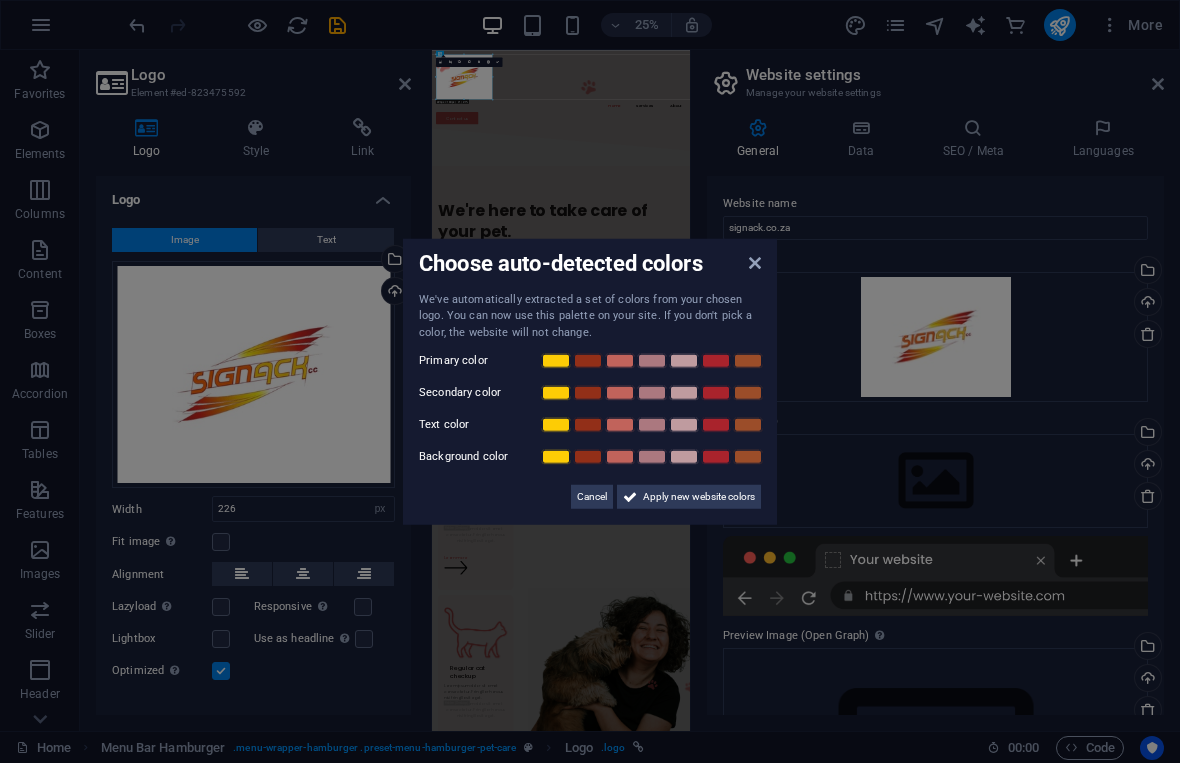 click at bounding box center [755, 262] 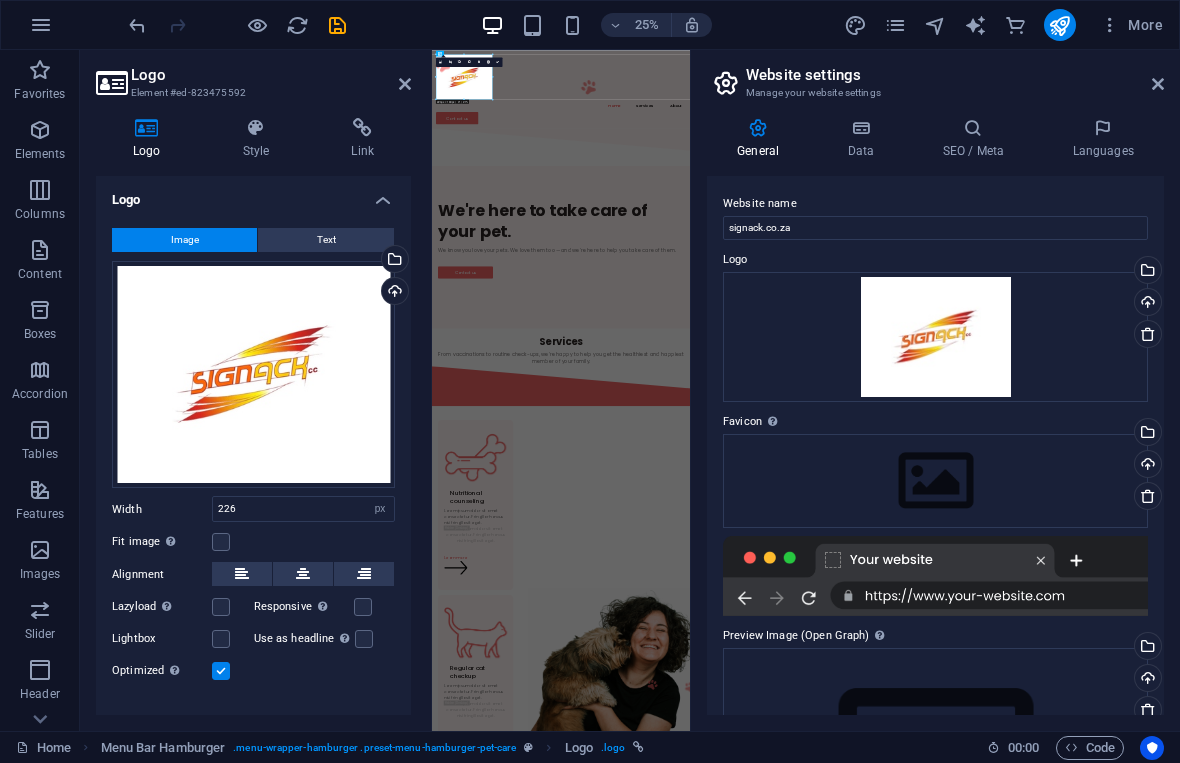 click on "Website settings Manage your website settings" at bounding box center (937, 76) 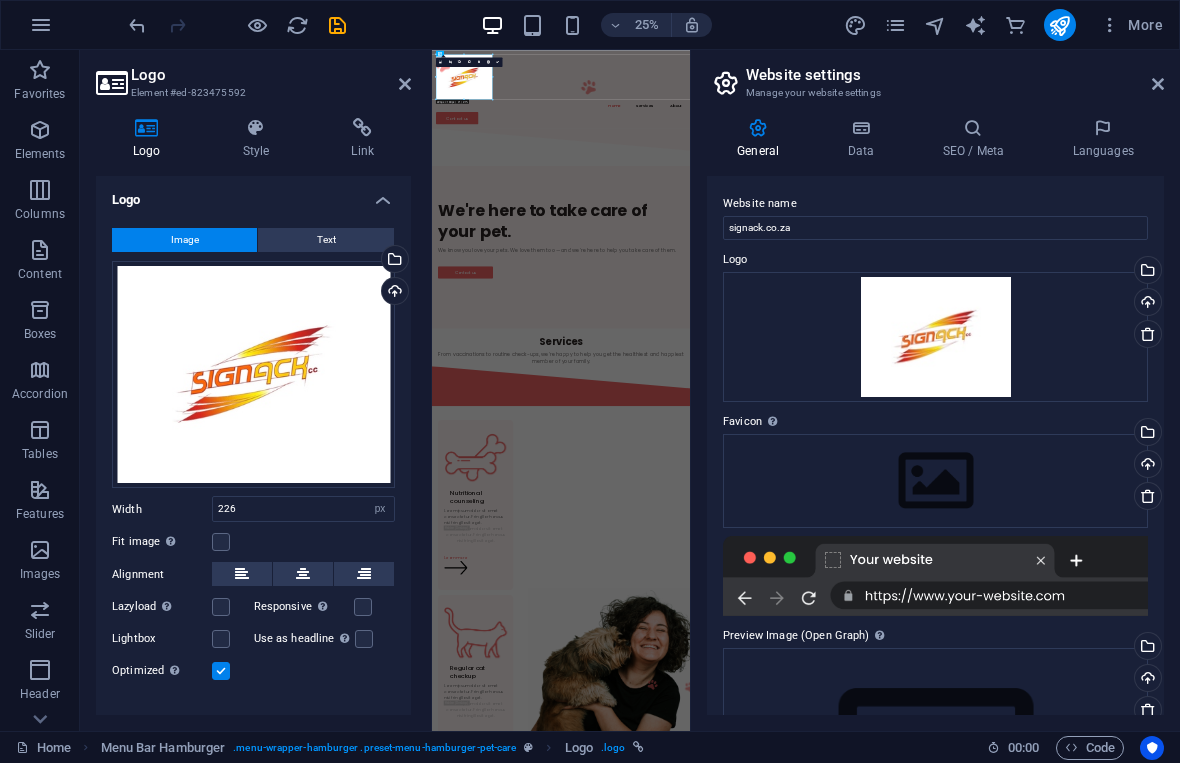 click at bounding box center [1158, 84] 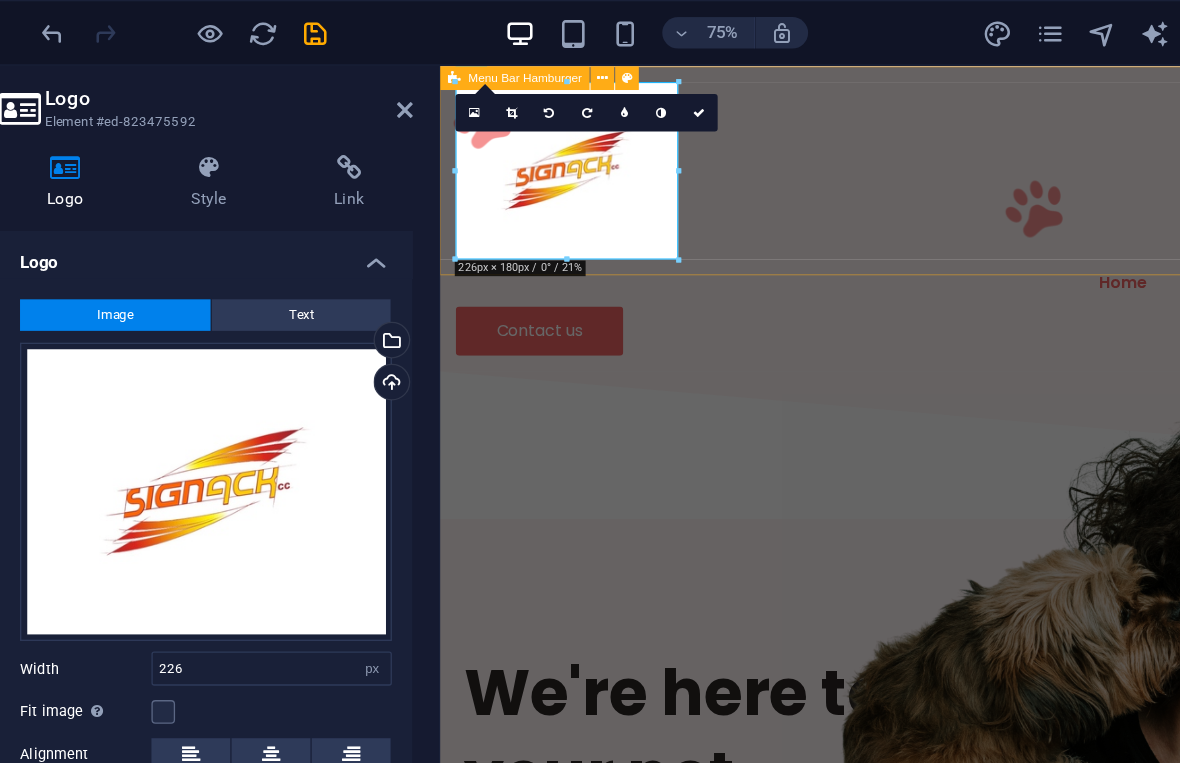 click on "Home Services About Contact us" at bounding box center [938, 220] 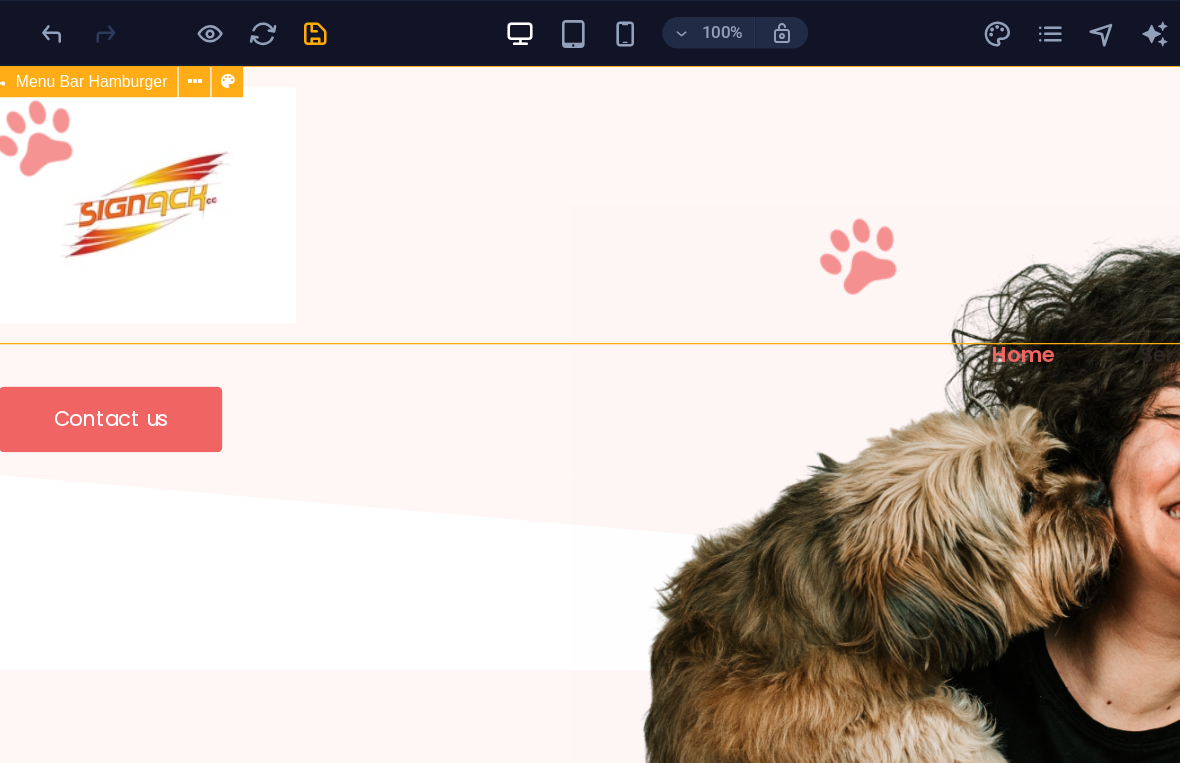 click on "Contact us" at bounding box center [528, 334] 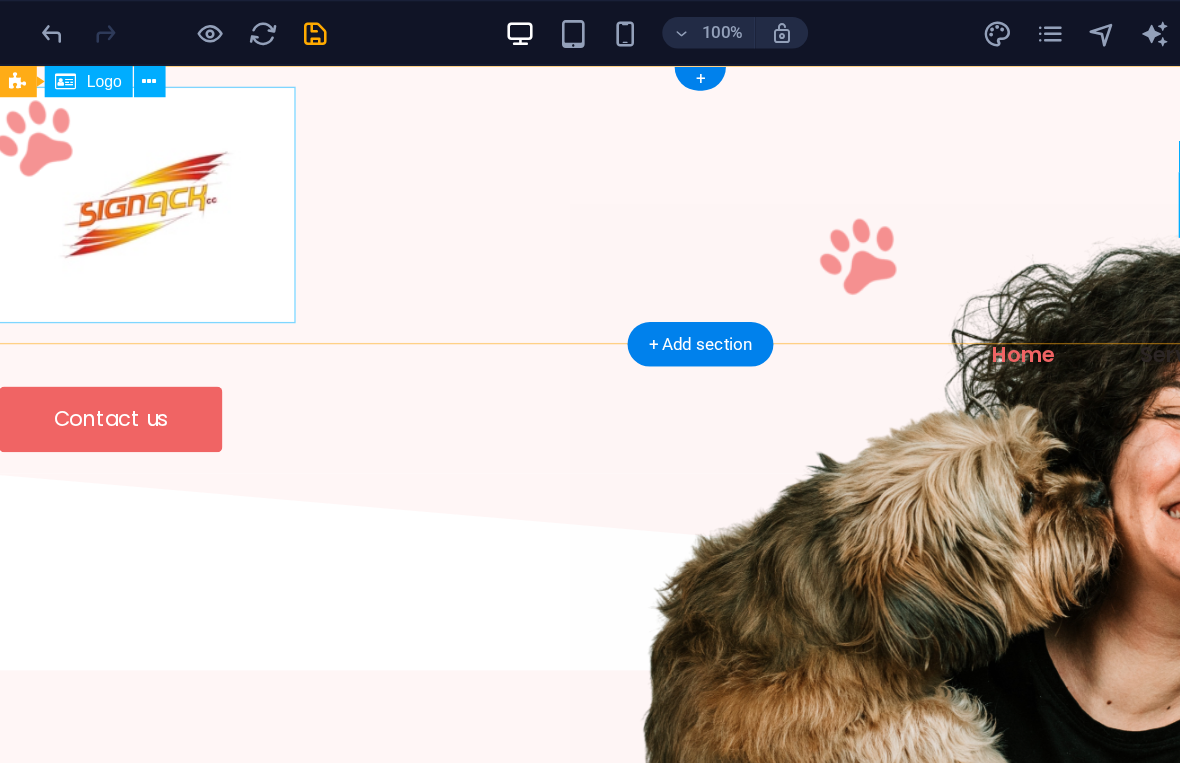 click at bounding box center [528, 171] 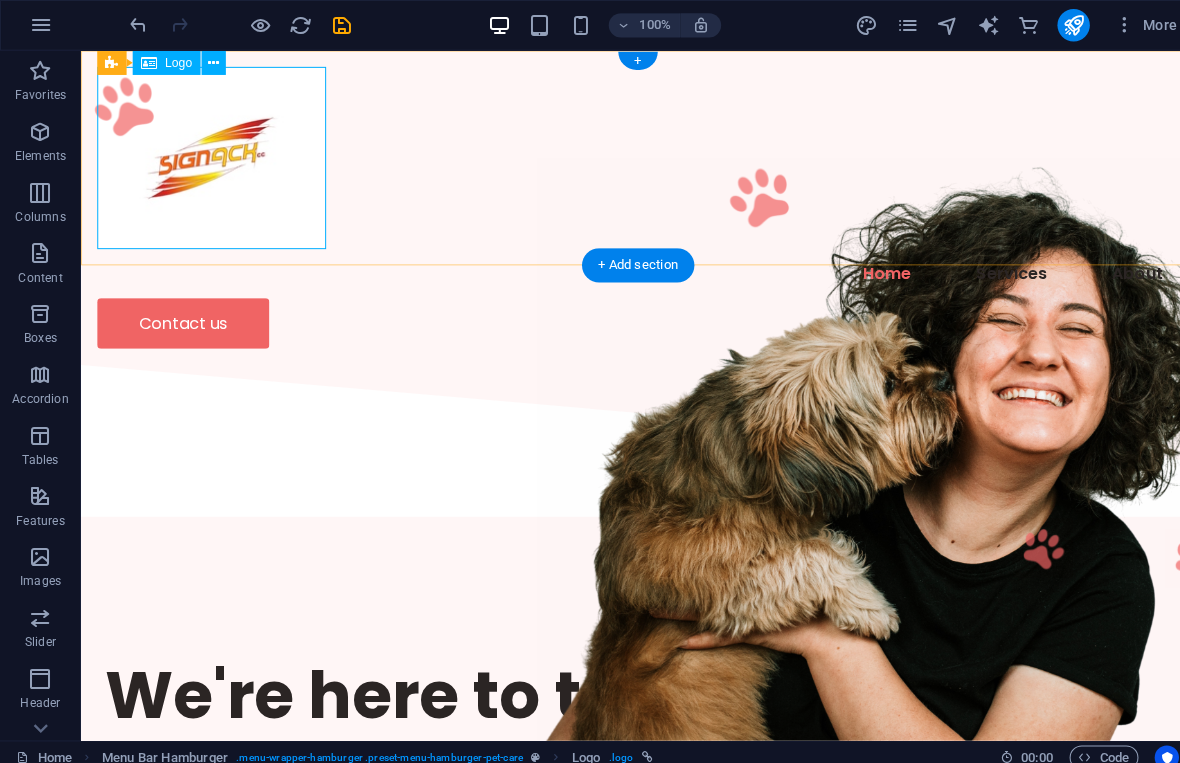 click at bounding box center [210, 62] 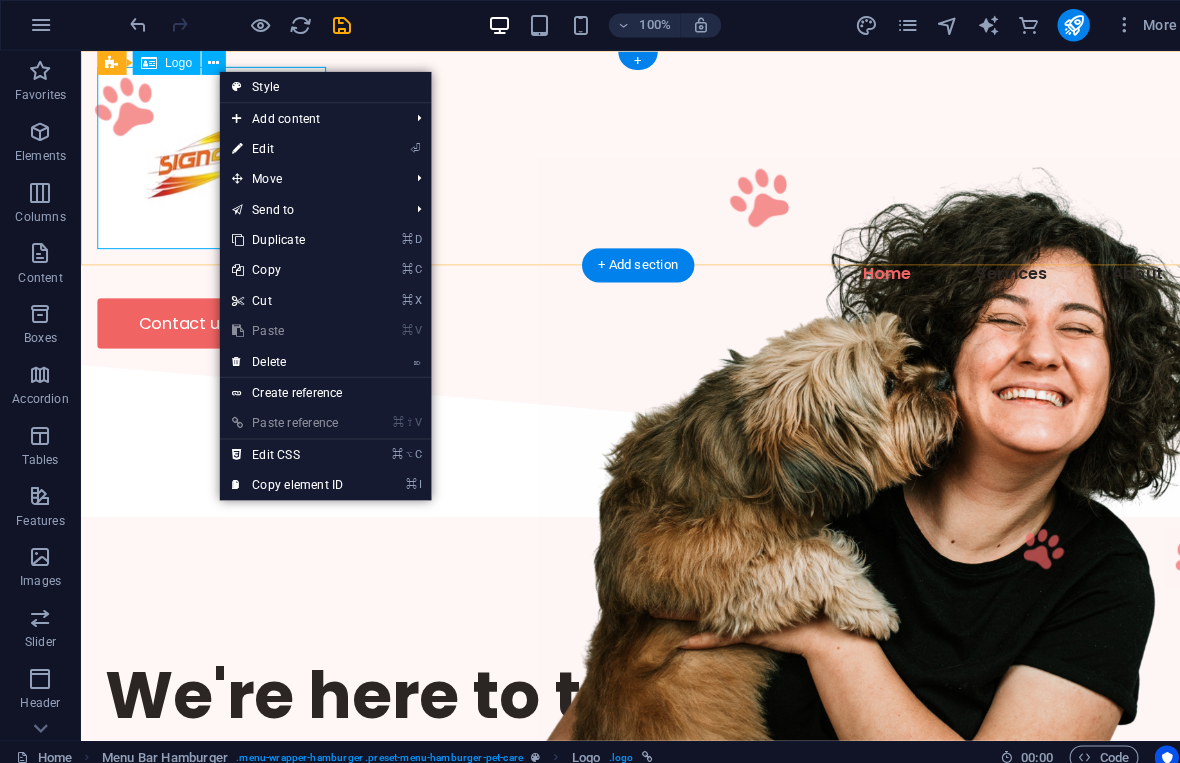 click on "⌦  Delete" at bounding box center (284, 357) 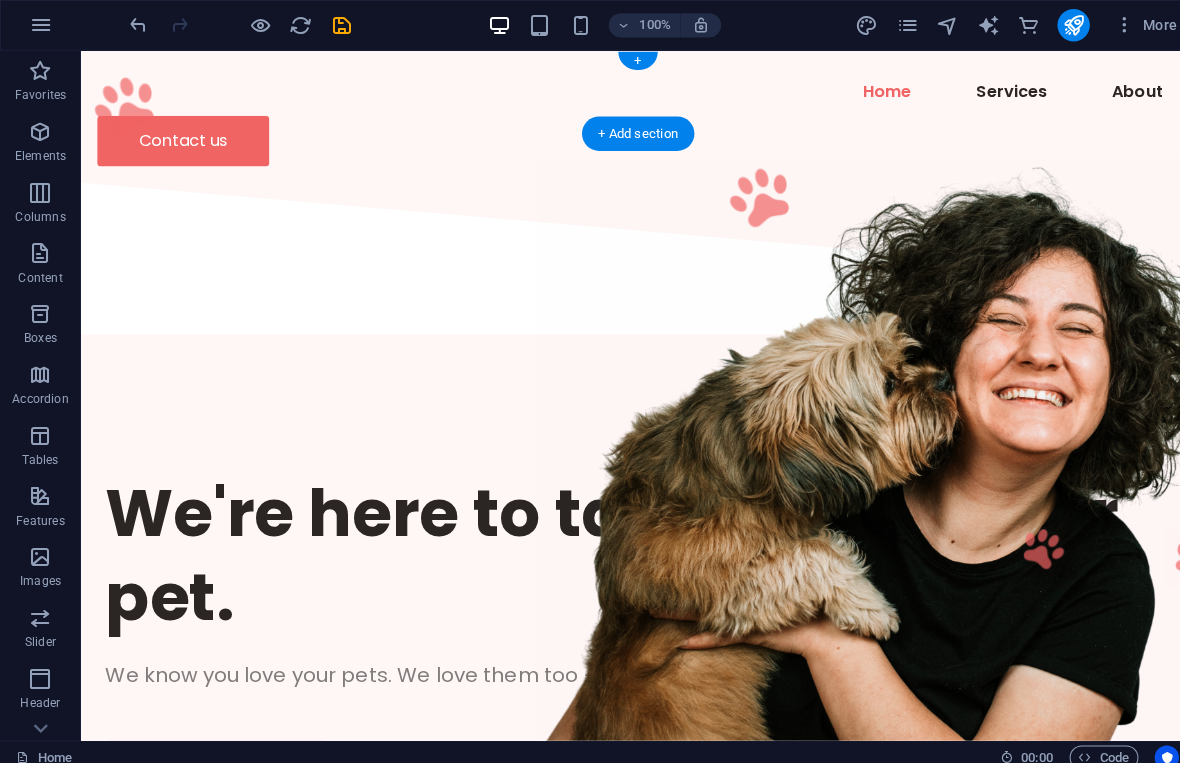 click at bounding box center (297, 25) 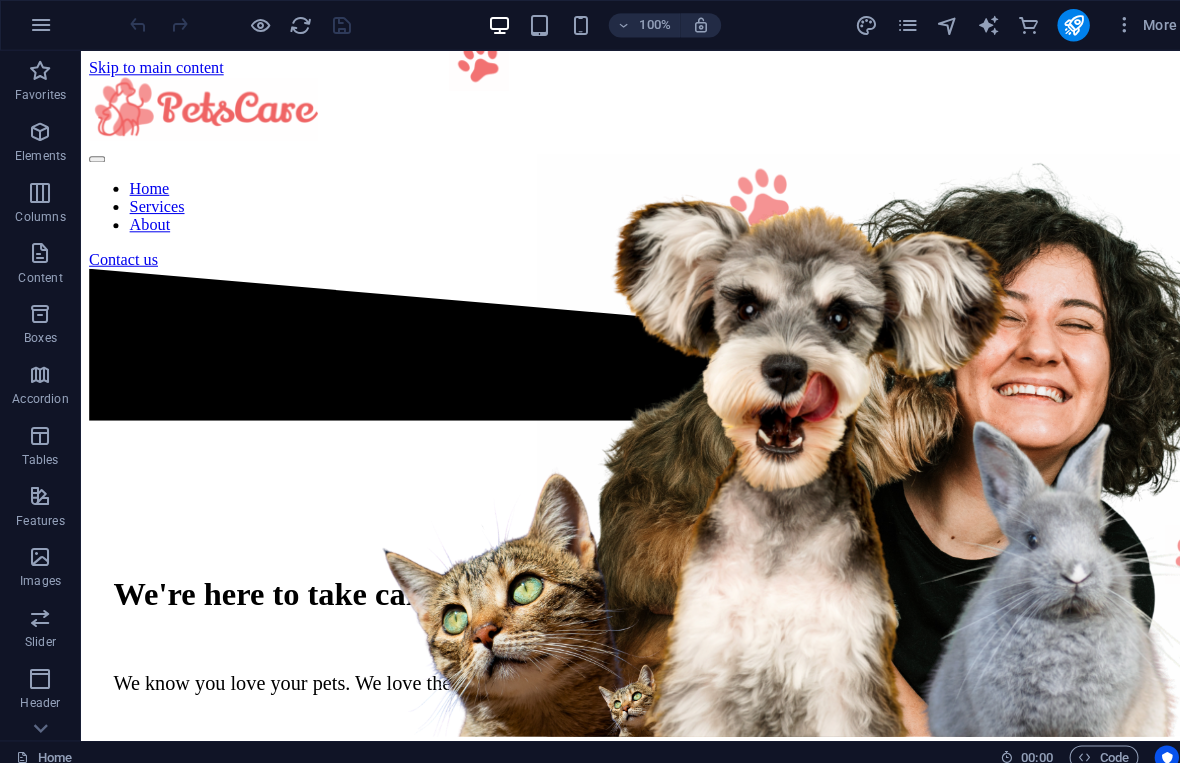 scroll, scrollTop: 0, scrollLeft: 0, axis: both 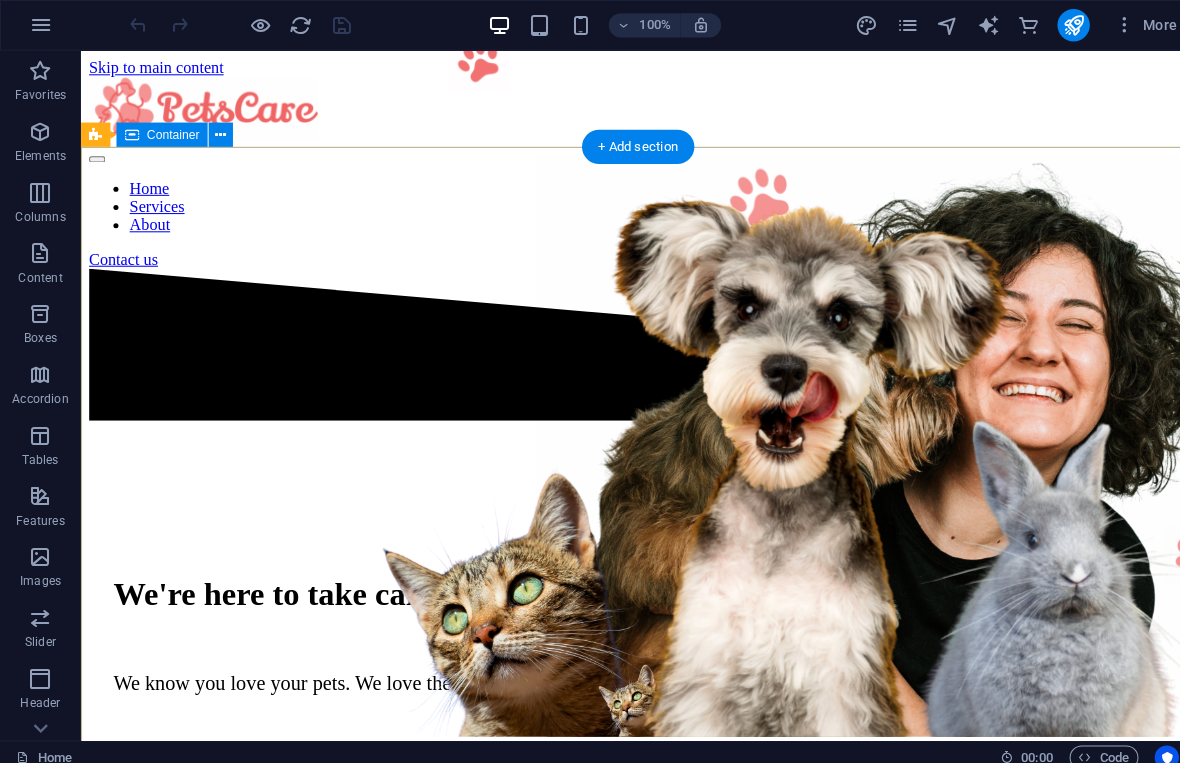 click on "We're here to take care of your pet. We know you love your pets. We love them too —and we're here to help you take care of them. Contact us" at bounding box center [631, 658] 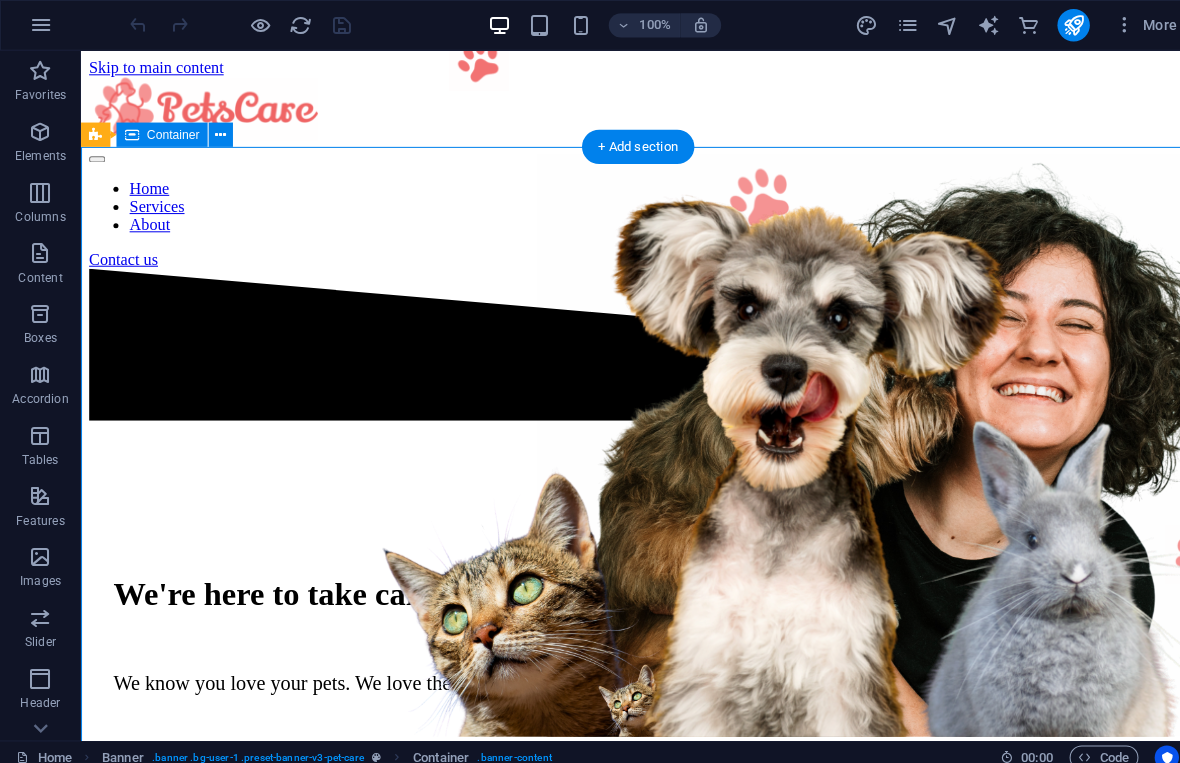 click at bounding box center (631, 109) 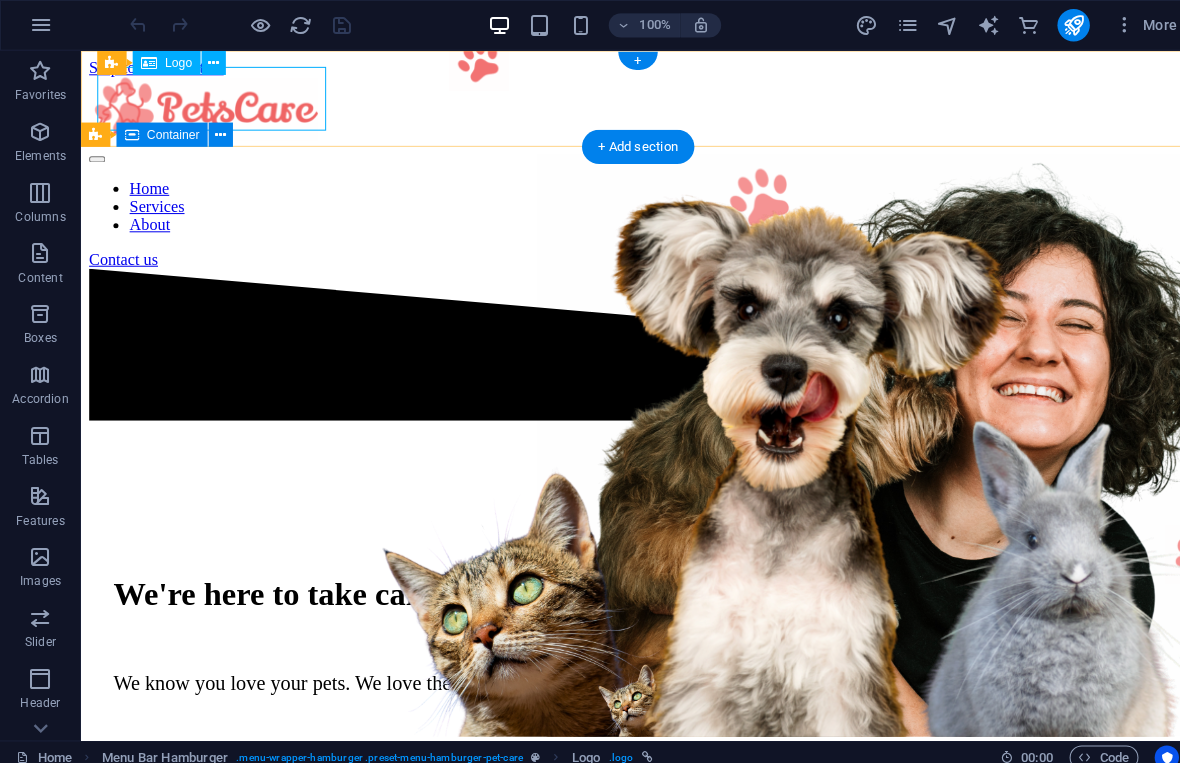 click at bounding box center (210, 62) 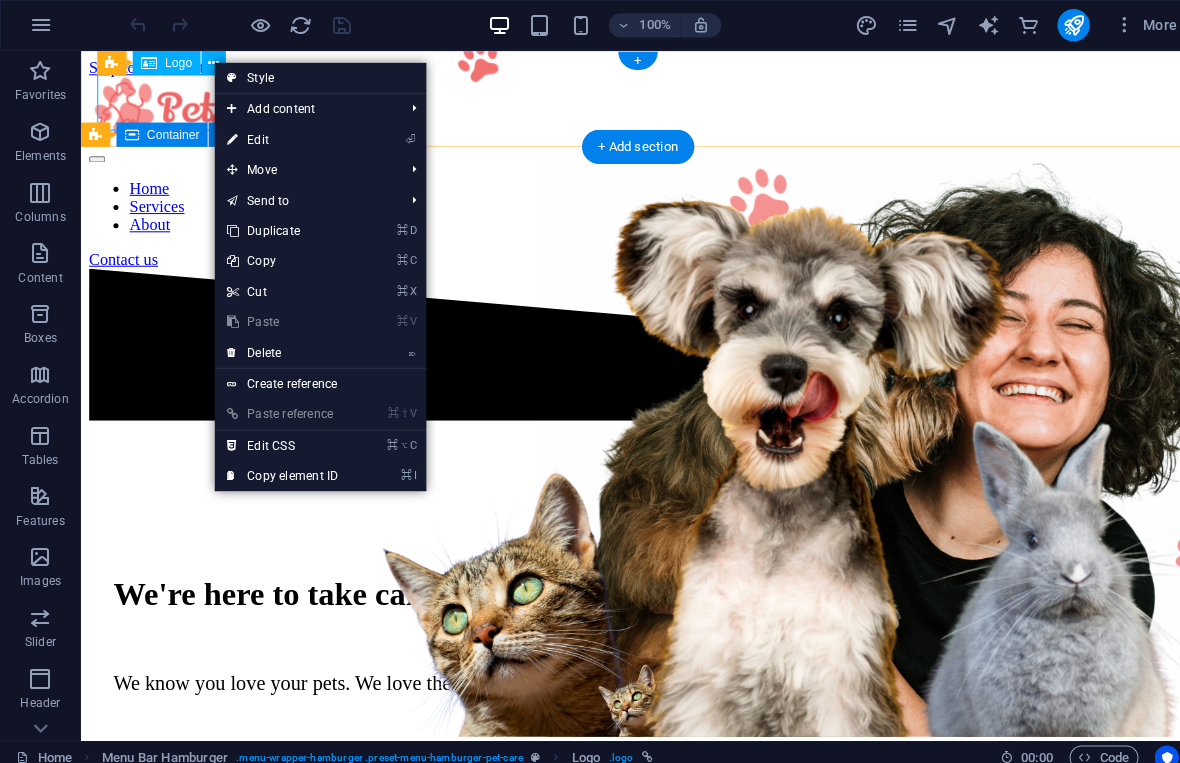 click on "⏎  Edit" at bounding box center (279, 138) 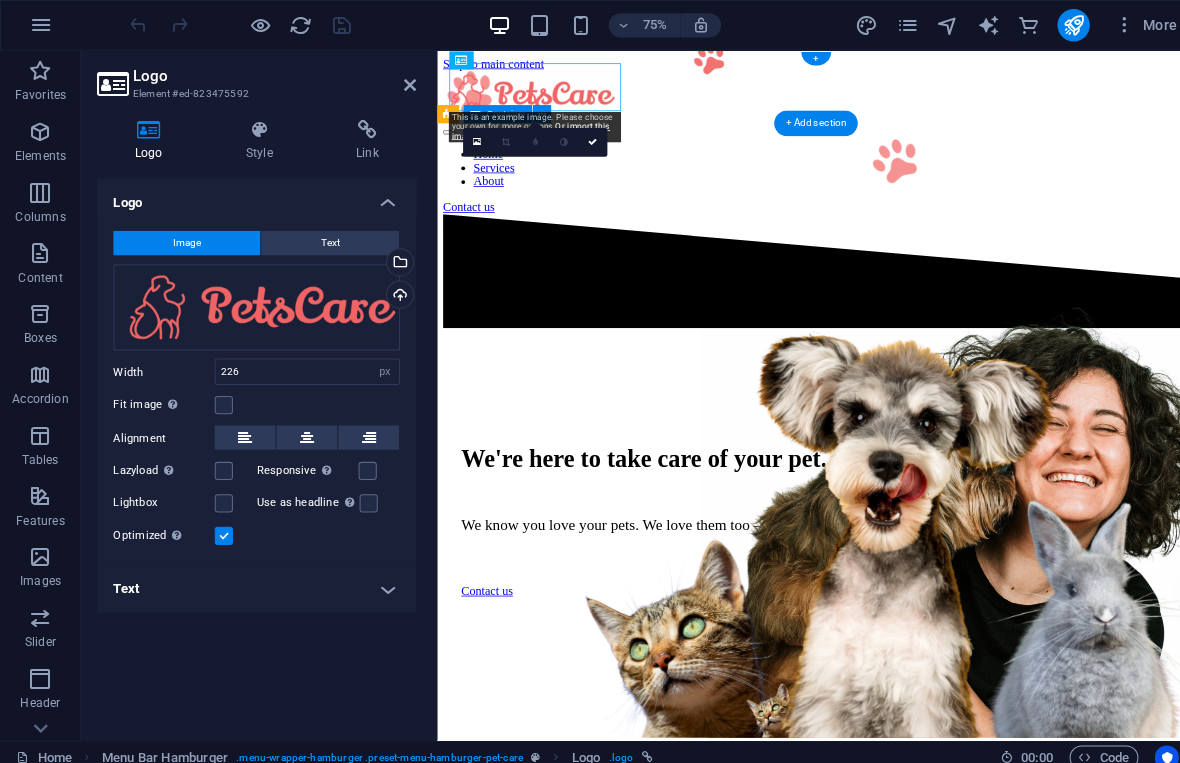click on "Text" at bounding box center [326, 240] 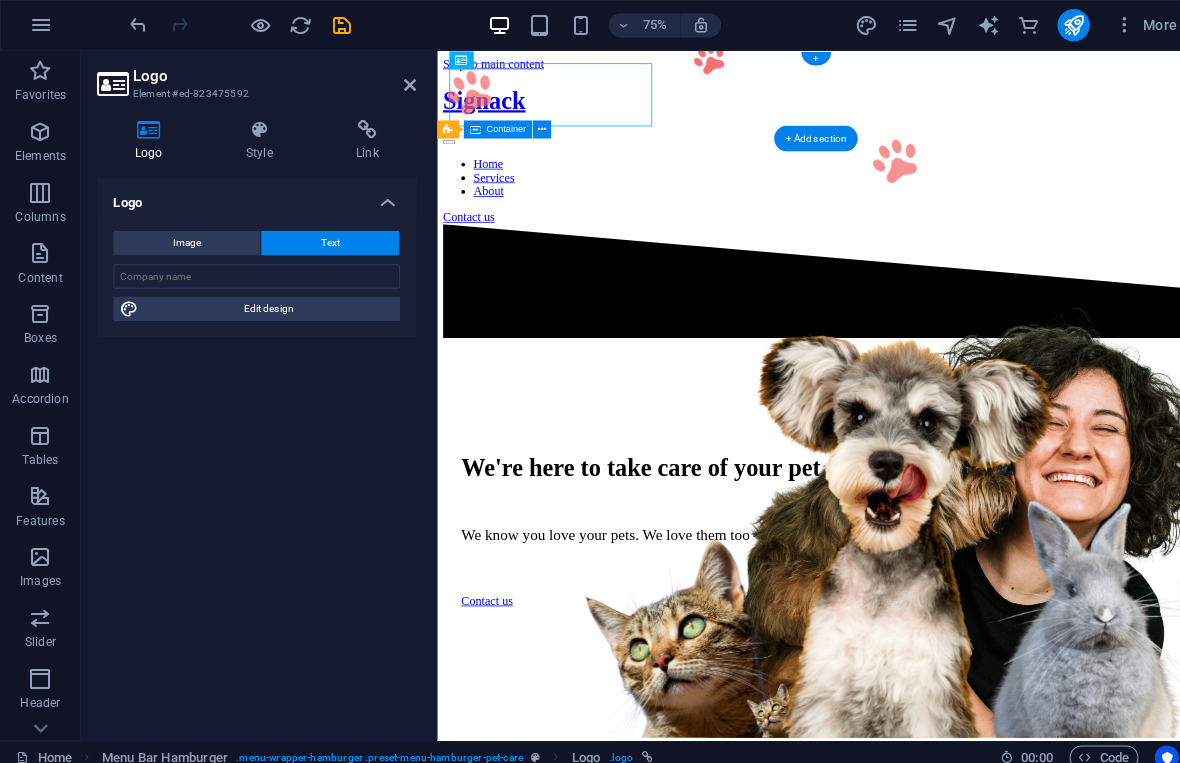 click at bounding box center [256, 128] 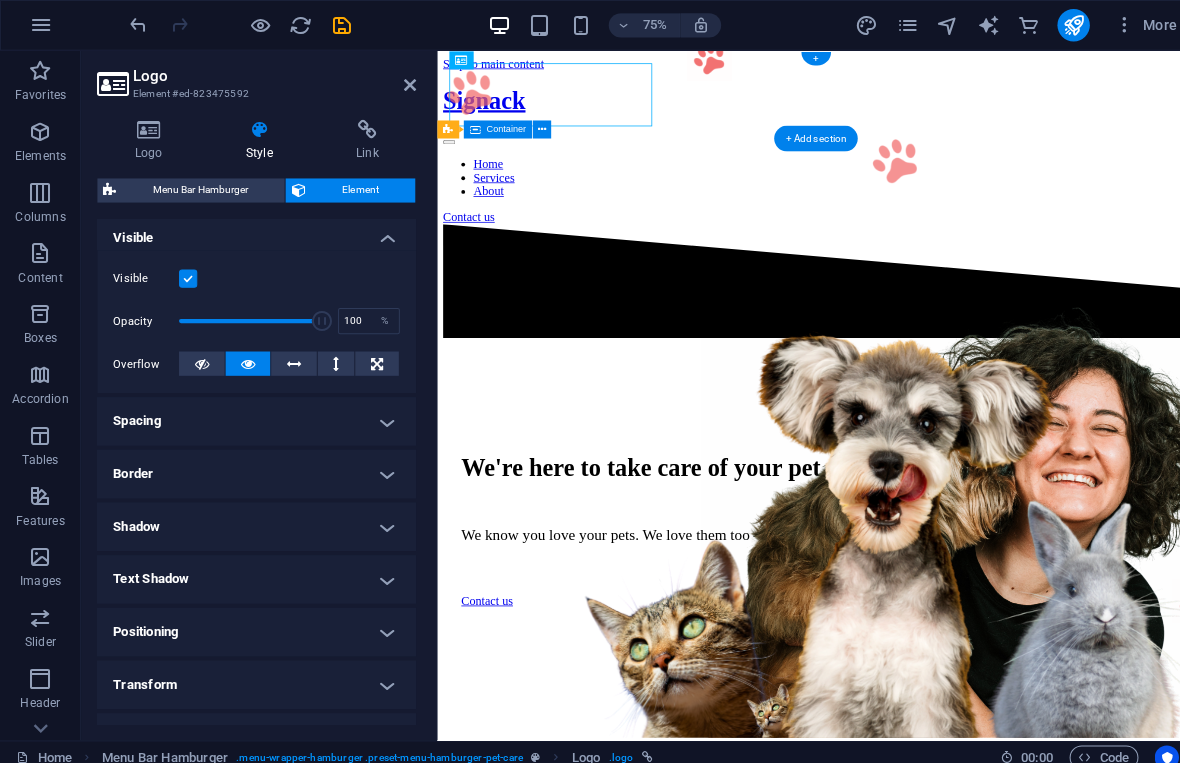 scroll, scrollTop: 225, scrollLeft: 0, axis: vertical 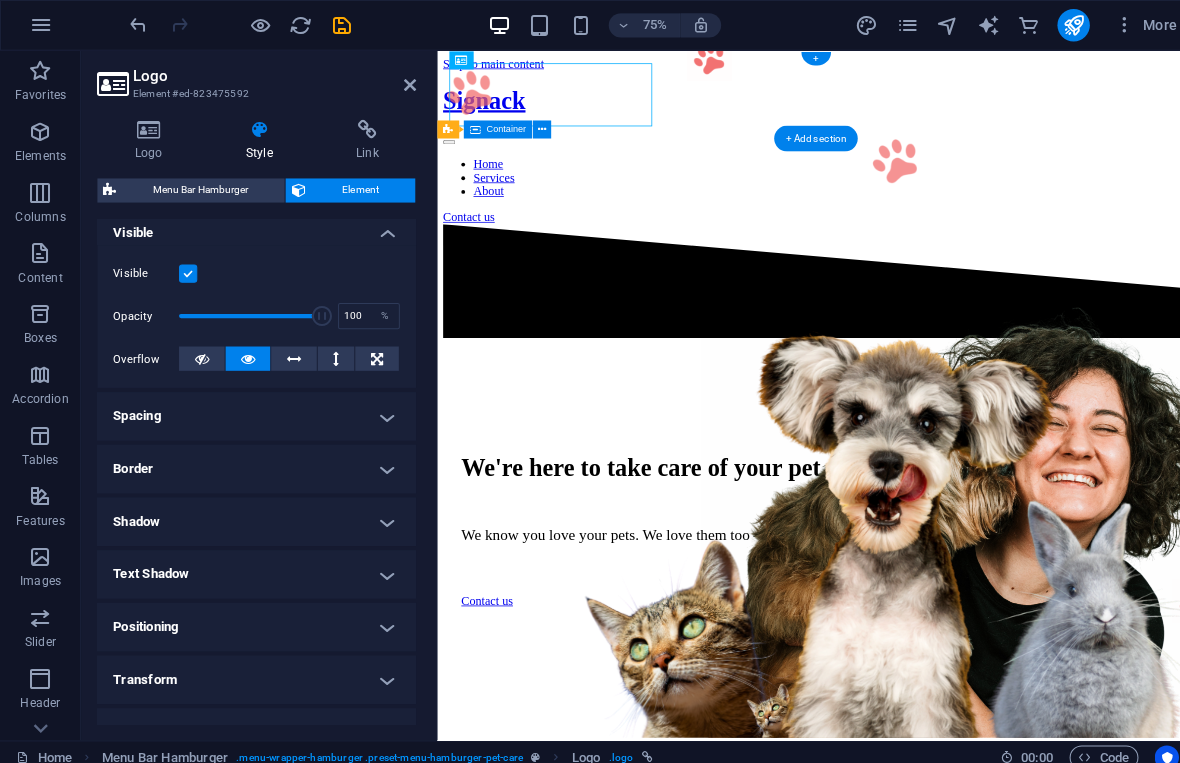 click on "Spacing" at bounding box center (253, 411) 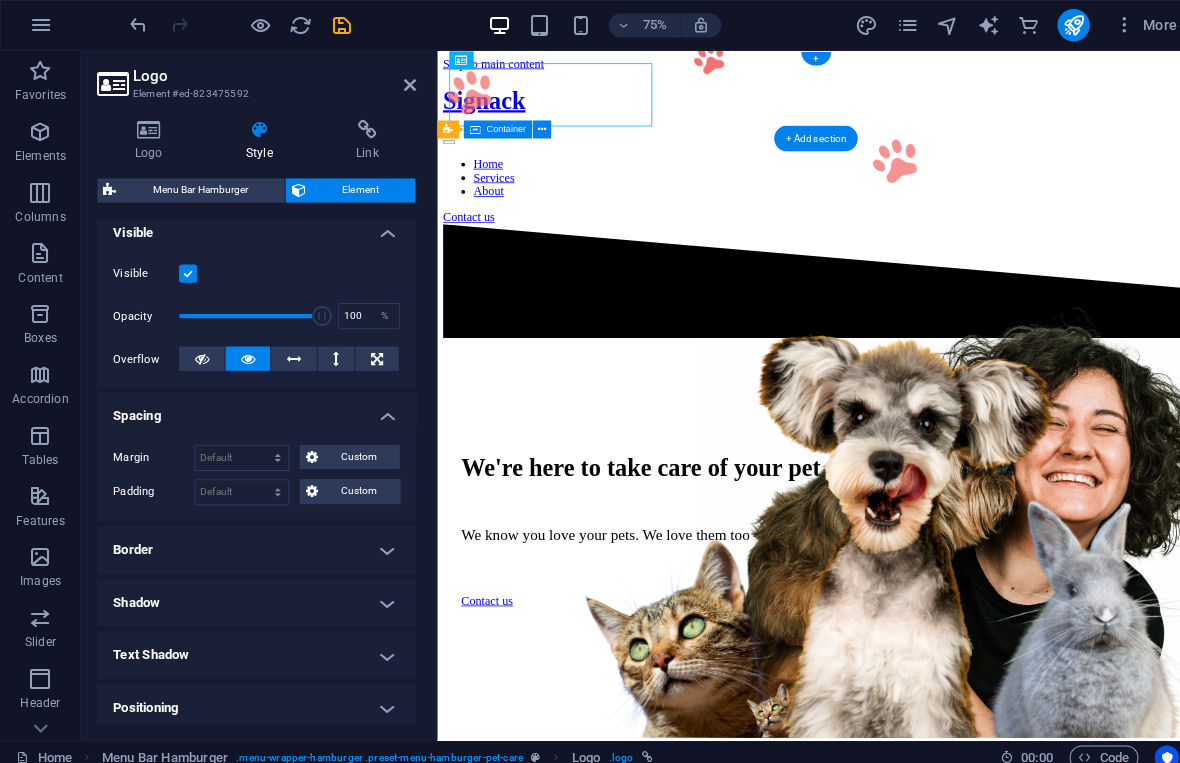 click on "Spacing" at bounding box center [253, 405] 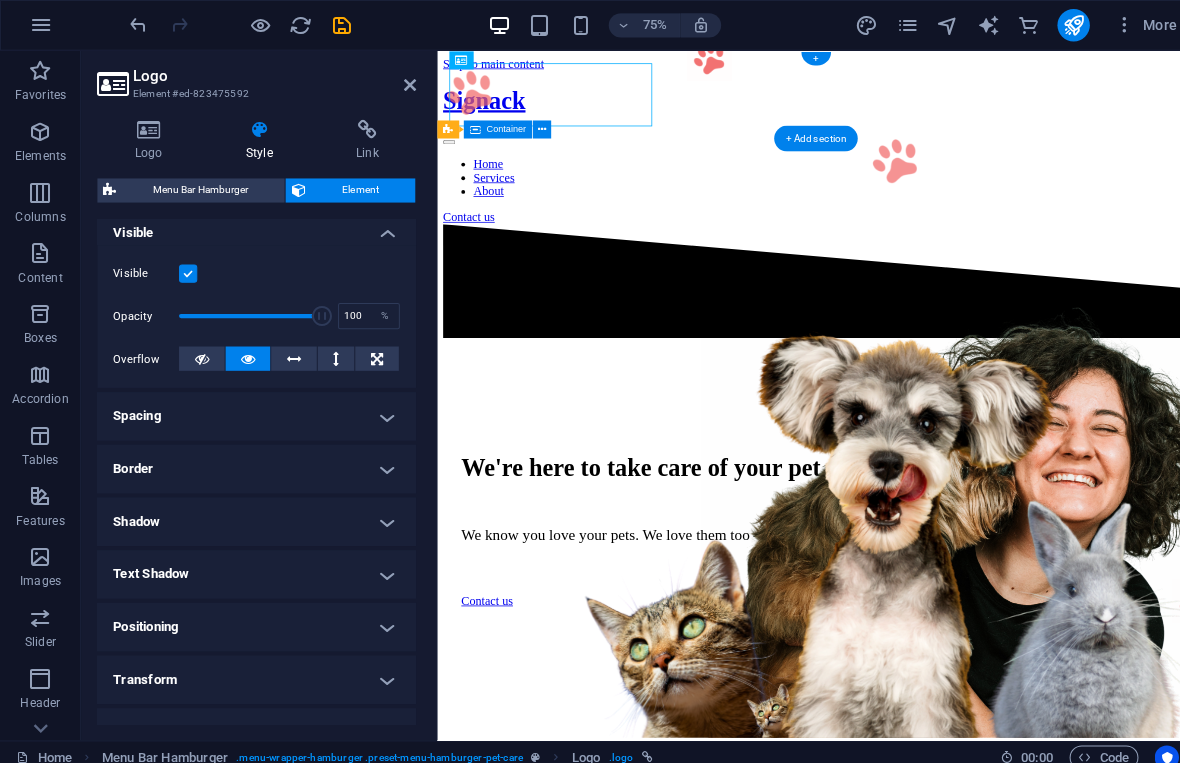 click on "Border" at bounding box center [253, 463] 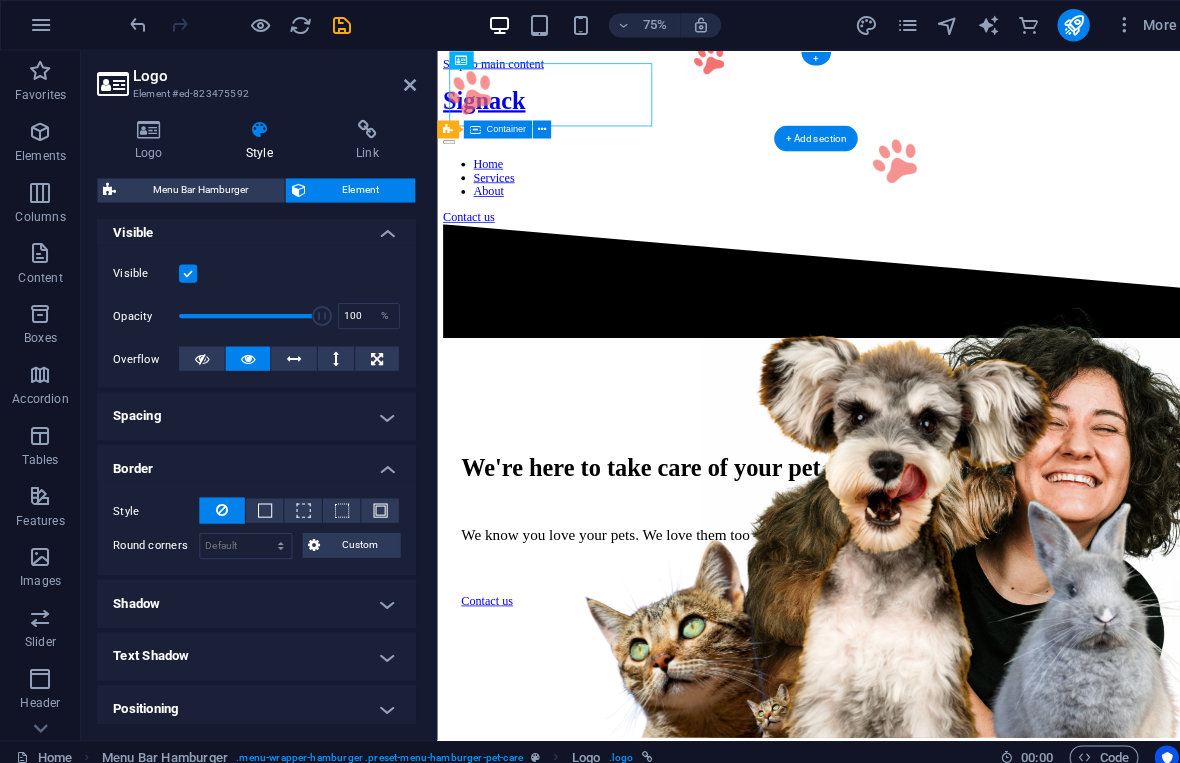 click on "Border" at bounding box center [253, 457] 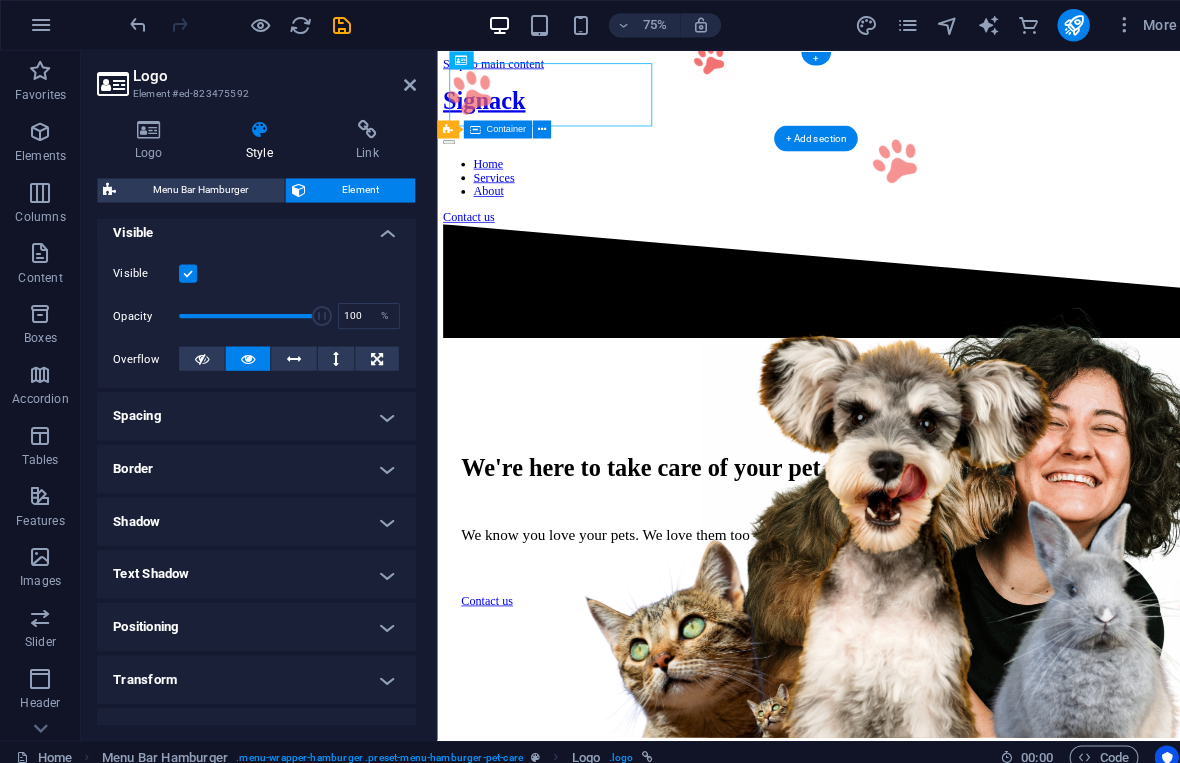 click at bounding box center [405, 84] 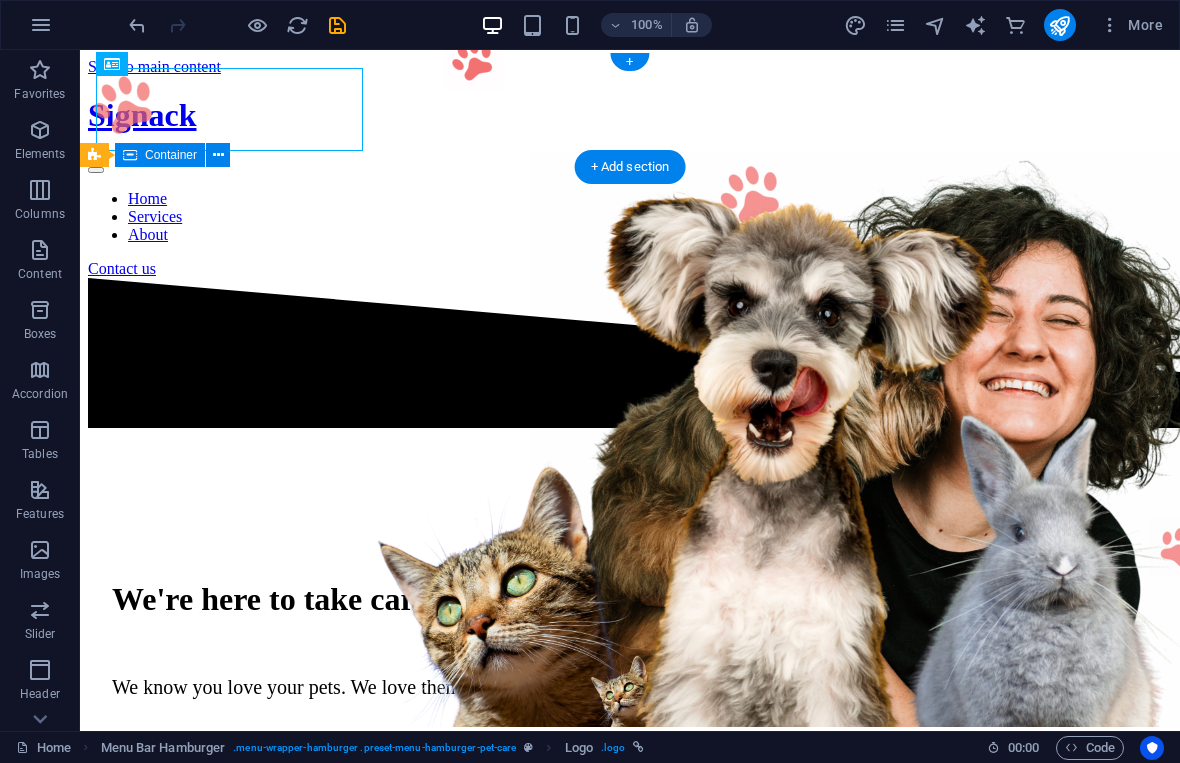 scroll, scrollTop: 0, scrollLeft: 0, axis: both 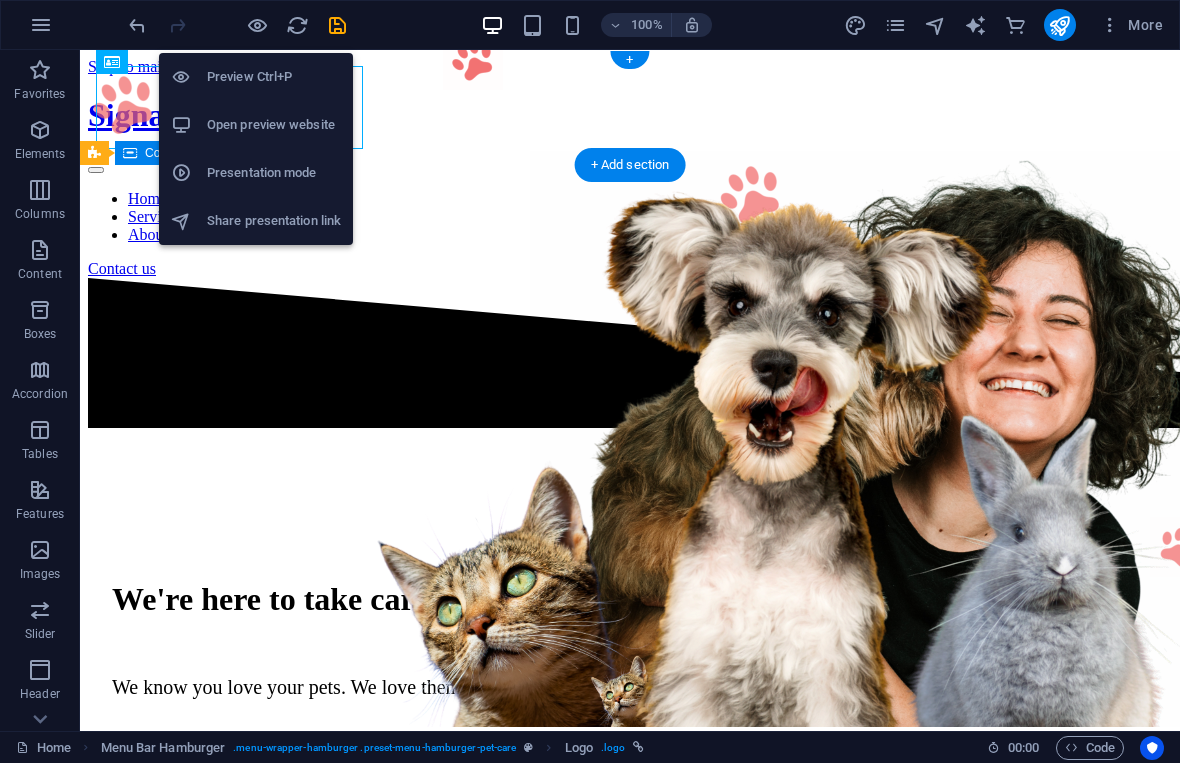 click on "Preview Ctrl+P" at bounding box center [274, 77] 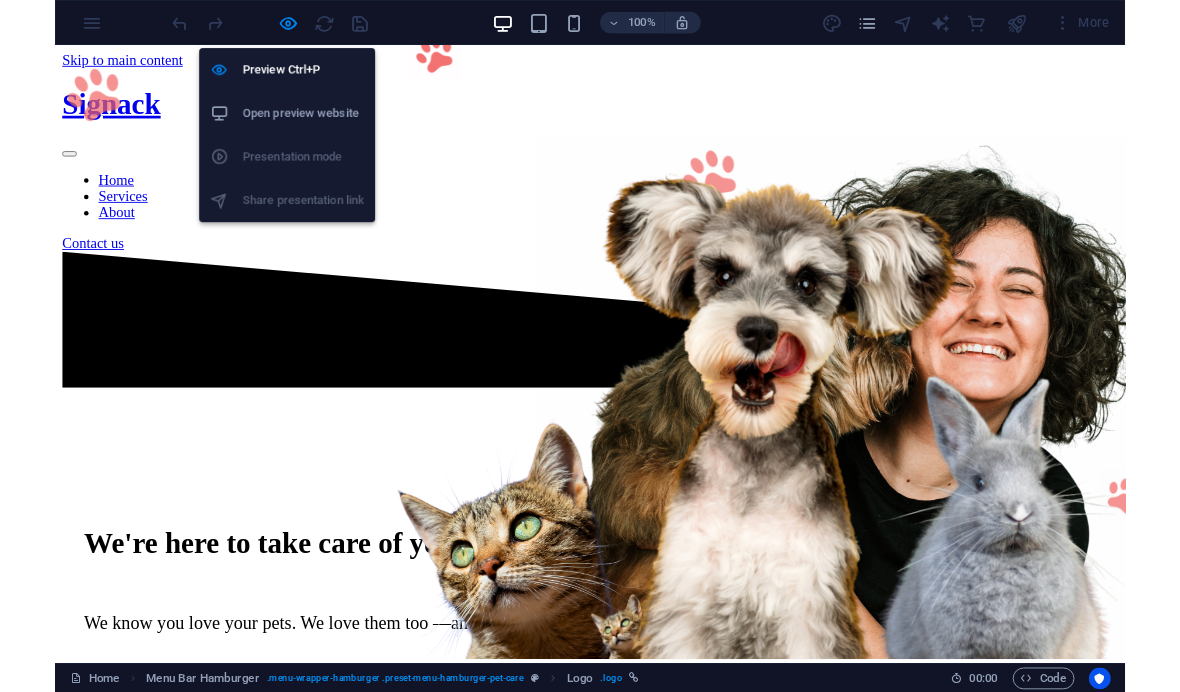 scroll, scrollTop: 0, scrollLeft: 0, axis: both 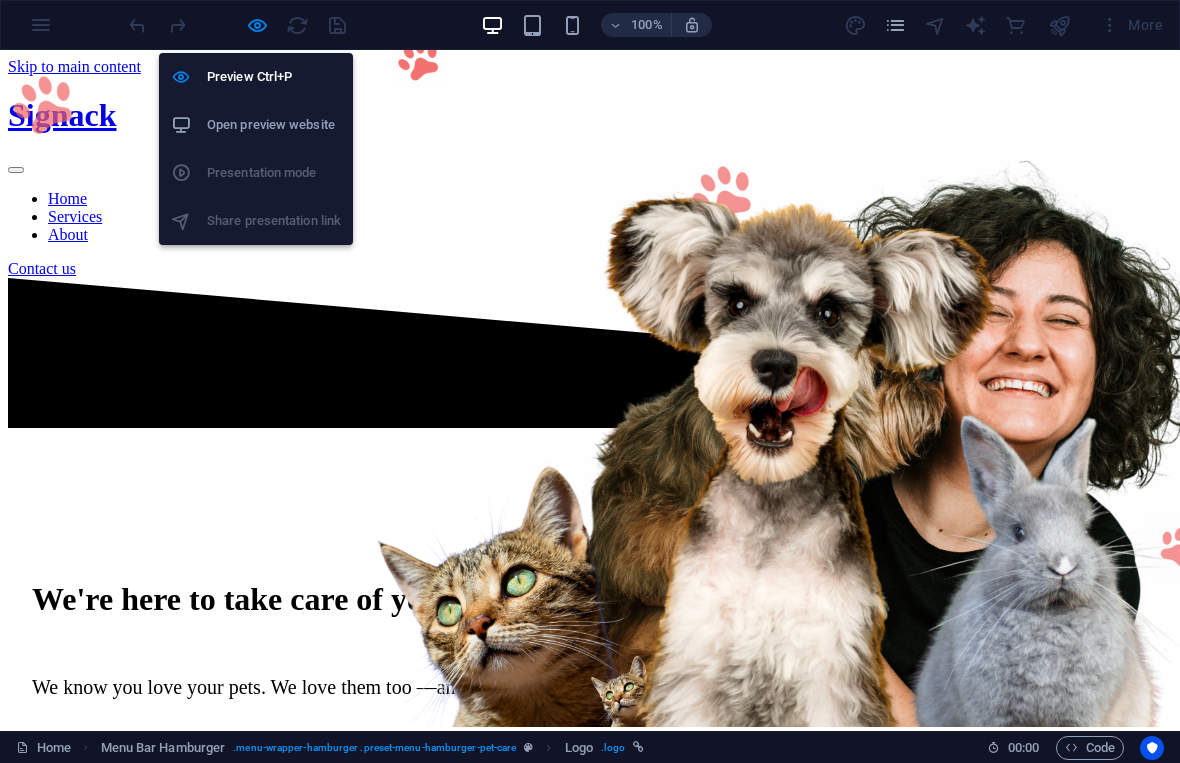 click on "Open preview website" at bounding box center (274, 125) 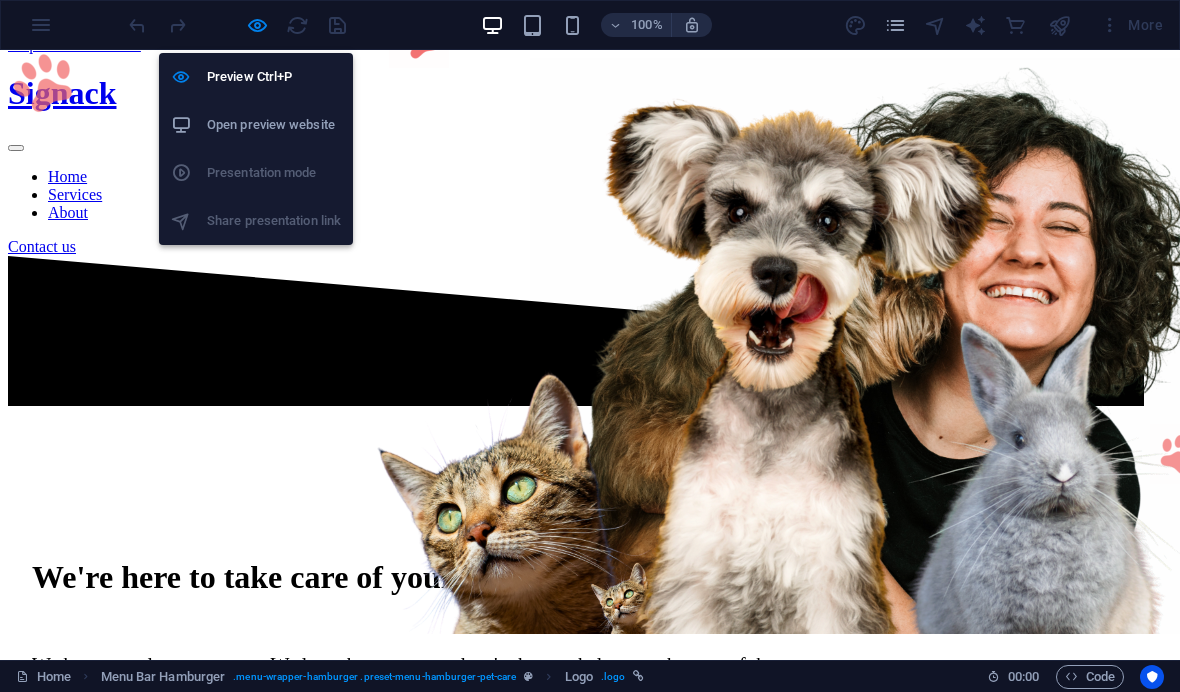 scroll, scrollTop: 21, scrollLeft: 0, axis: vertical 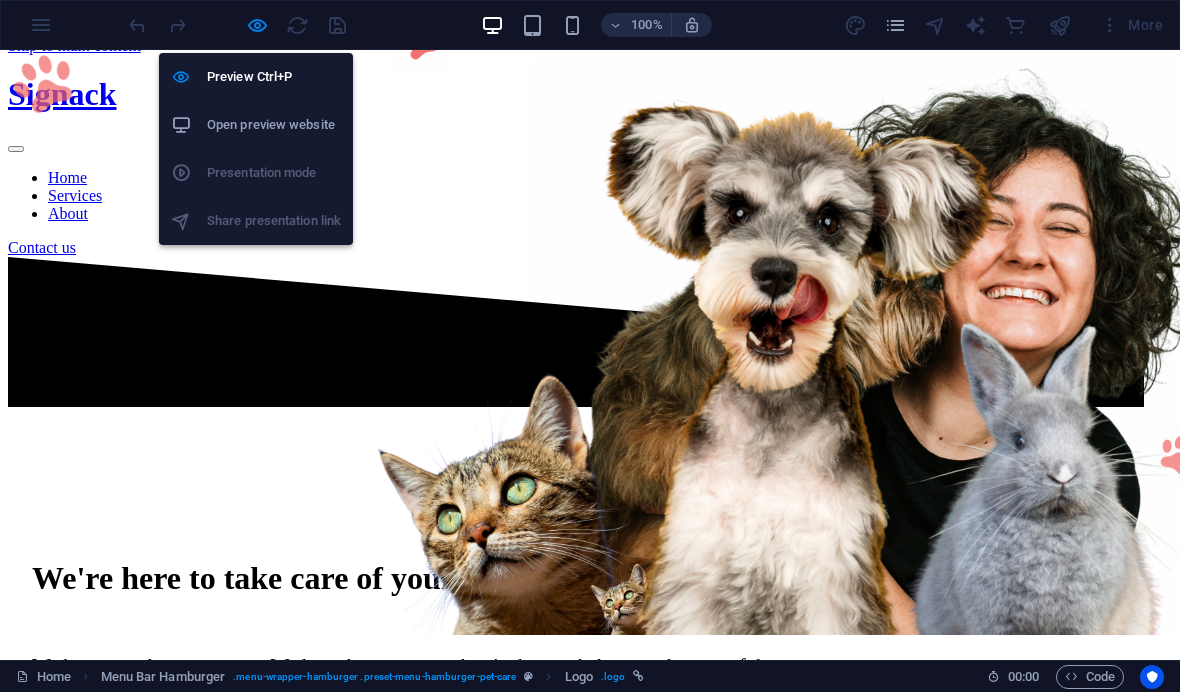 click at bounding box center (237, 25) 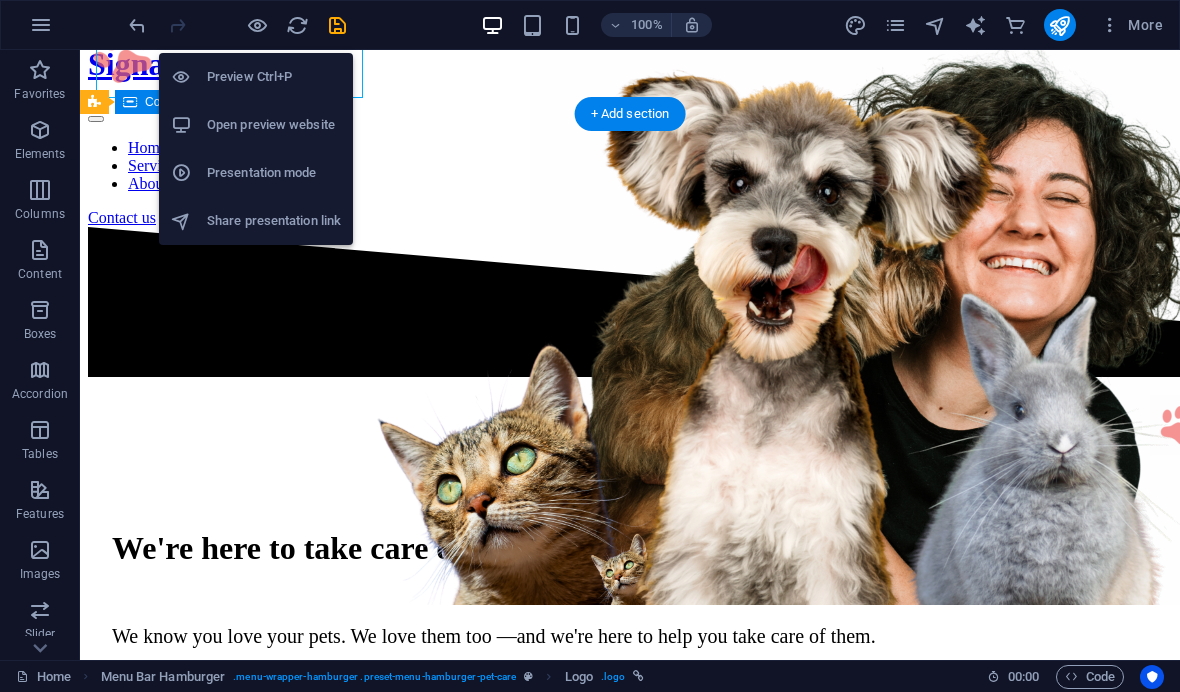 scroll, scrollTop: 53, scrollLeft: 0, axis: vertical 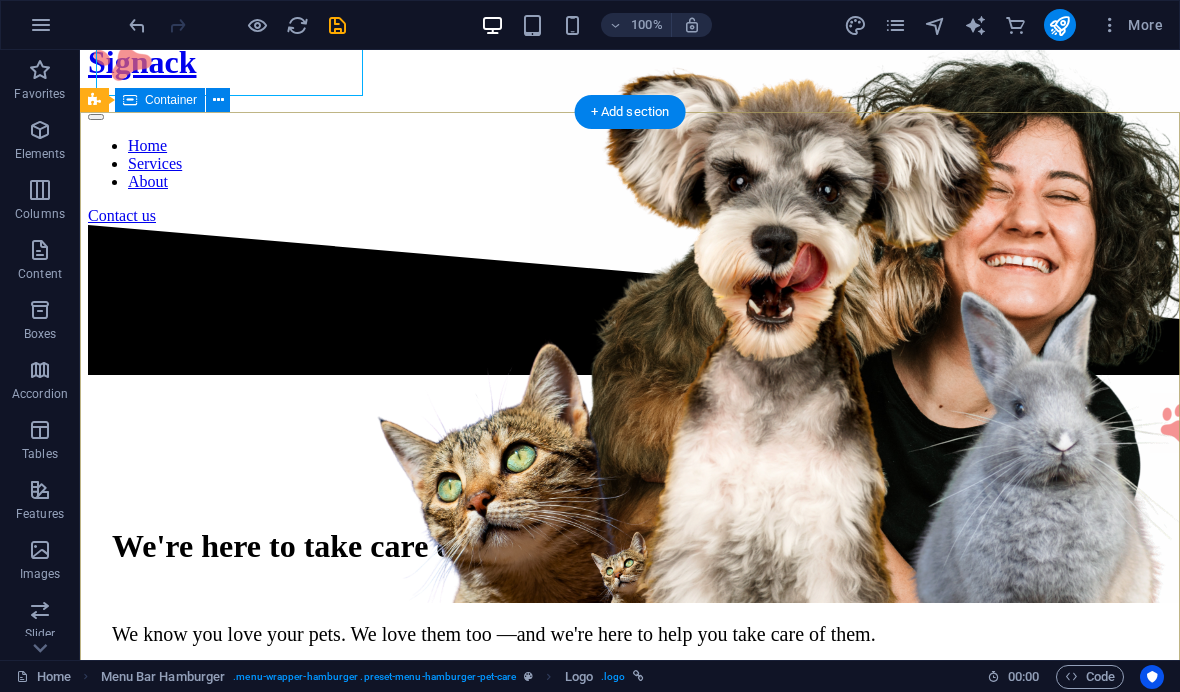 click on "We're here to take care of your pet. We know you love your pets. We love them too —and we're here to help you take care of them. Contact us" at bounding box center (630, 618) 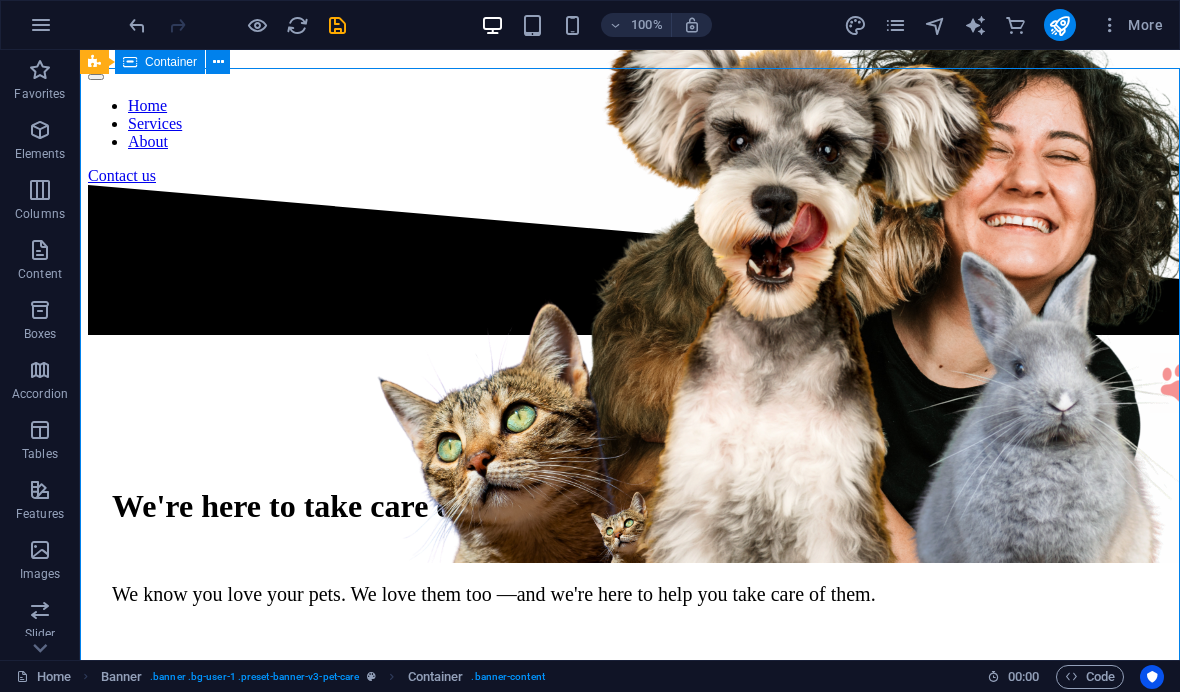 scroll, scrollTop: 88, scrollLeft: 0, axis: vertical 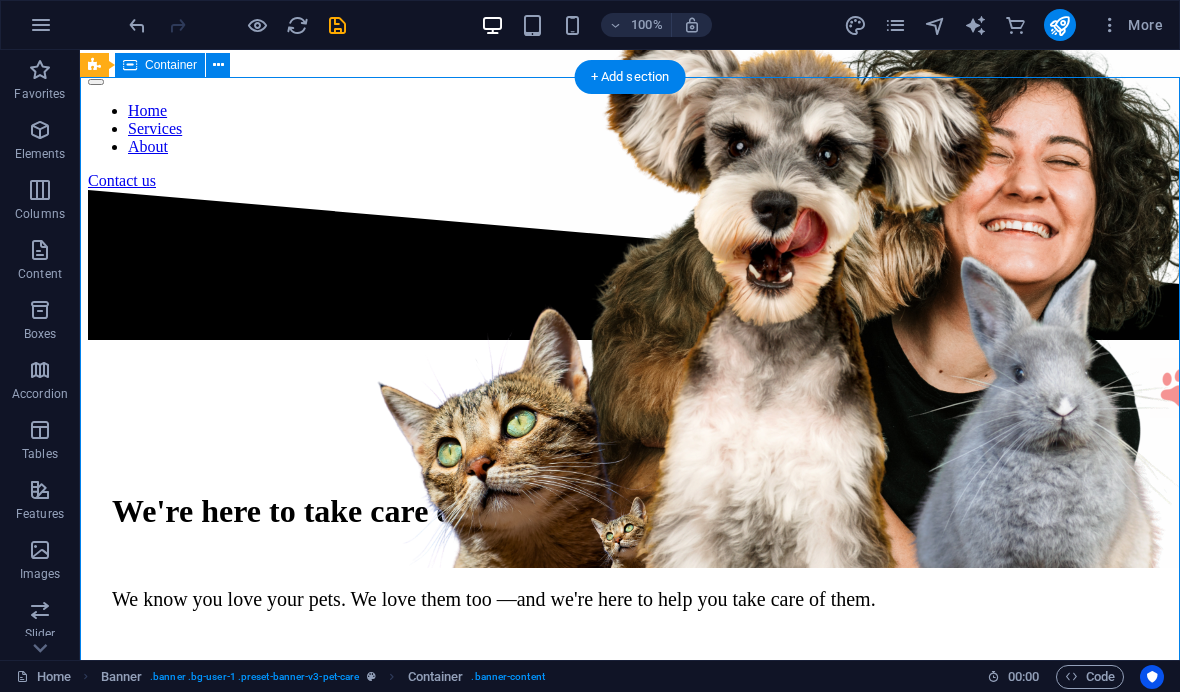 click at bounding box center (751, 108) 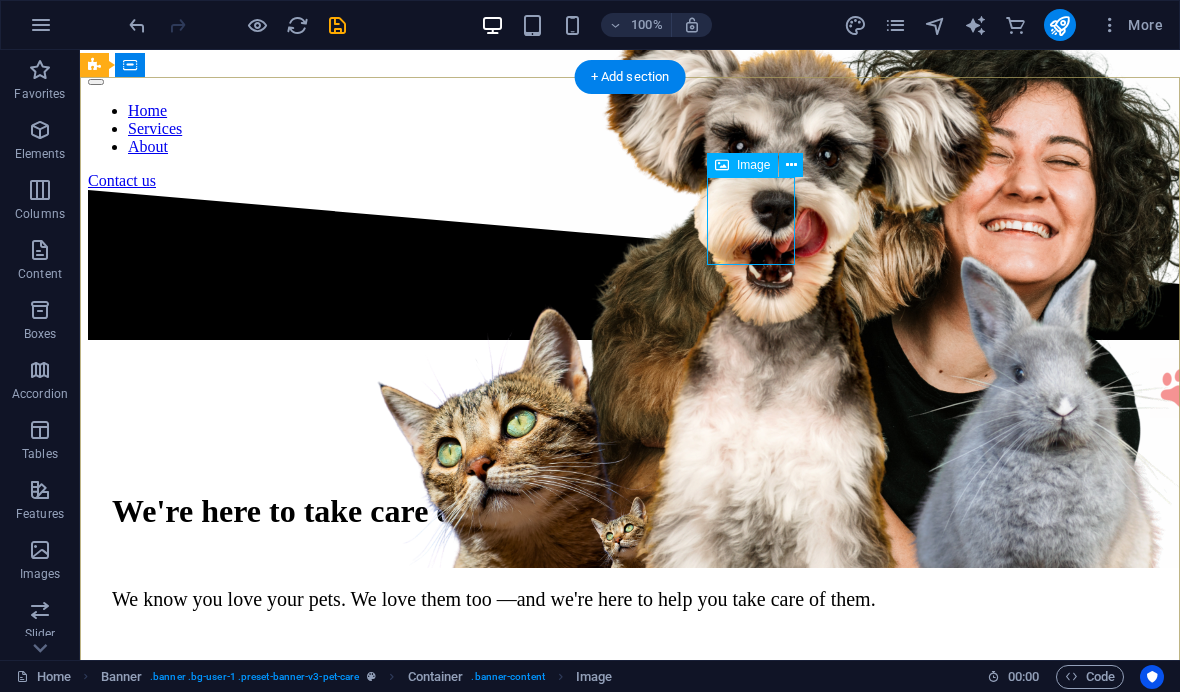 click at bounding box center [751, 108] 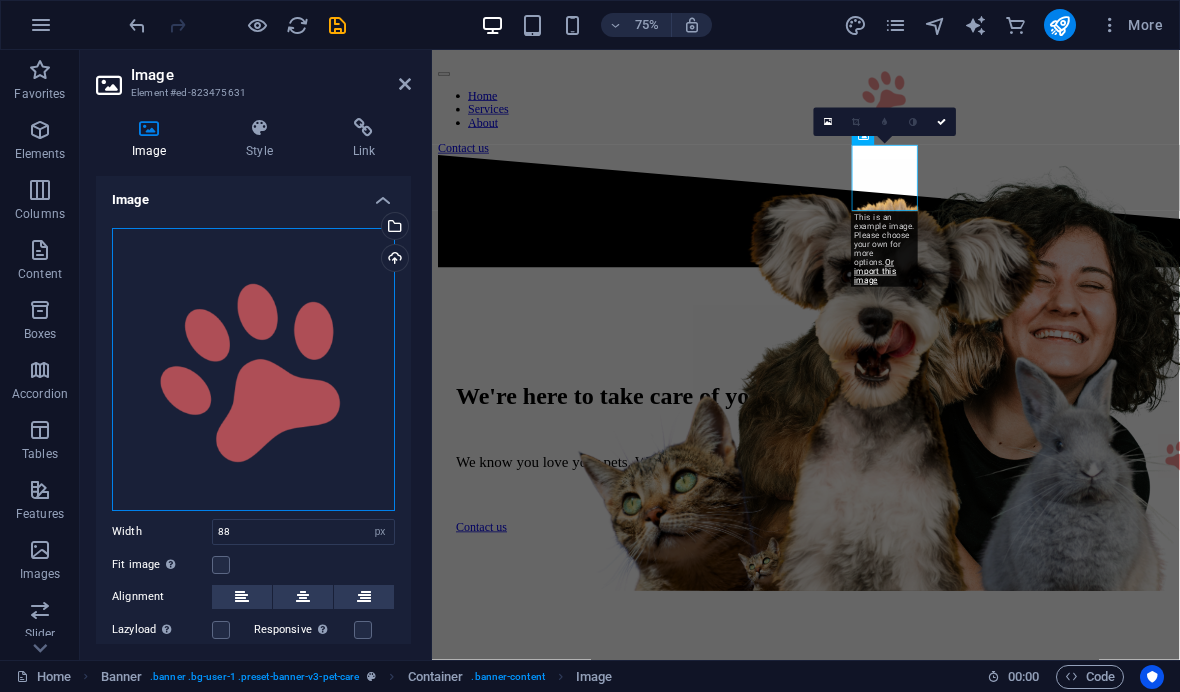 click on "Drag files here, click to choose files or select files from Files or our free stock photos & videos" at bounding box center (253, 369) 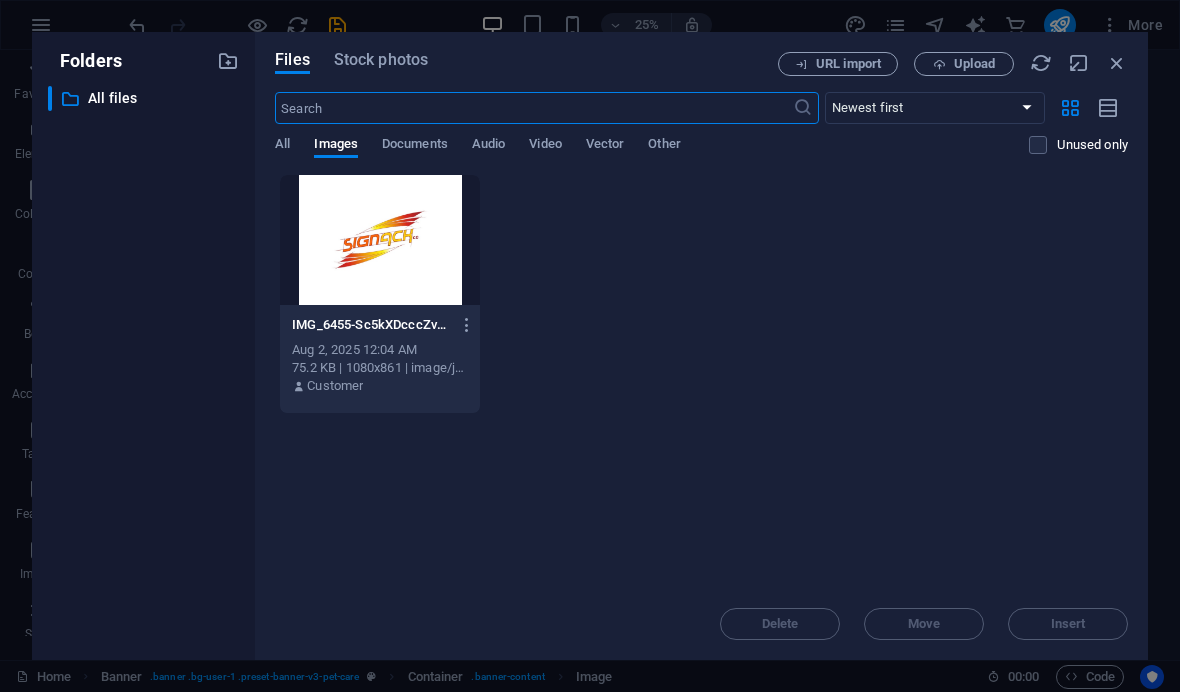 click at bounding box center [380, 240] 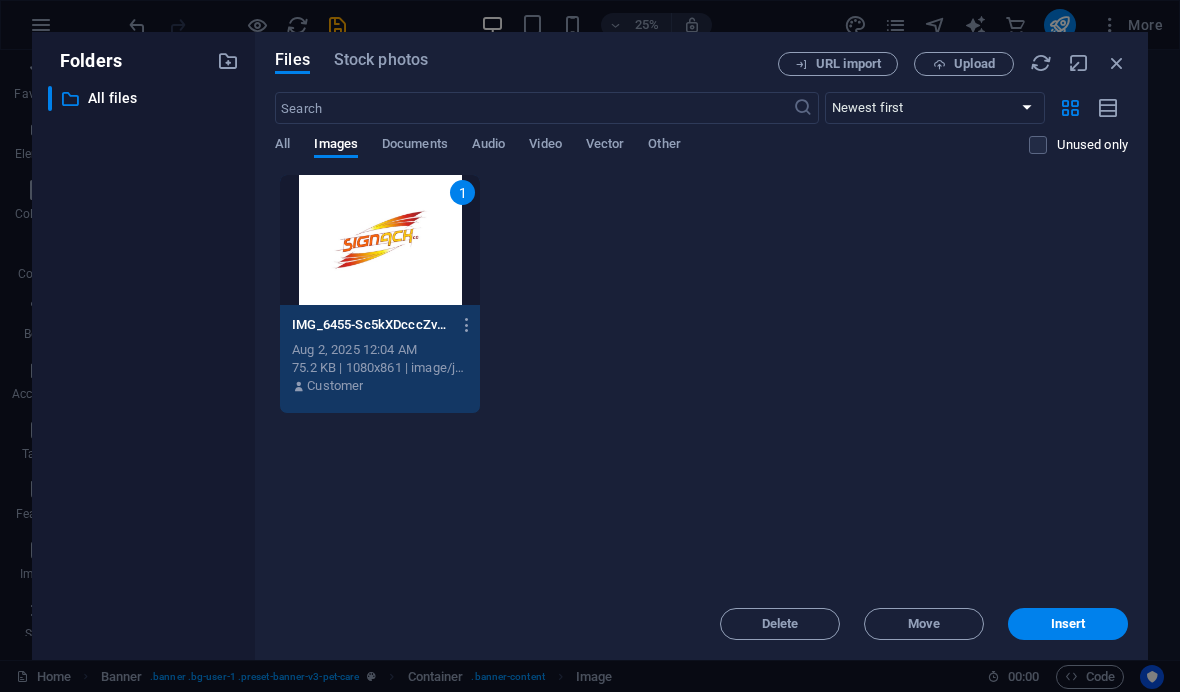 click on "Insert" at bounding box center [1068, 624] 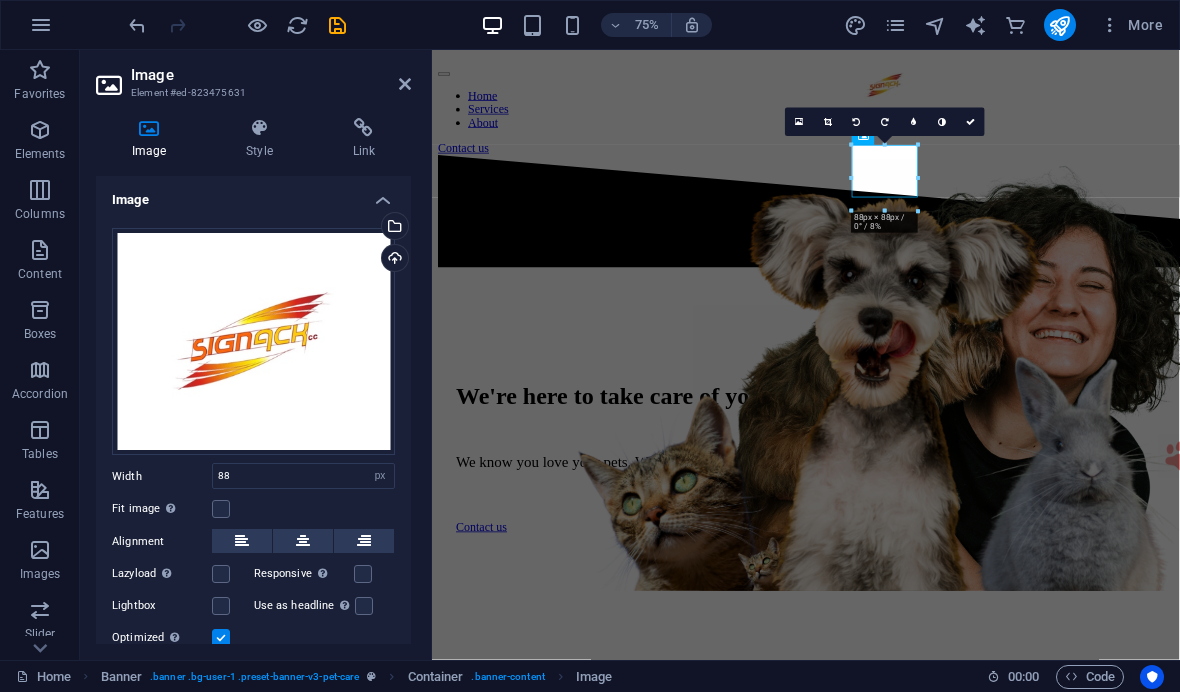 click at bounding box center [405, 84] 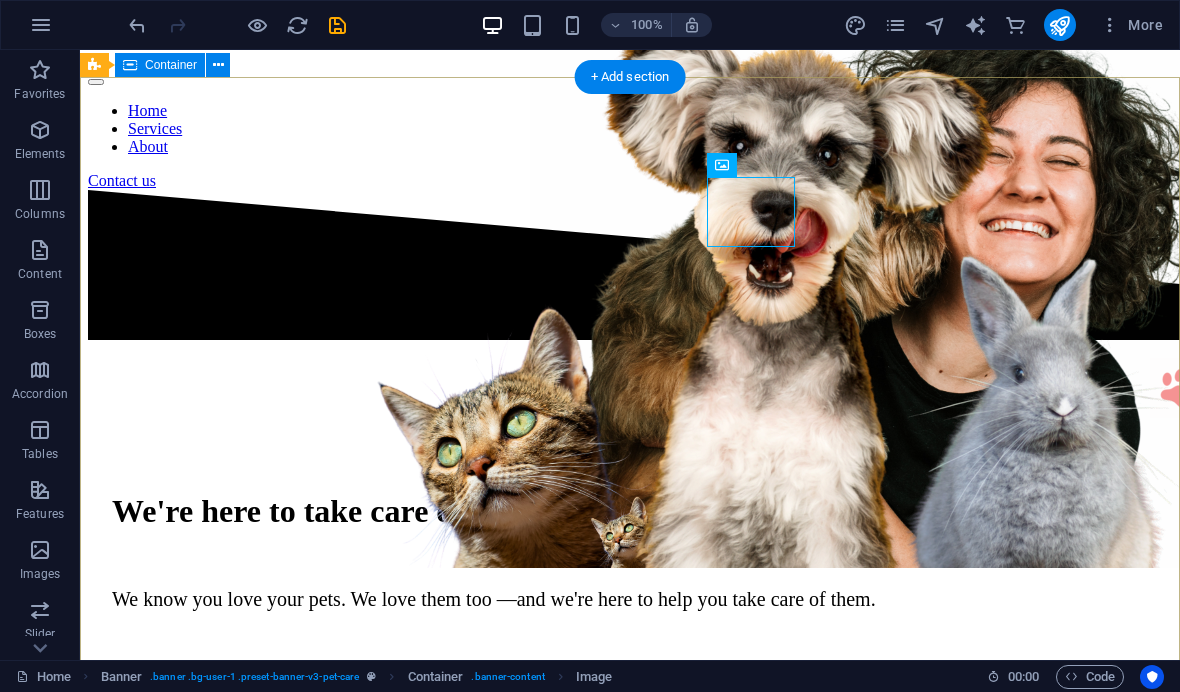 click on "We're here to take care of your pet. We know you love your pets. We love them too —and we're here to help you take care of them. Contact us" at bounding box center [630, 583] 